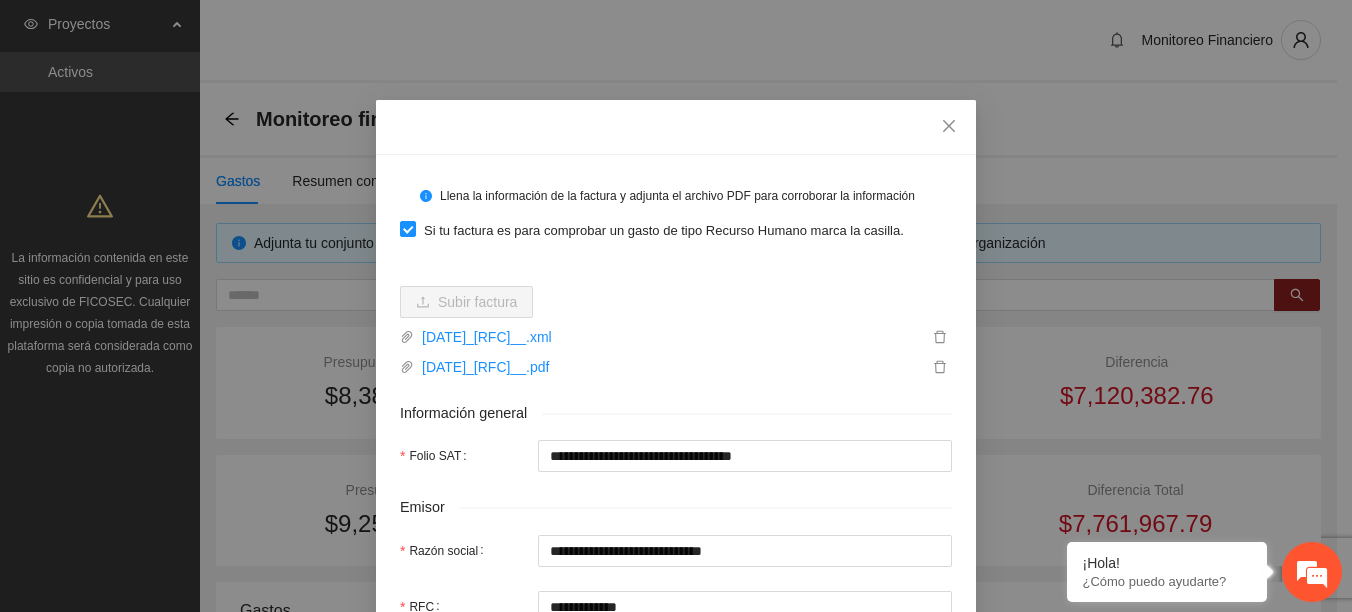 scroll, scrollTop: 400, scrollLeft: 0, axis: vertical 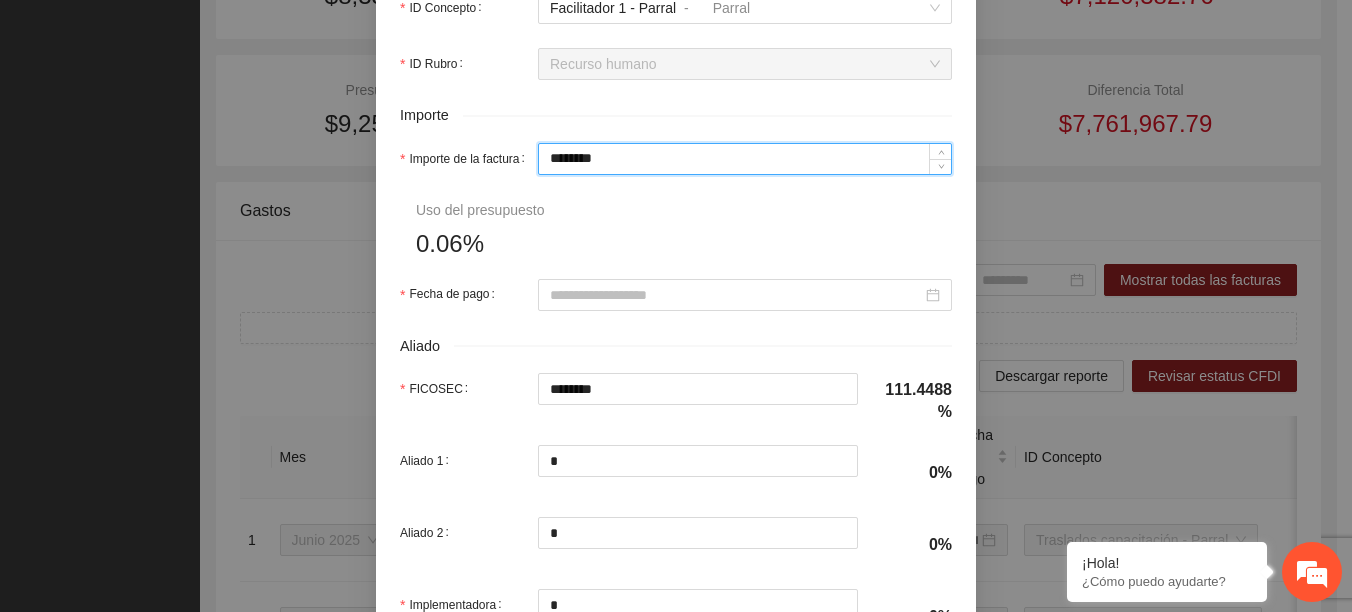 click on "********" at bounding box center (745, 159) 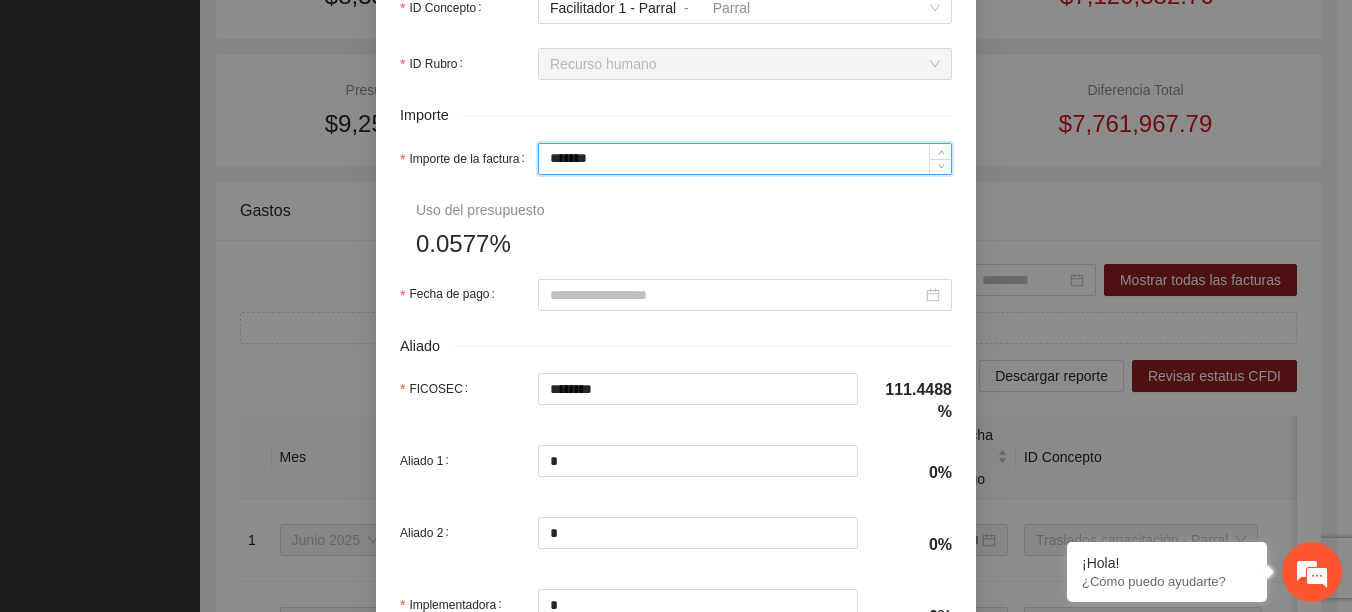 type on "*****" 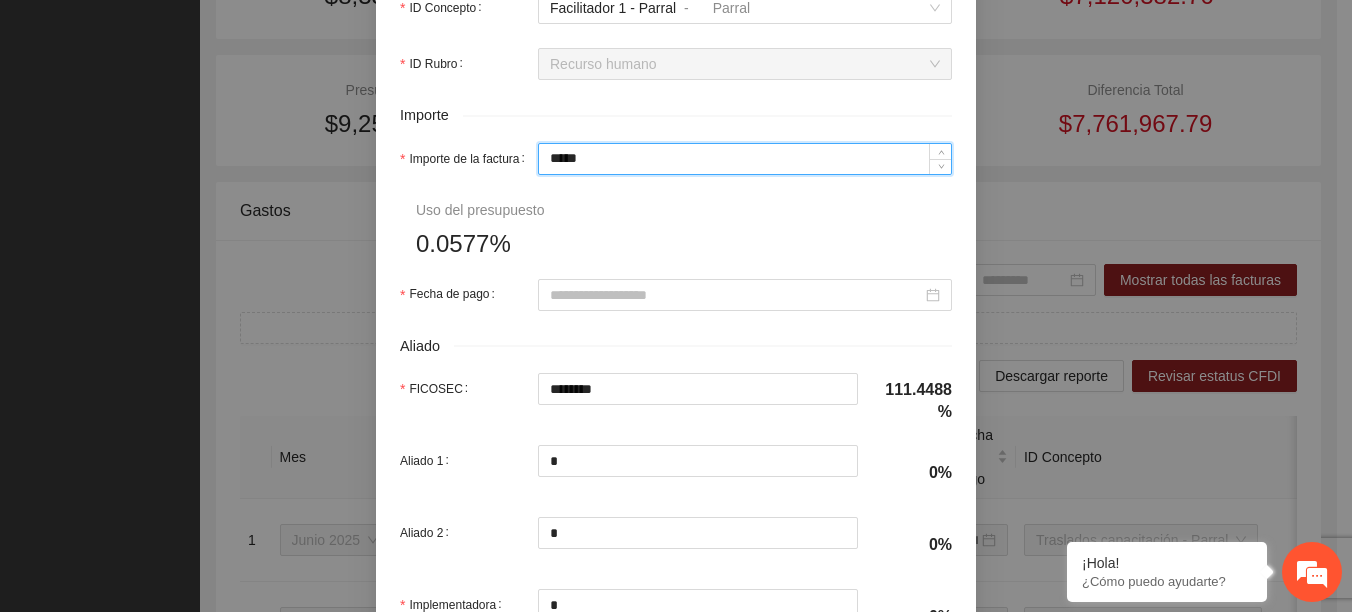 type on "********" 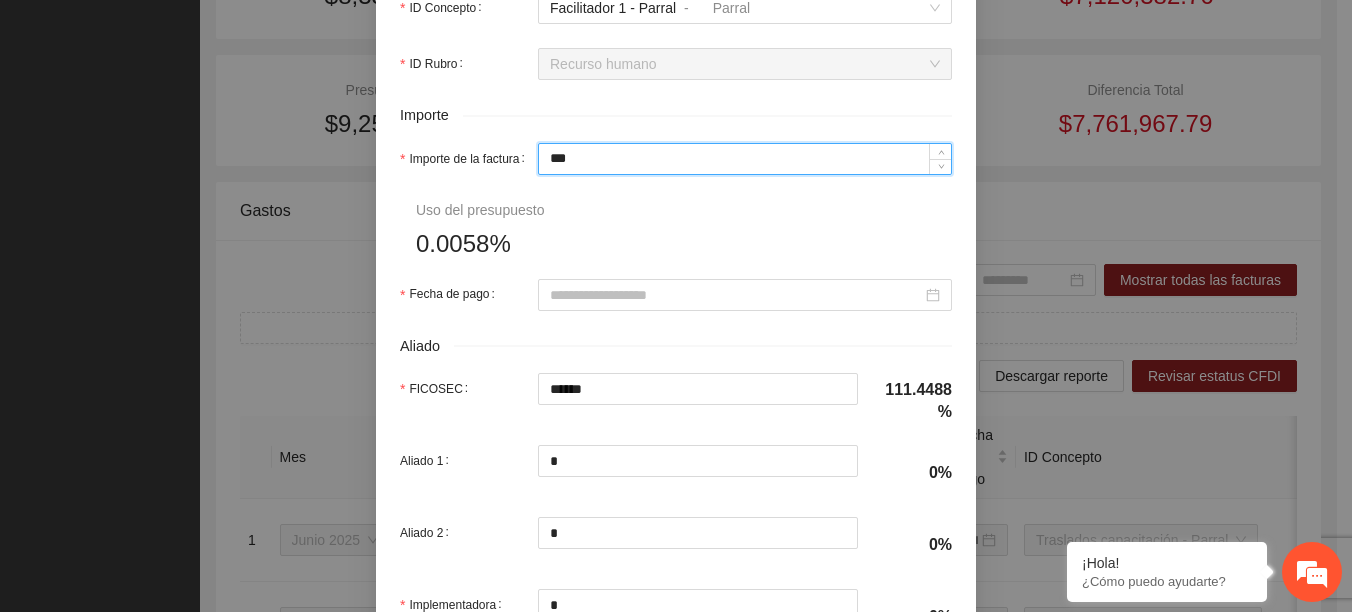 type on "**" 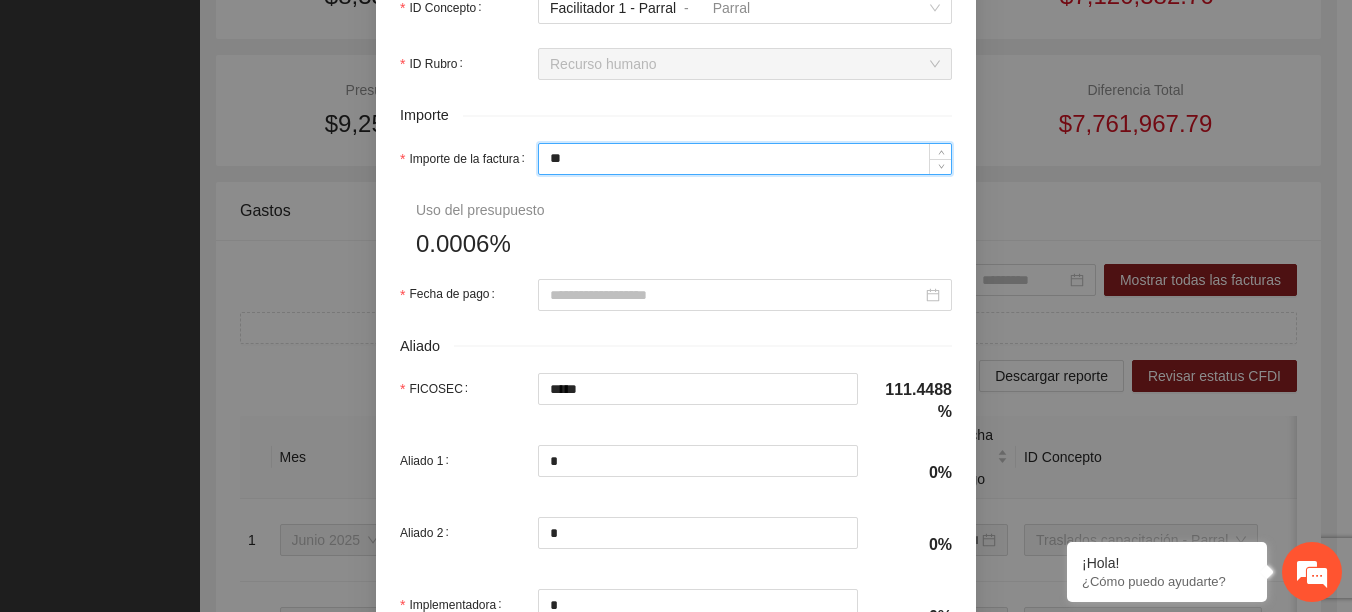 type on "*" 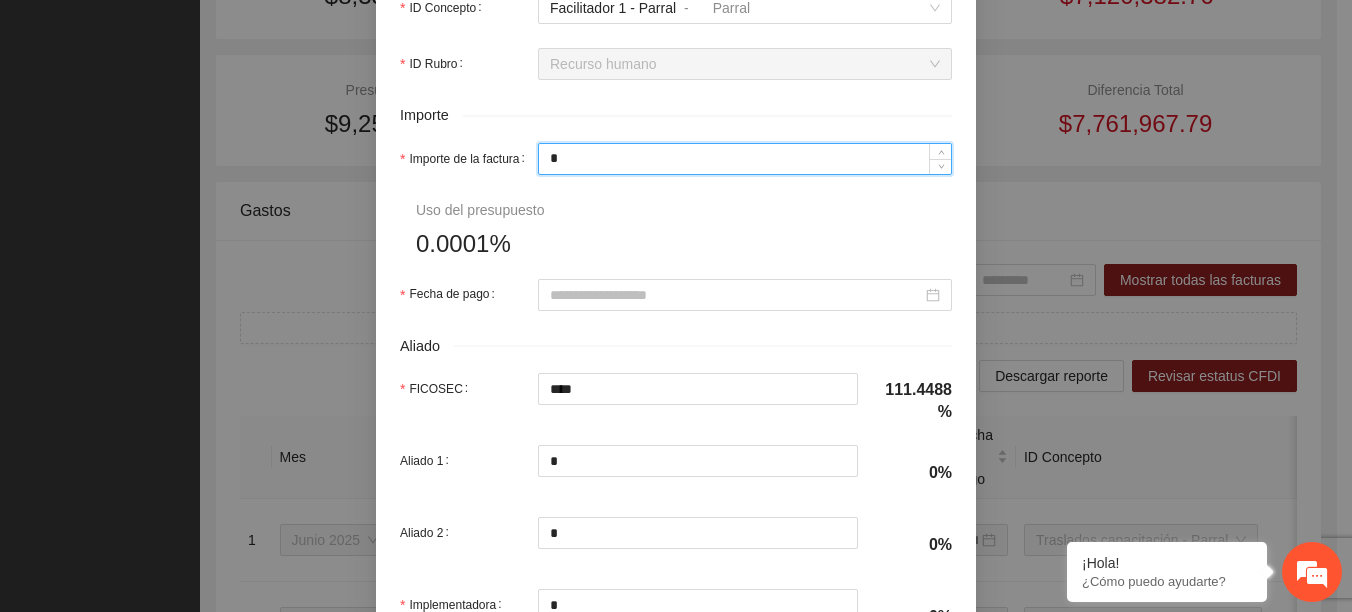 type on "**" 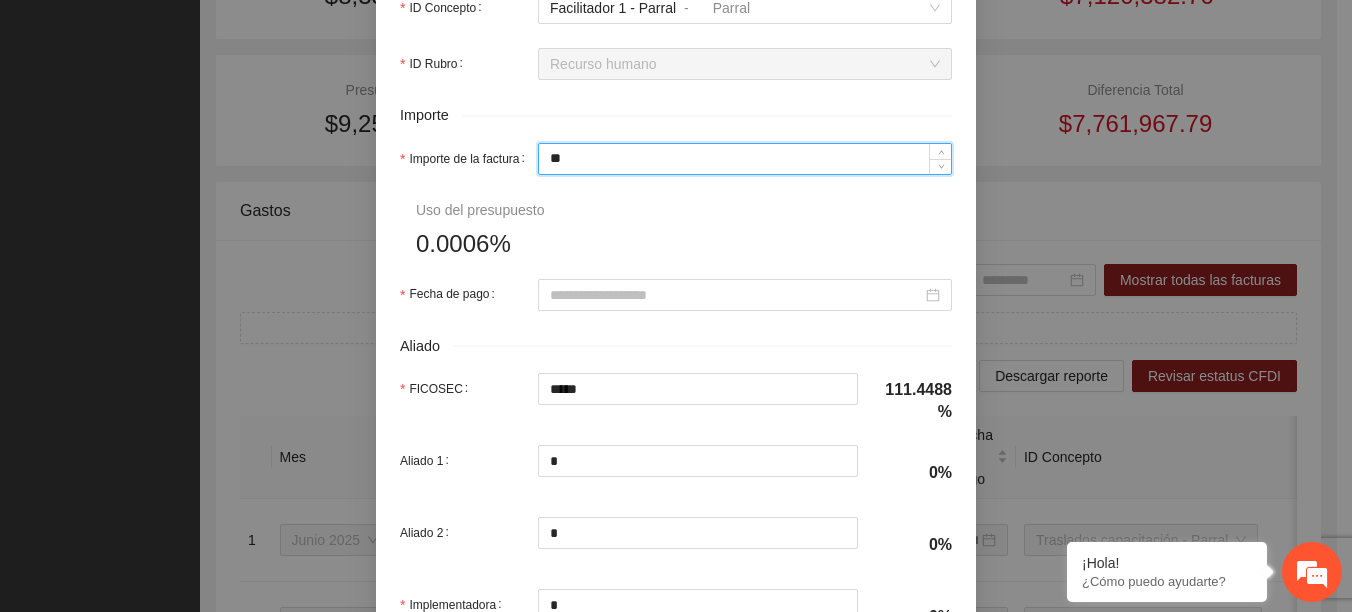 type on "*" 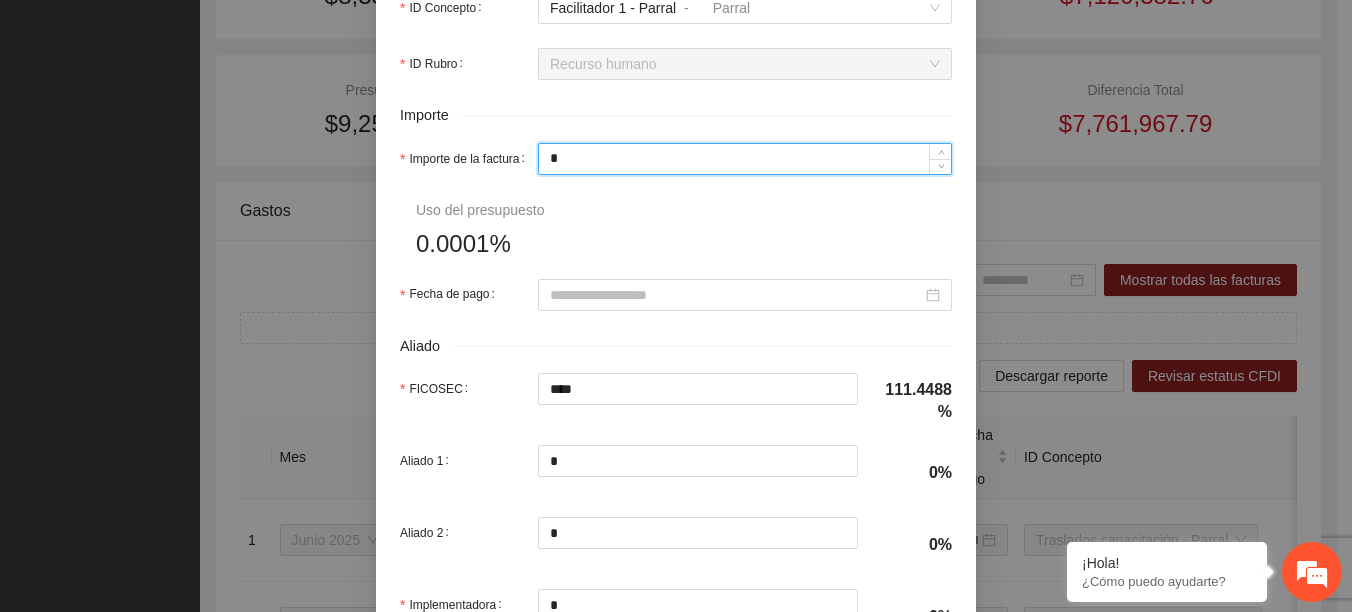type 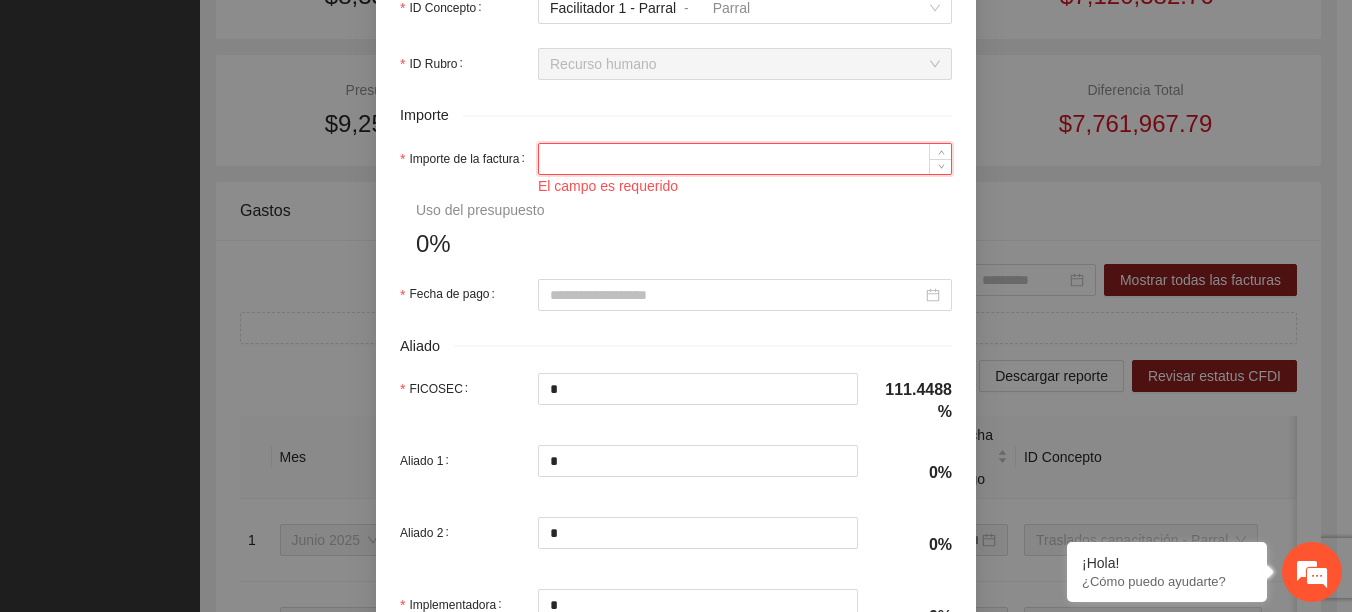 click on "Importe de la factura" at bounding box center (745, 159) 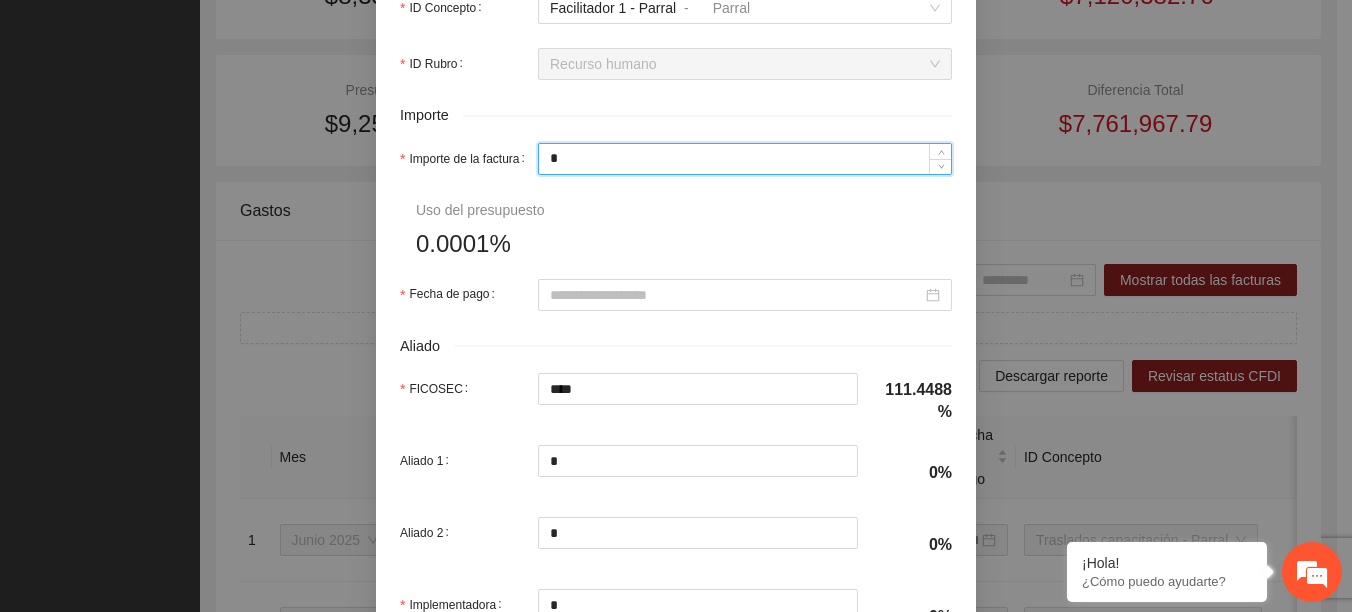type on "**" 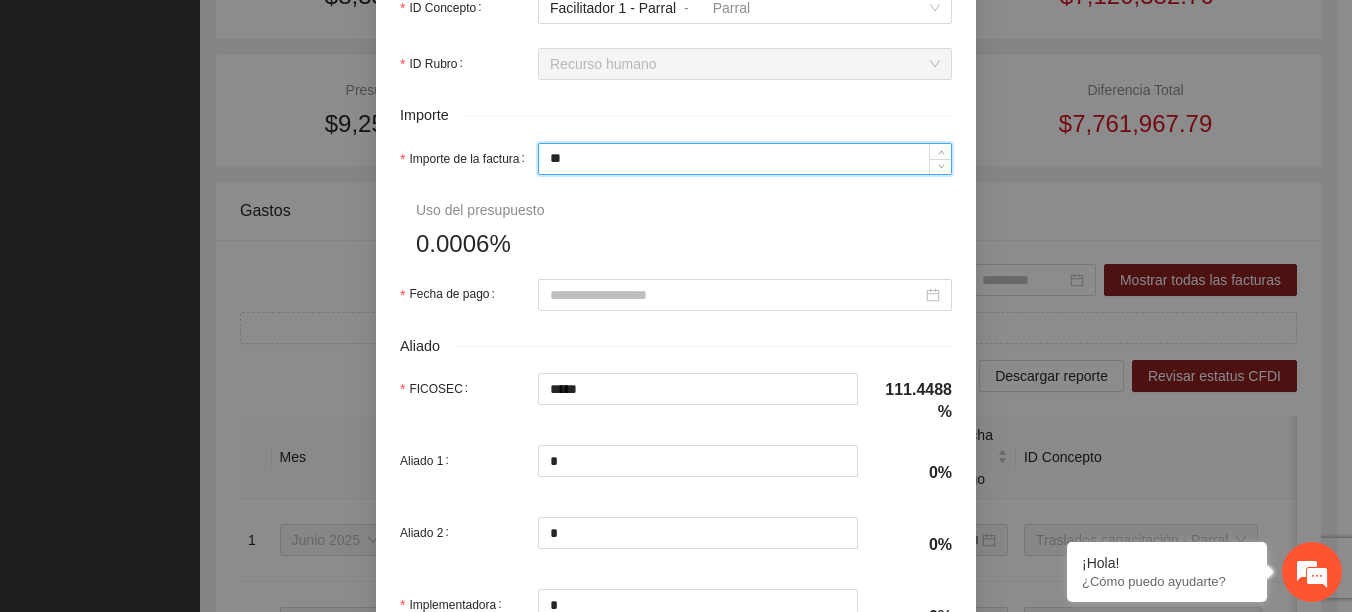 type on "***" 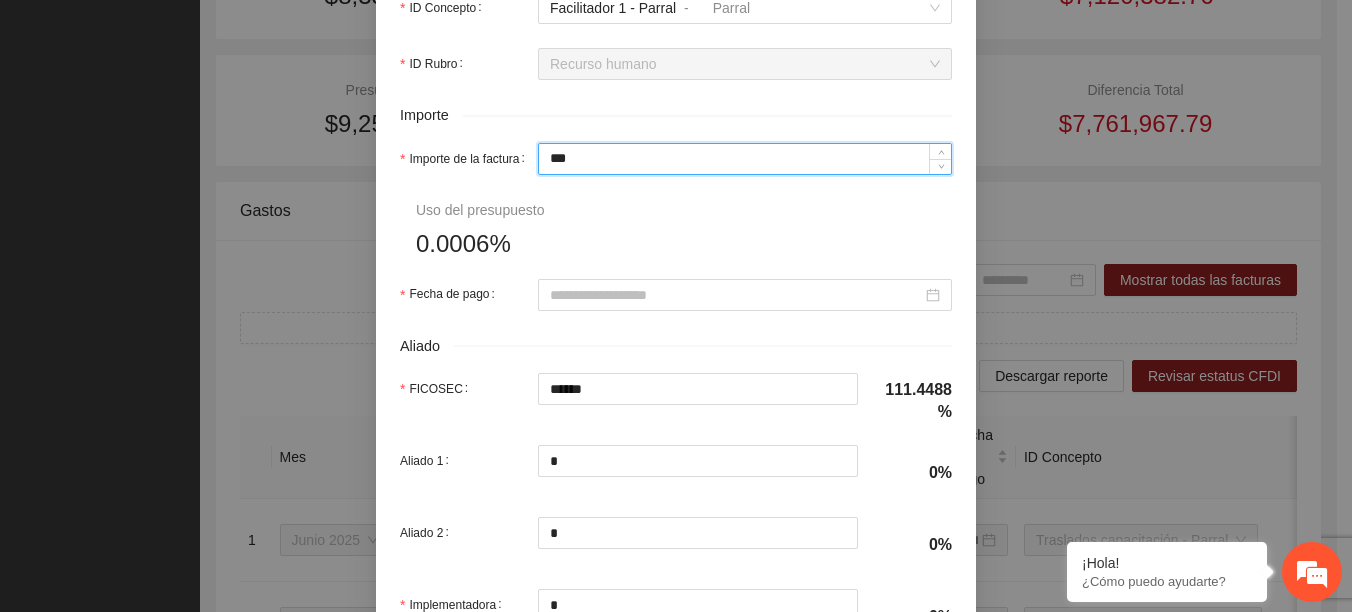 type on "*****" 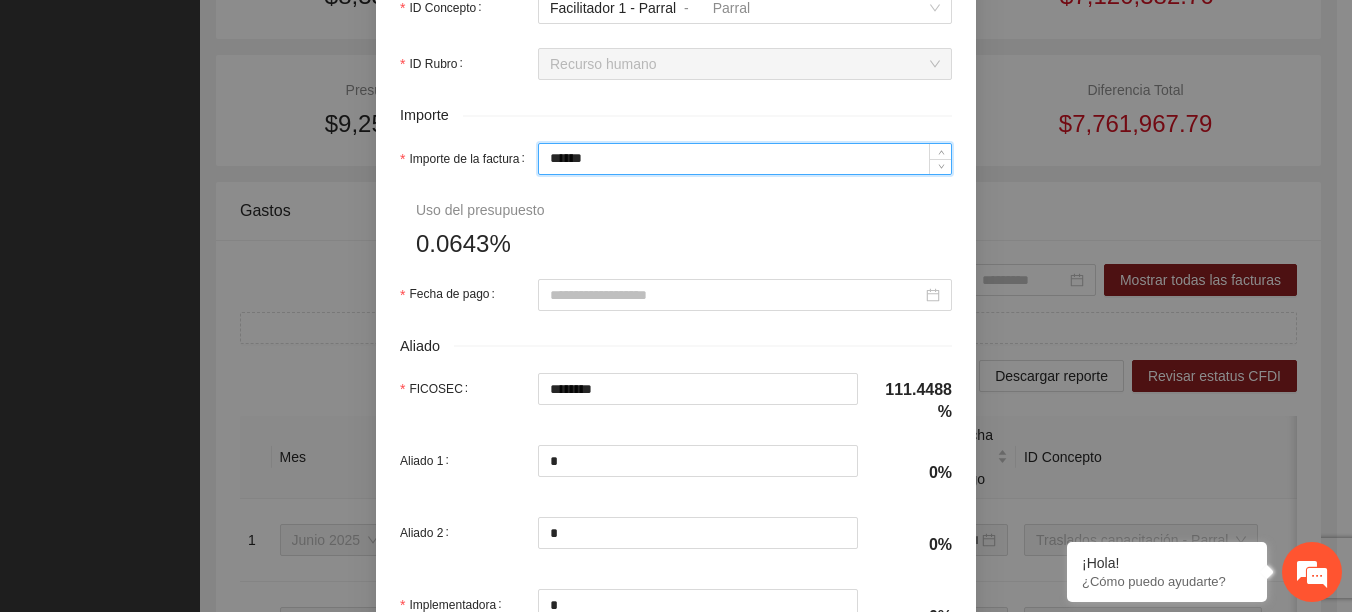 type on "*******" 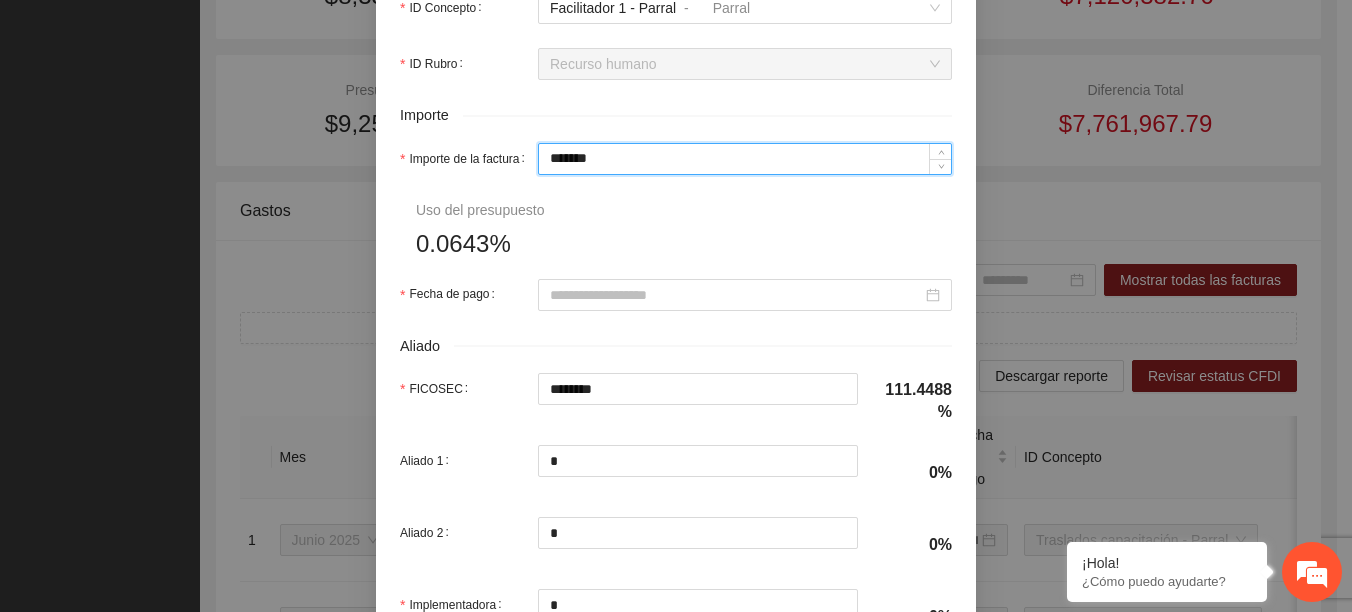type on "********" 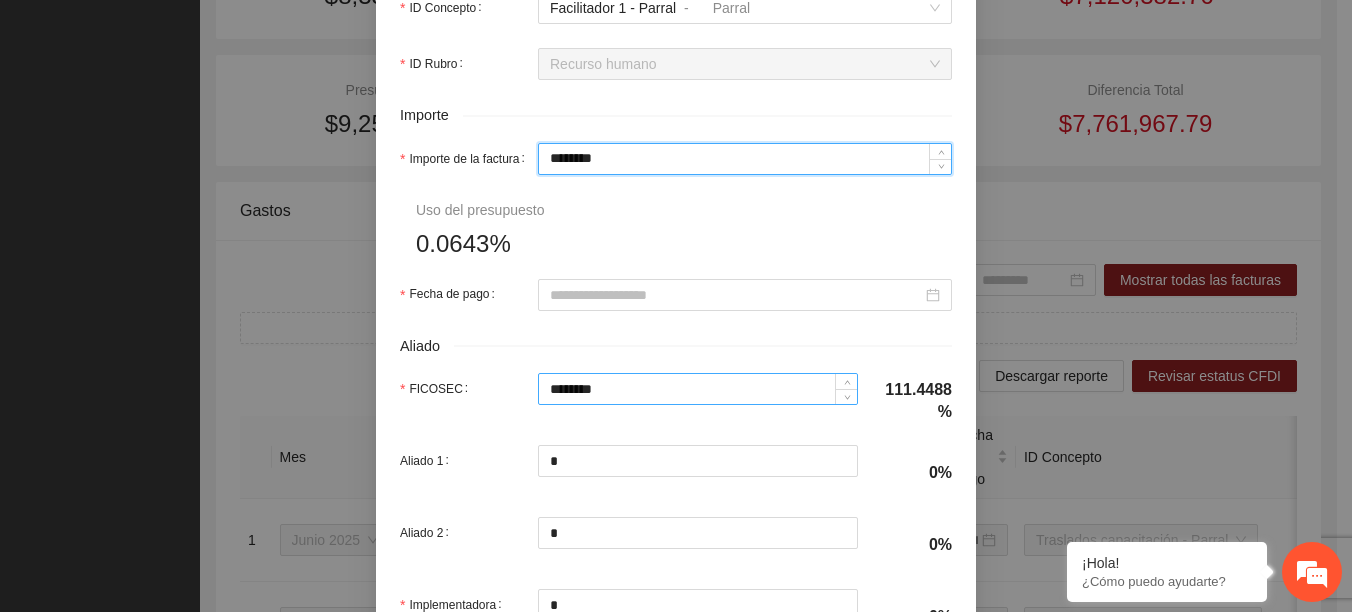 type on "********" 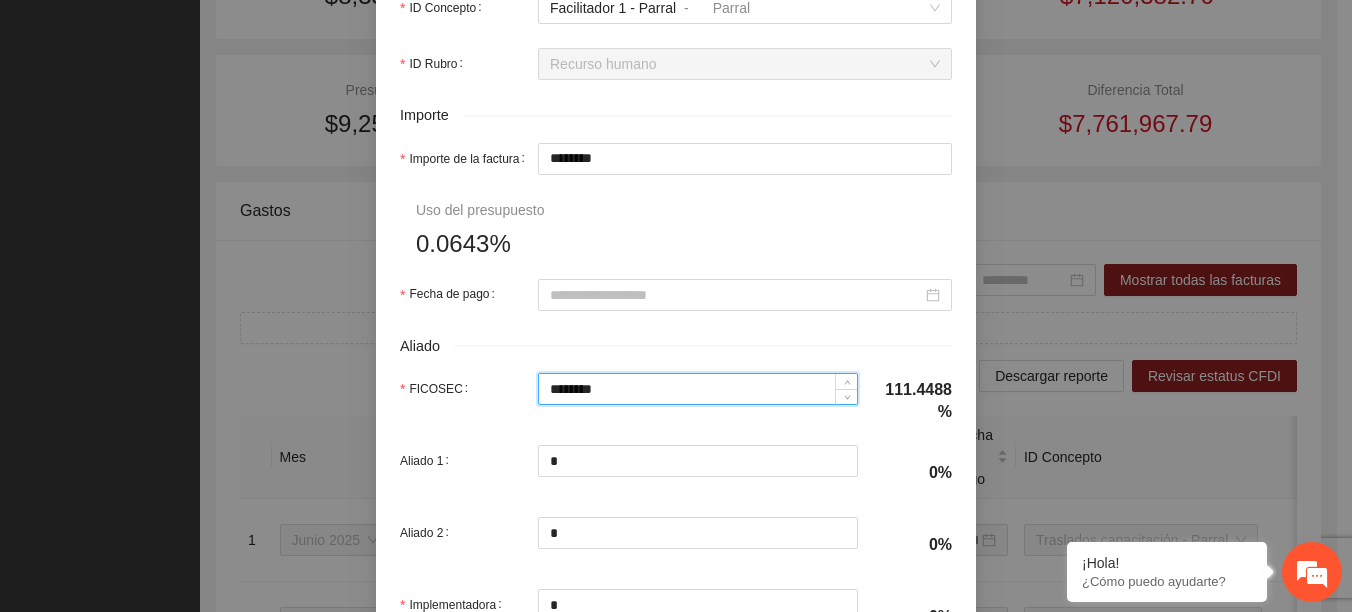 click on "********" at bounding box center [698, 389] 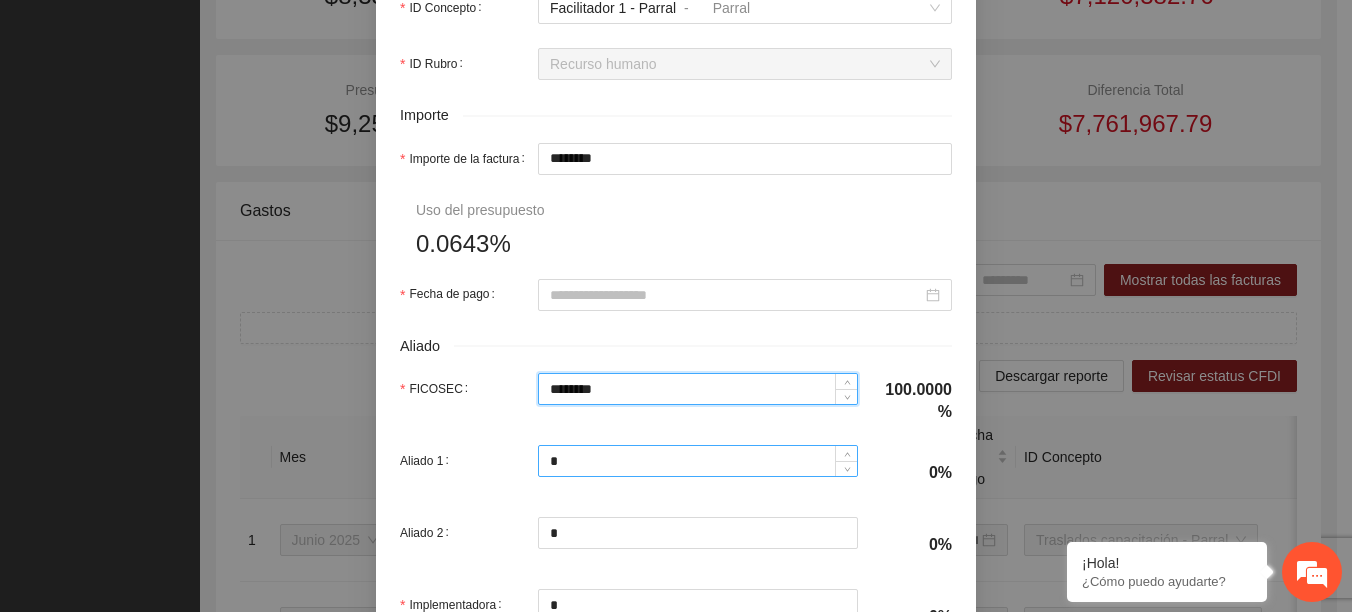 type on "********" 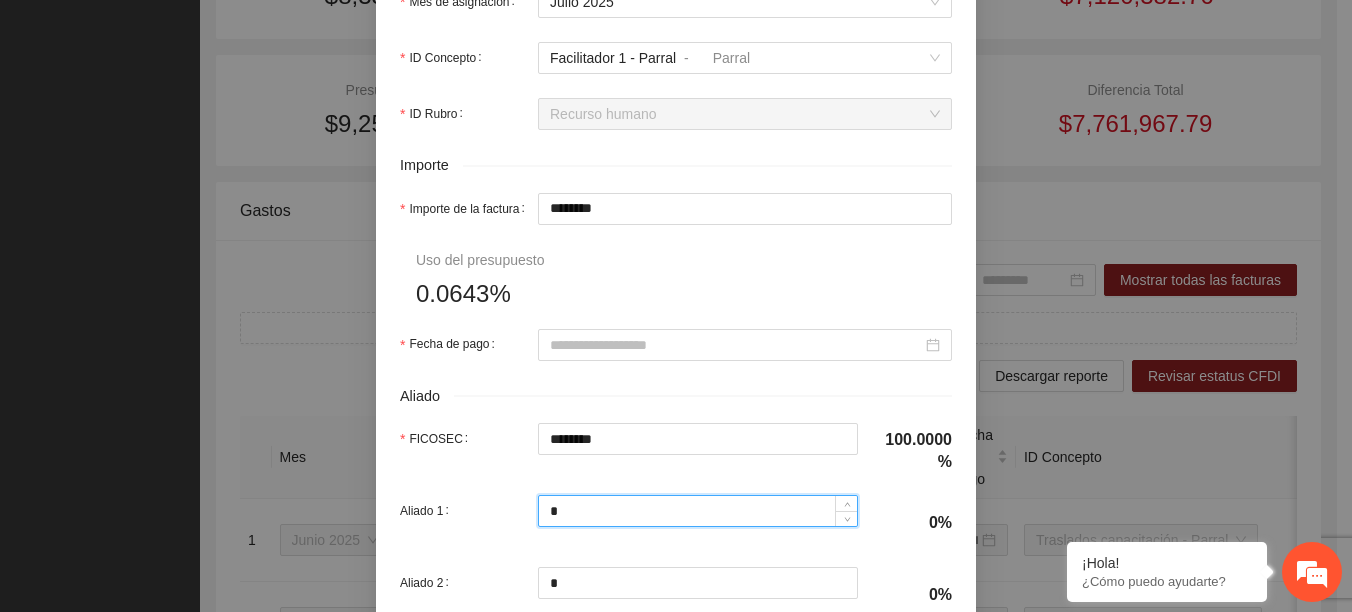 scroll, scrollTop: 1050, scrollLeft: 0, axis: vertical 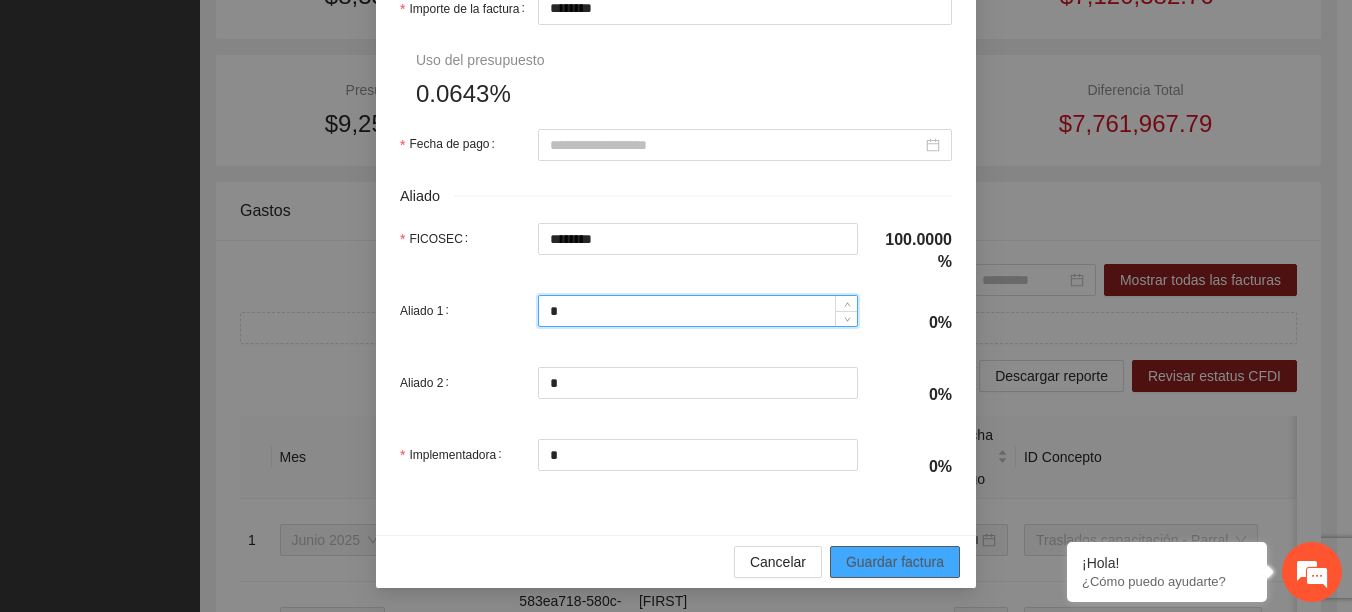 click on "Guardar factura" at bounding box center [895, 562] 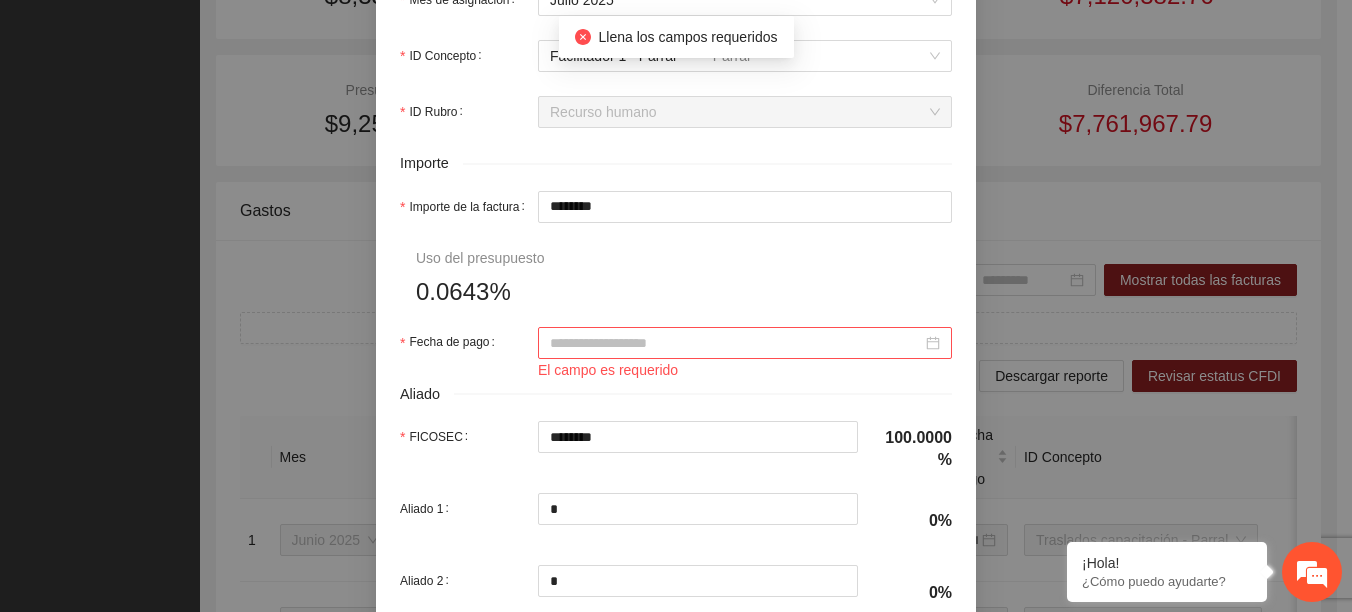 scroll, scrollTop: 850, scrollLeft: 0, axis: vertical 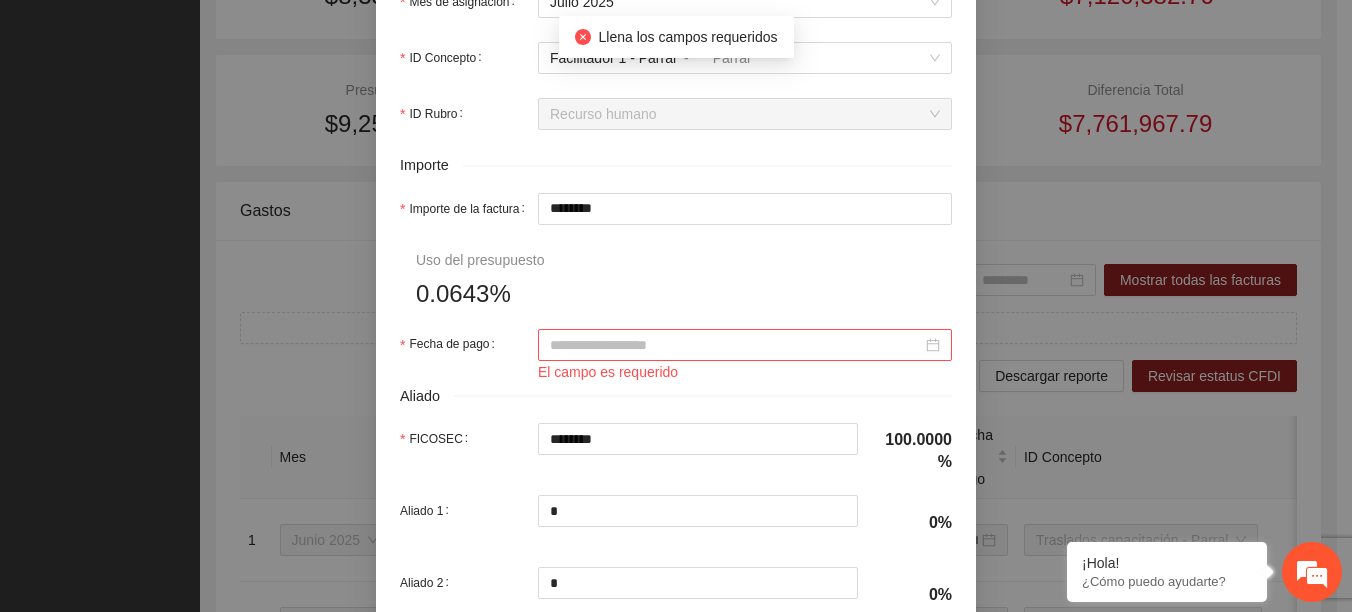 click on "Fecha de pago" at bounding box center [736, 345] 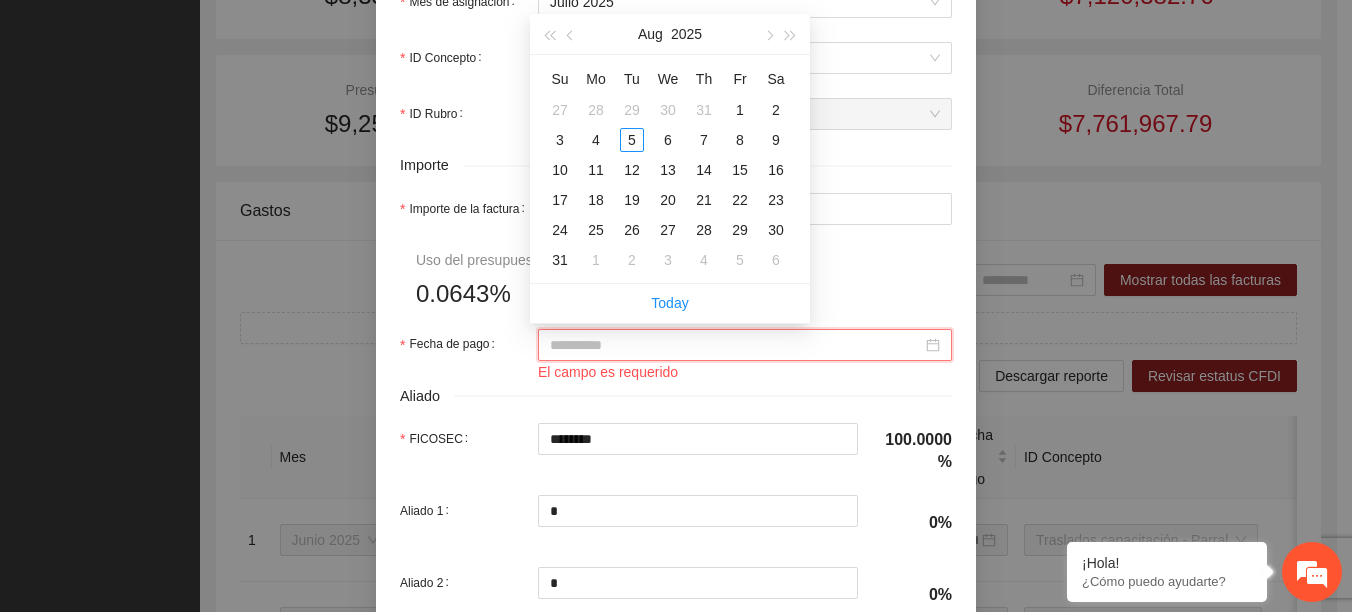type on "**********" 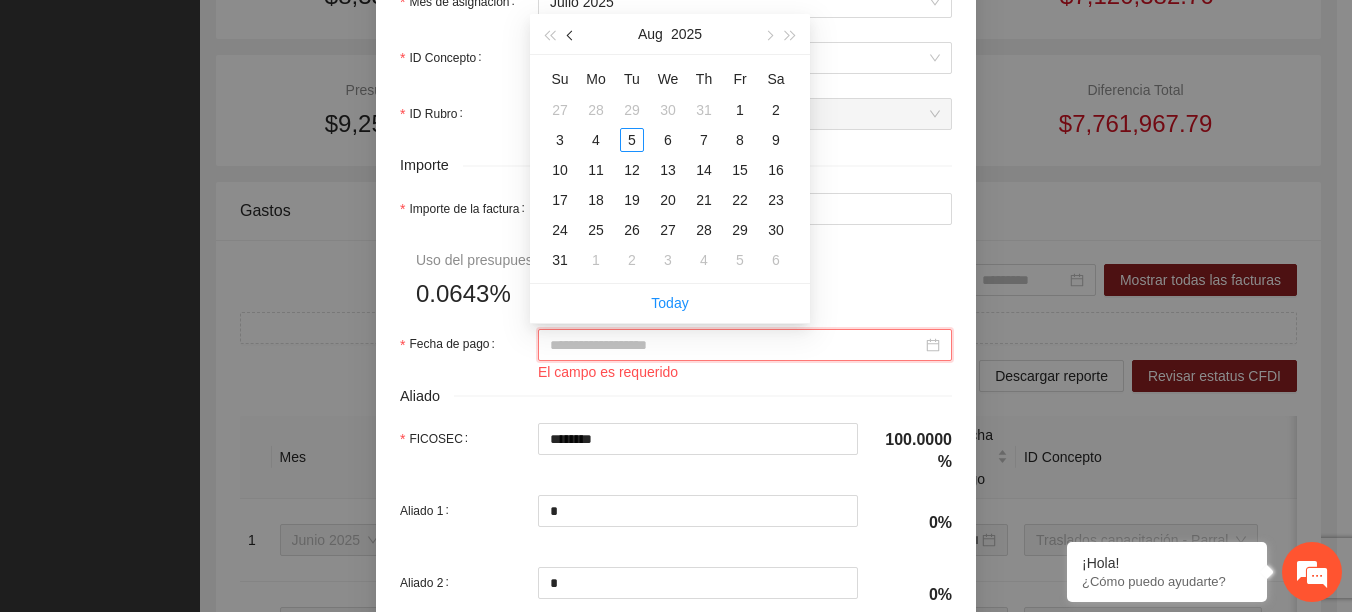 click at bounding box center [572, 36] 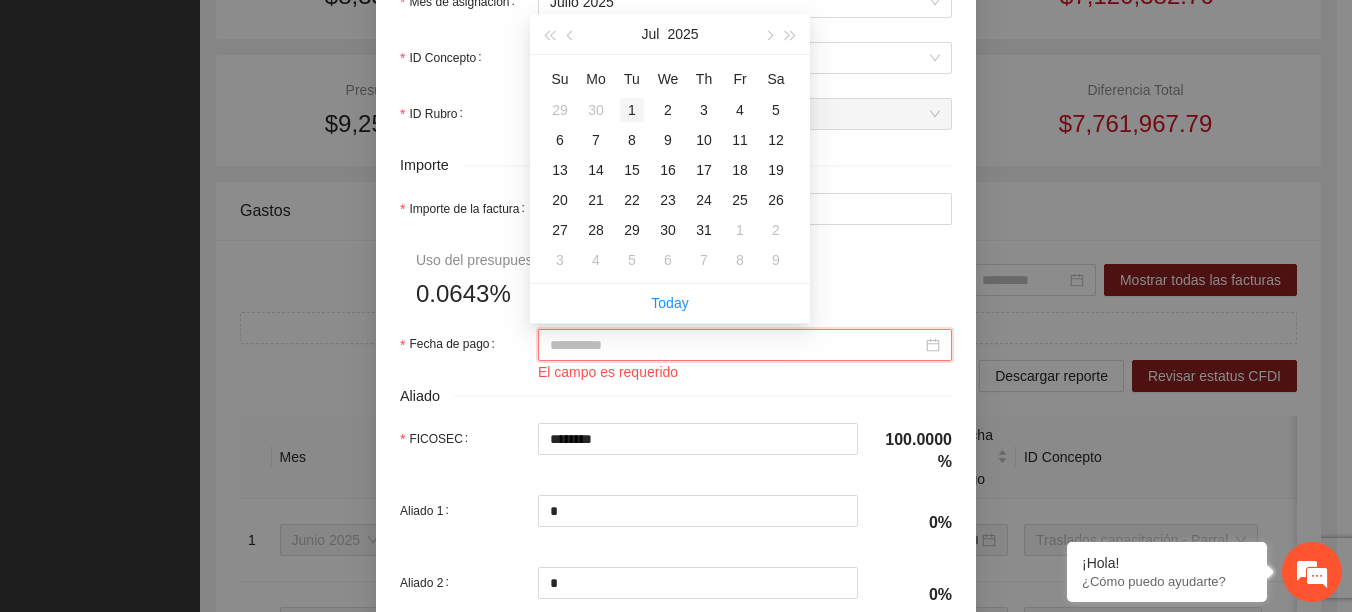 type on "**********" 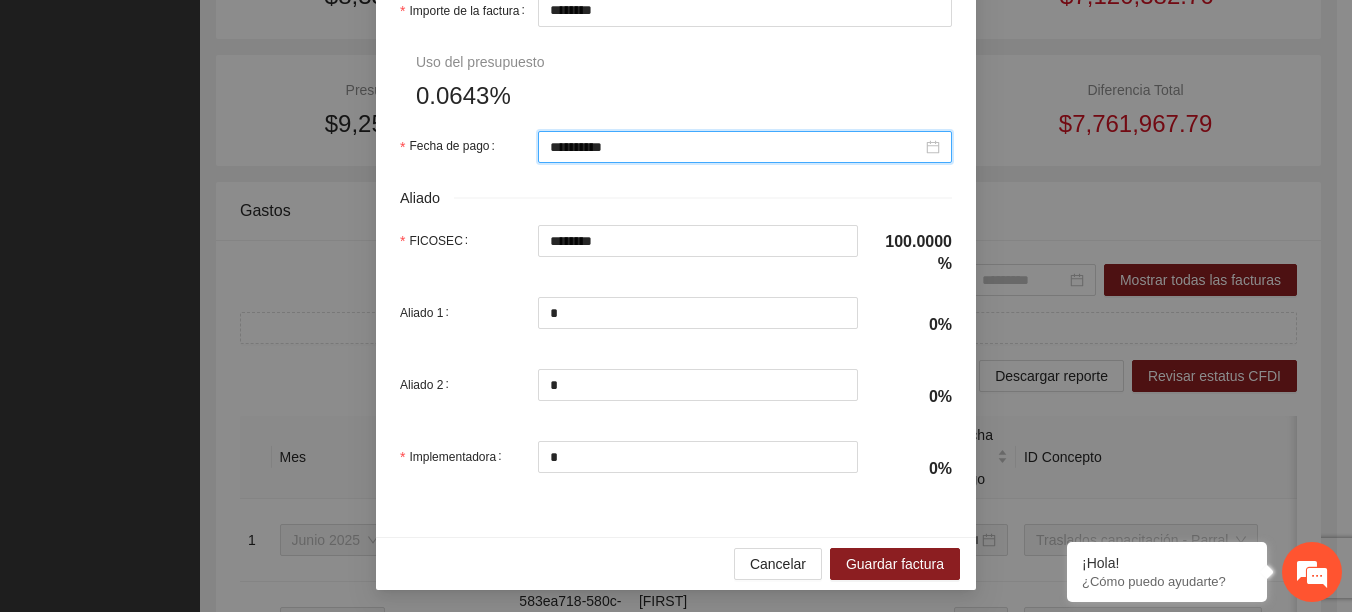 scroll, scrollTop: 1050, scrollLeft: 0, axis: vertical 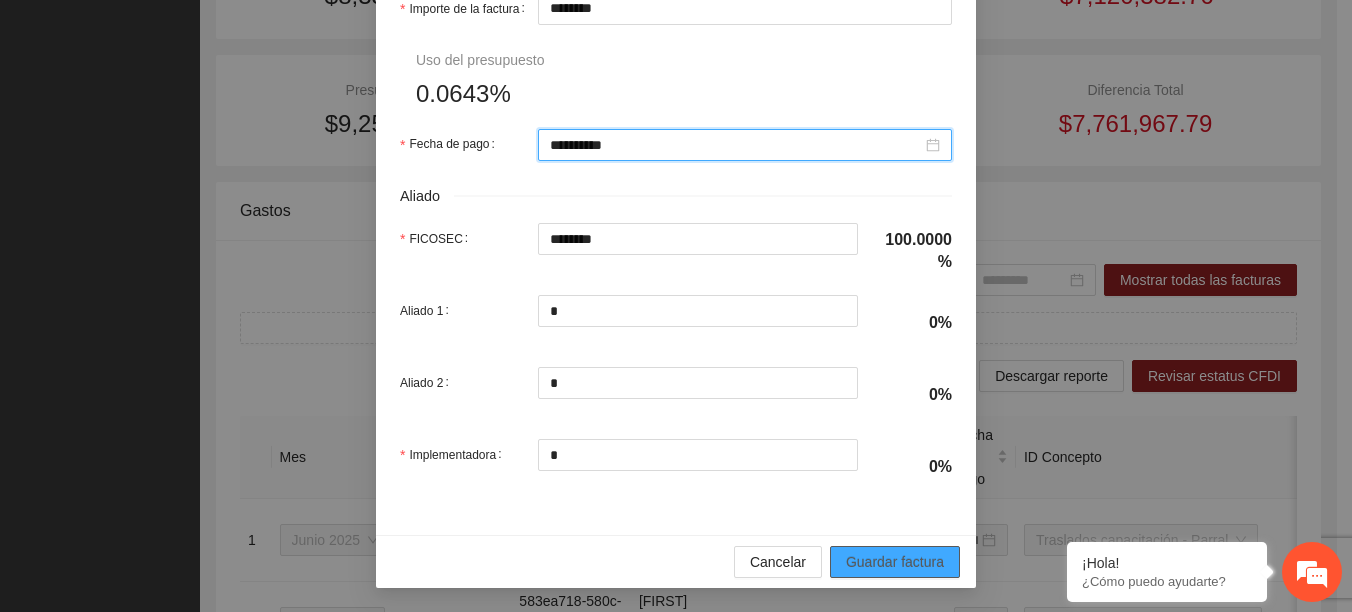 click on "Guardar factura" at bounding box center (895, 562) 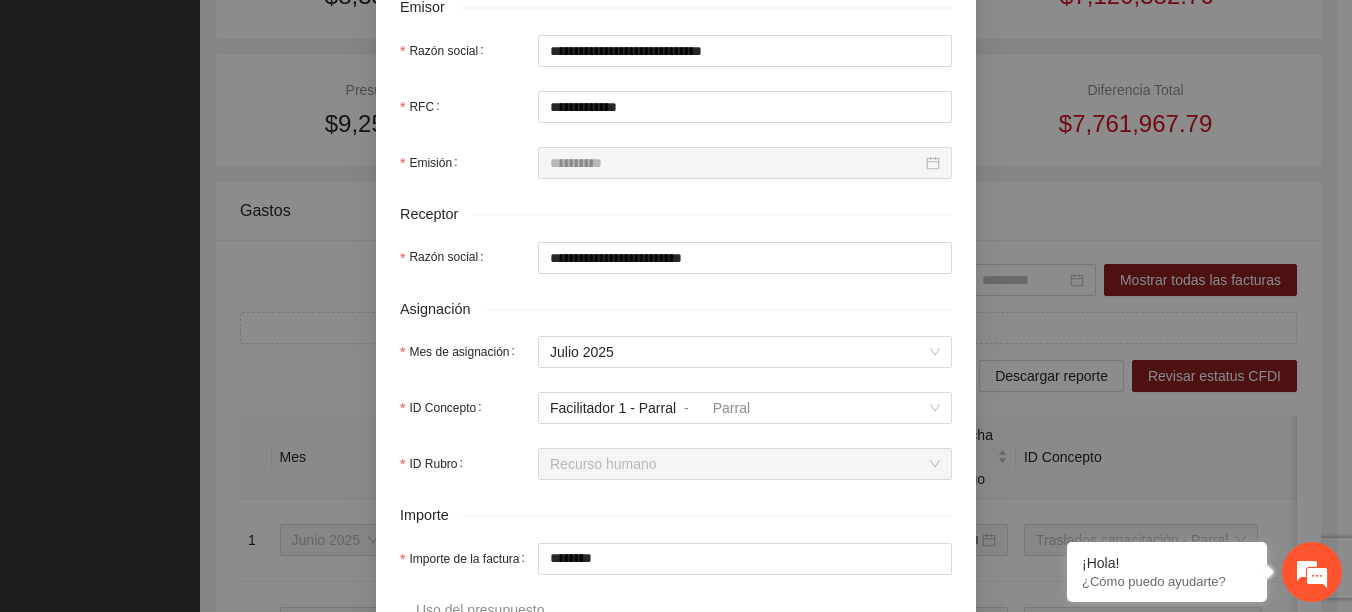 scroll, scrollTop: 1050, scrollLeft: 0, axis: vertical 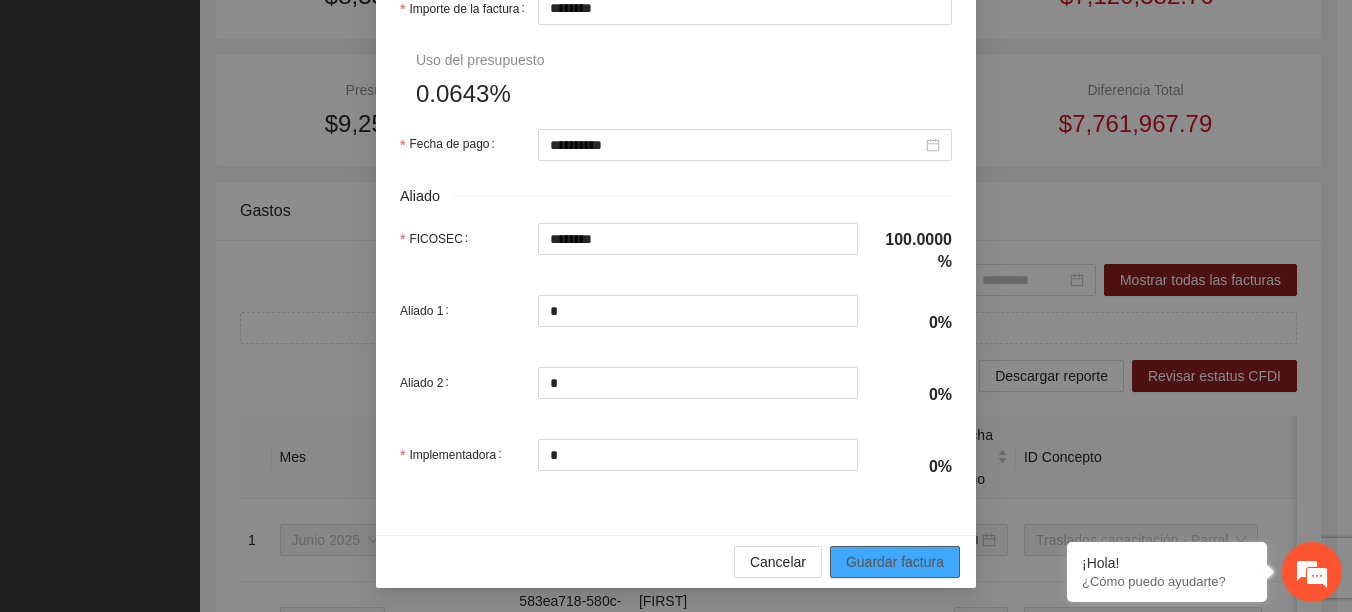 click on "Guardar factura" at bounding box center [895, 562] 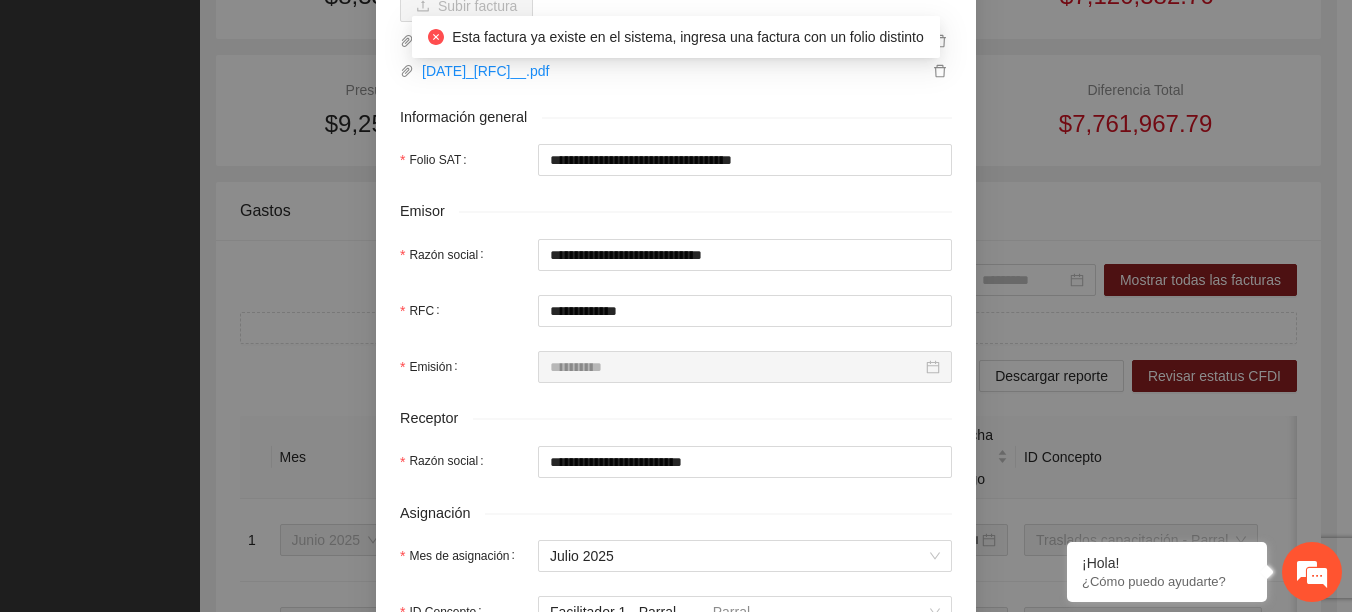 scroll, scrollTop: 0, scrollLeft: 0, axis: both 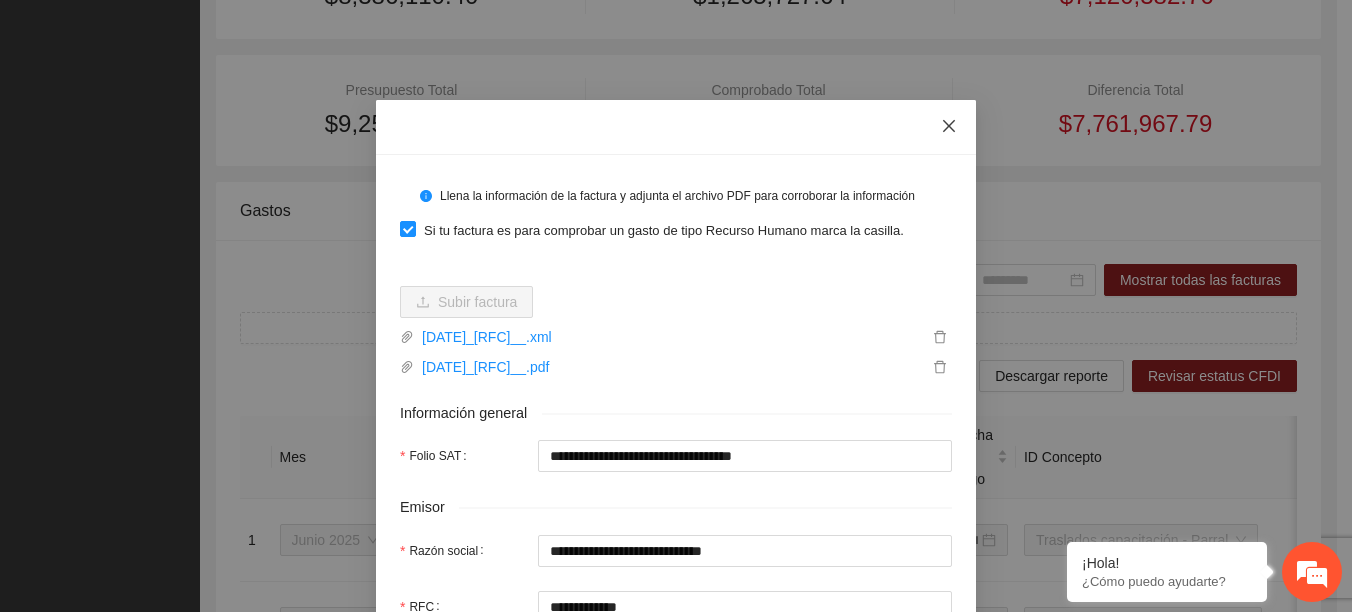 click 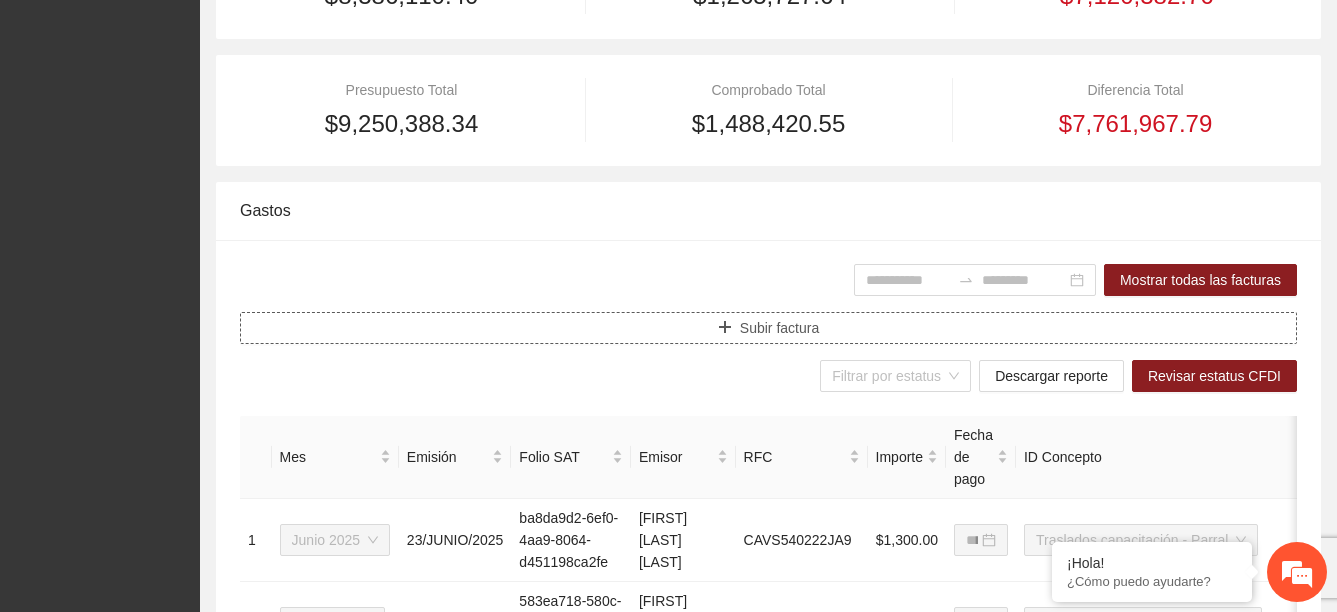 click on "Subir factura" at bounding box center (779, 328) 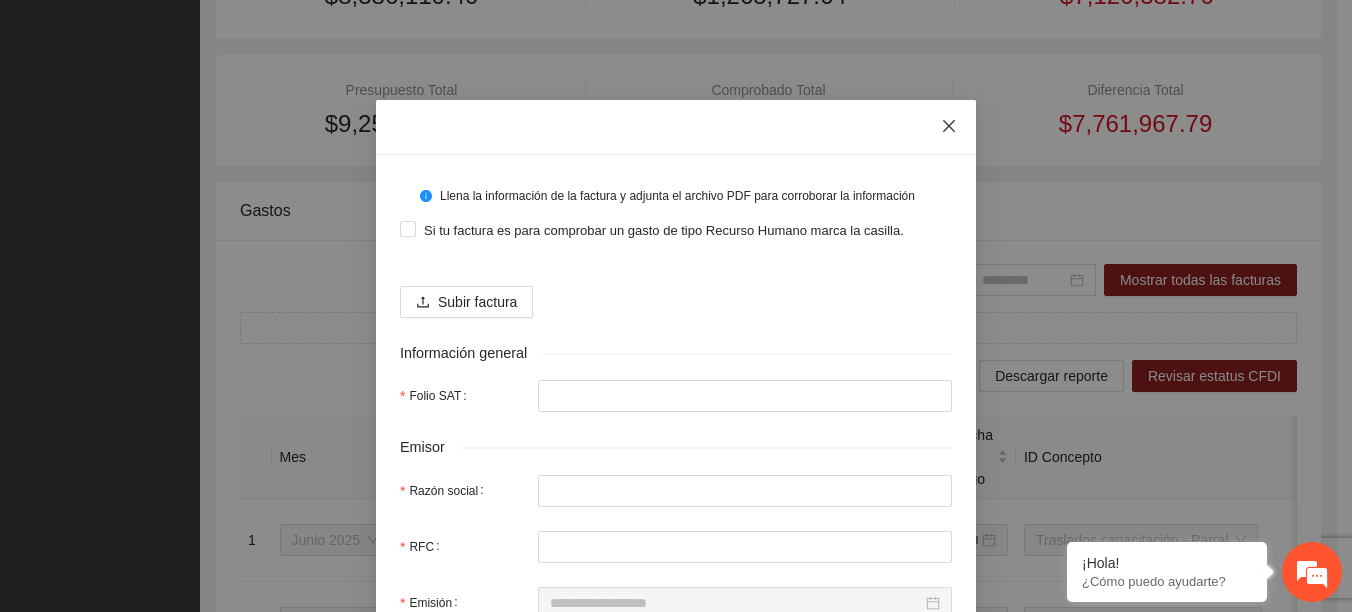 click 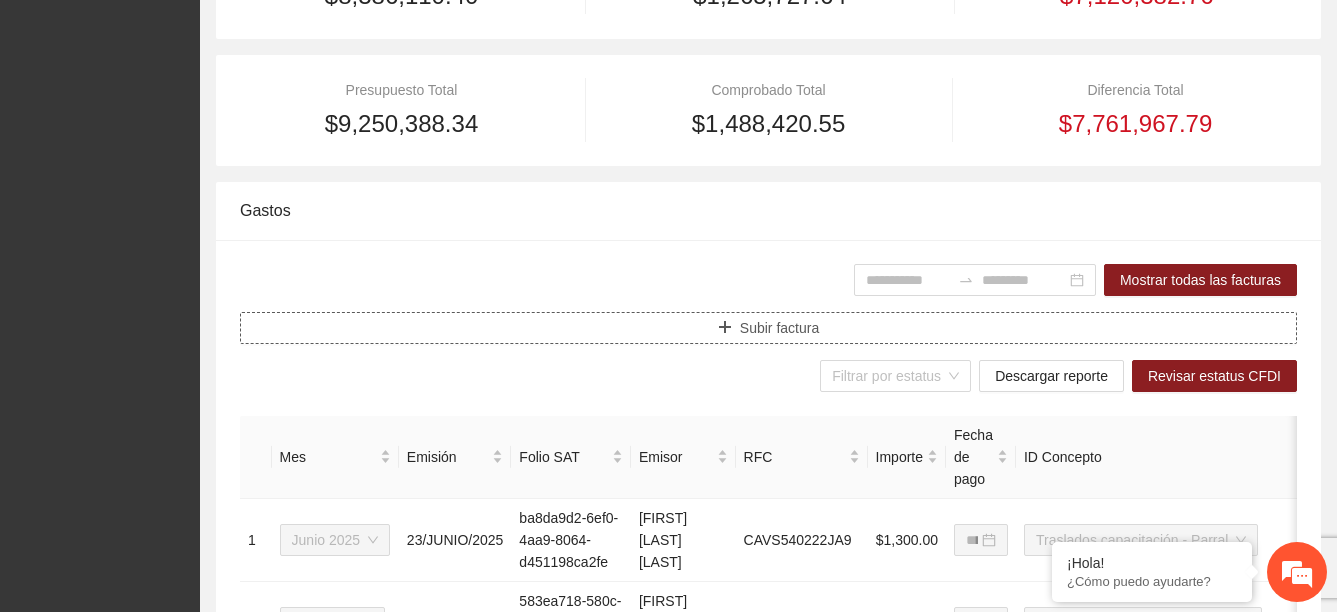 click 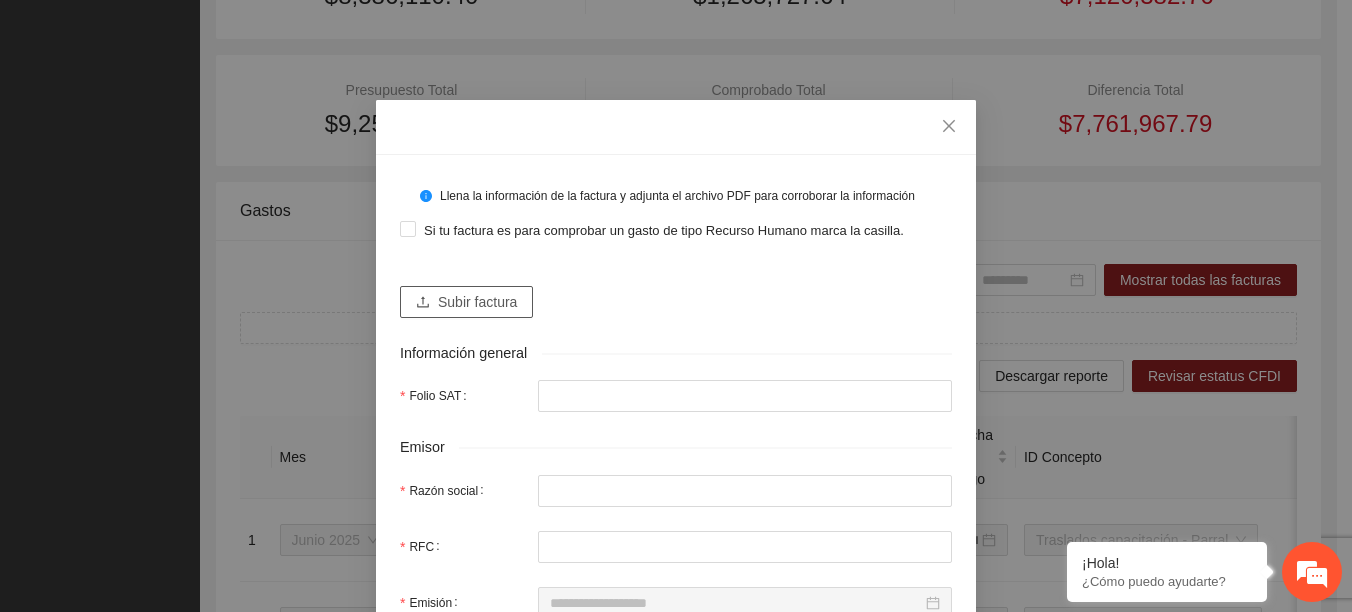 click on "Subir factura" at bounding box center (477, 302) 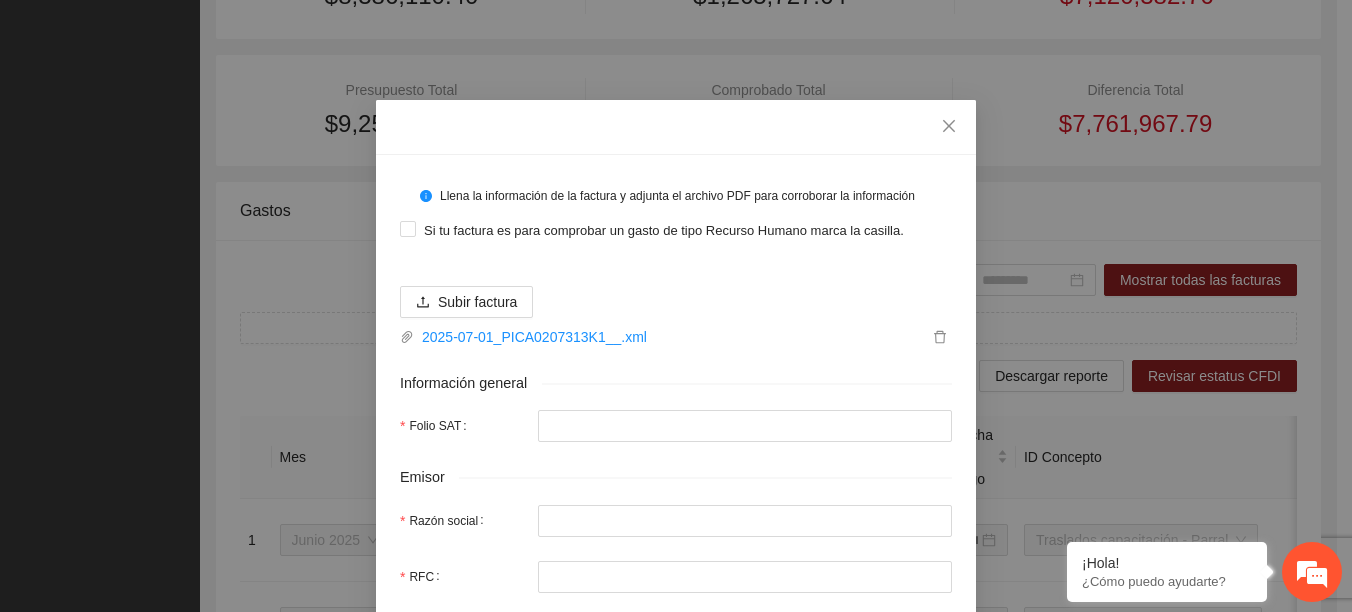 type on "**********" 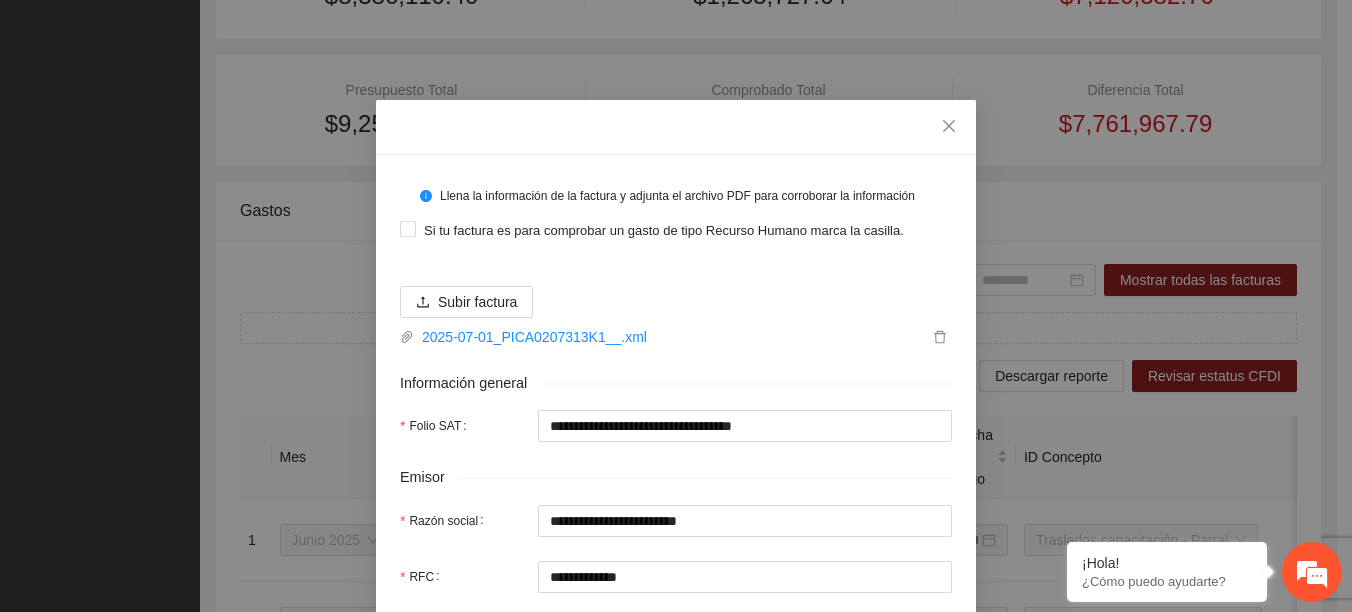 type on "**********" 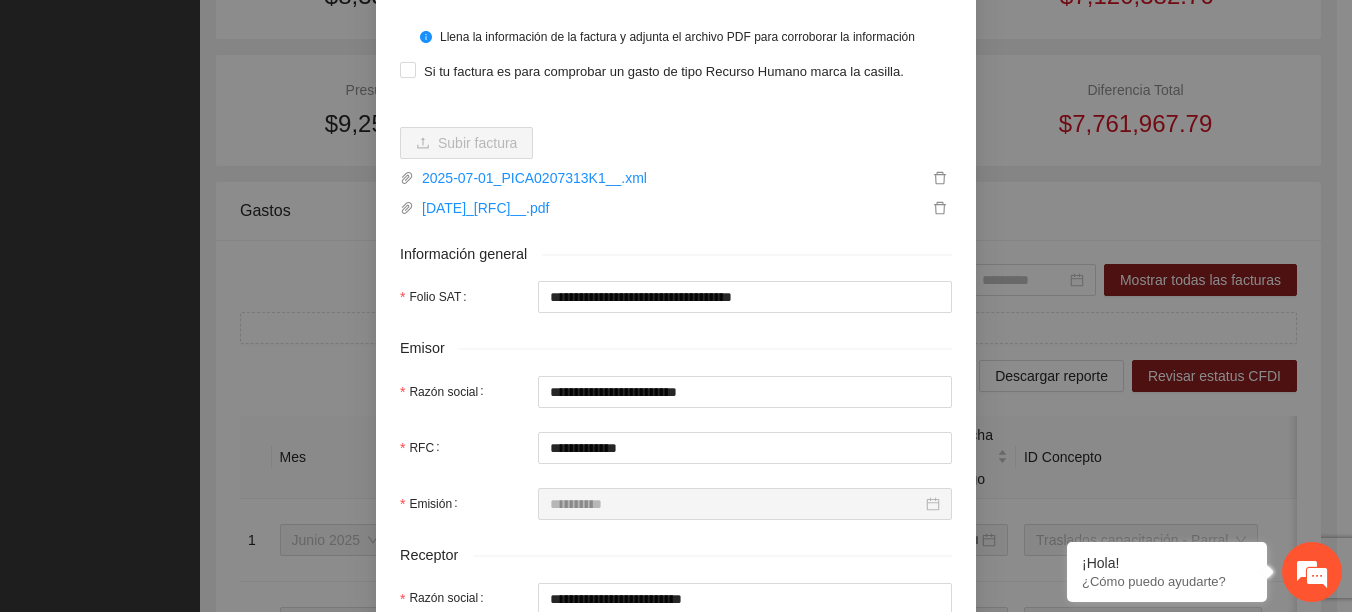 scroll, scrollTop: 100, scrollLeft: 0, axis: vertical 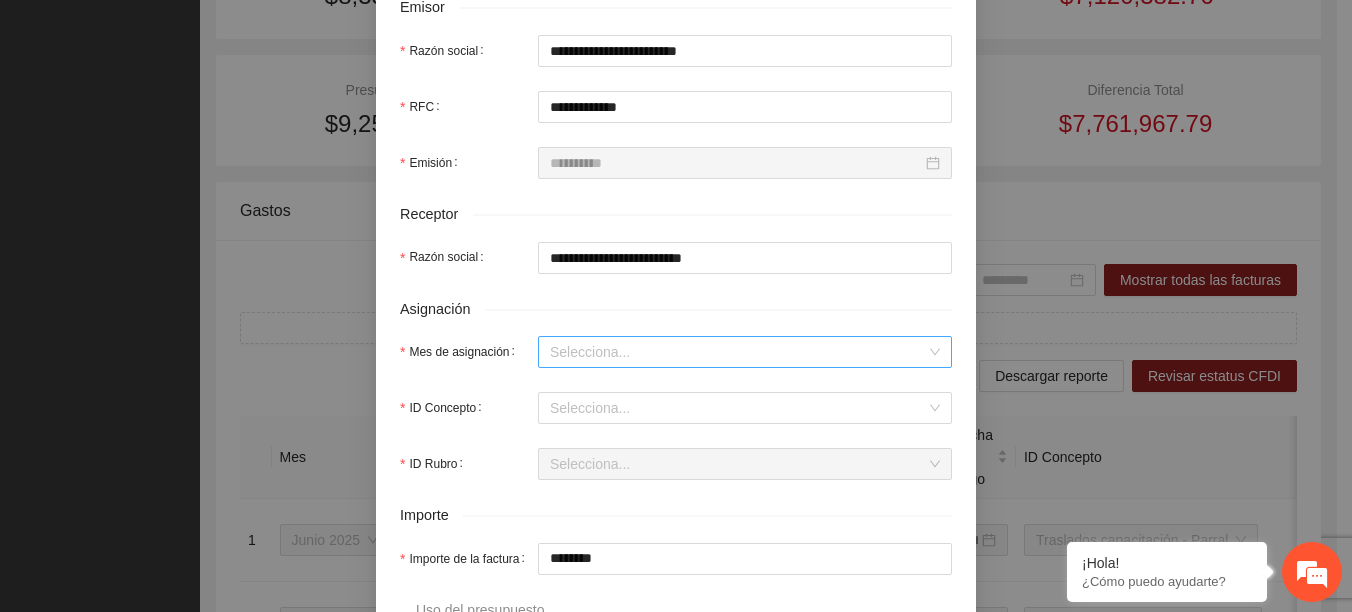 click on "Mes de asignación" at bounding box center [738, 352] 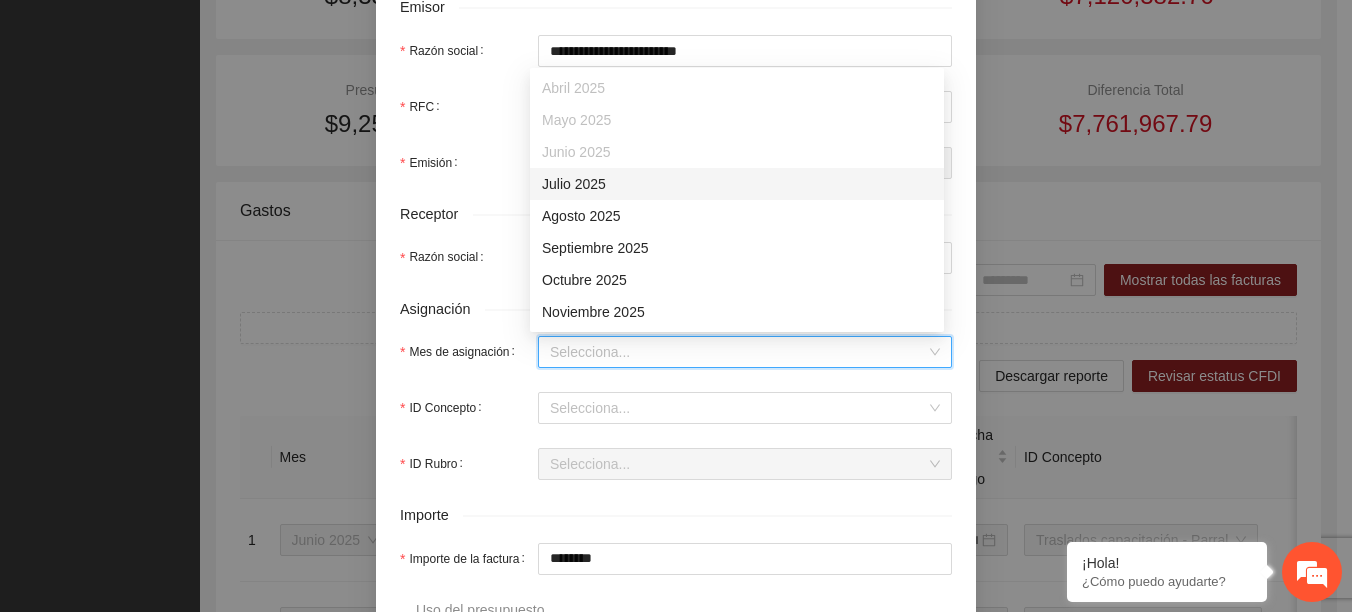 click on "Julio 2025" at bounding box center [737, 184] 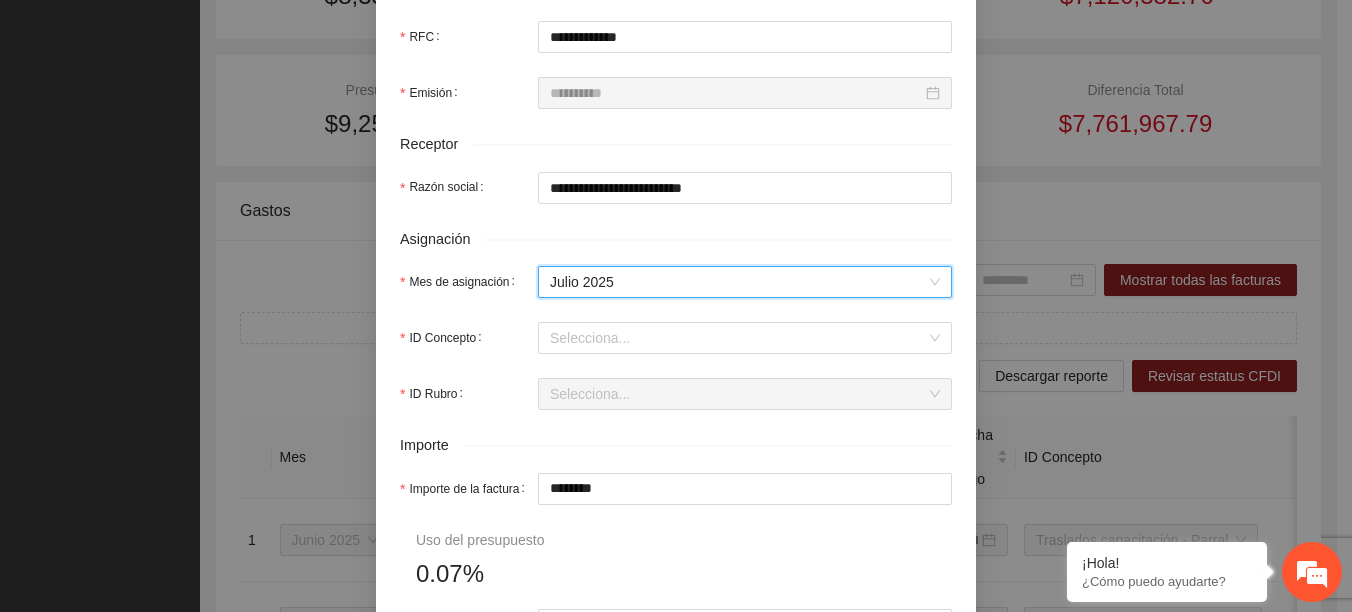 scroll, scrollTop: 600, scrollLeft: 0, axis: vertical 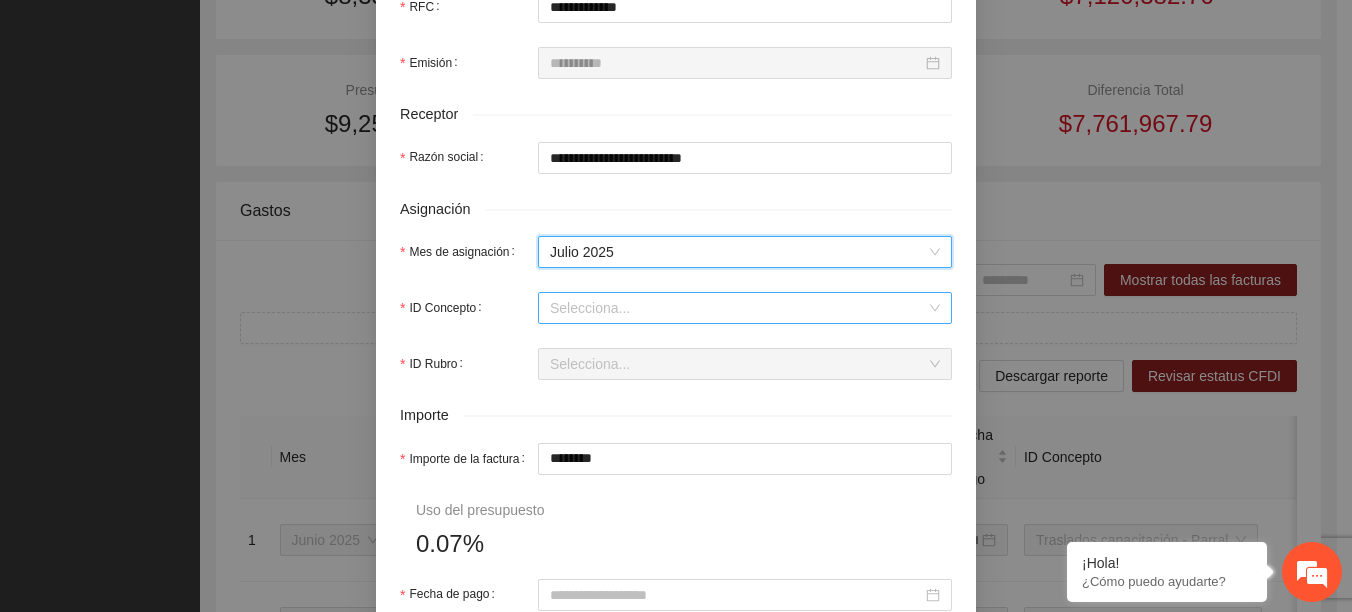 click on "ID Concepto" at bounding box center [738, 308] 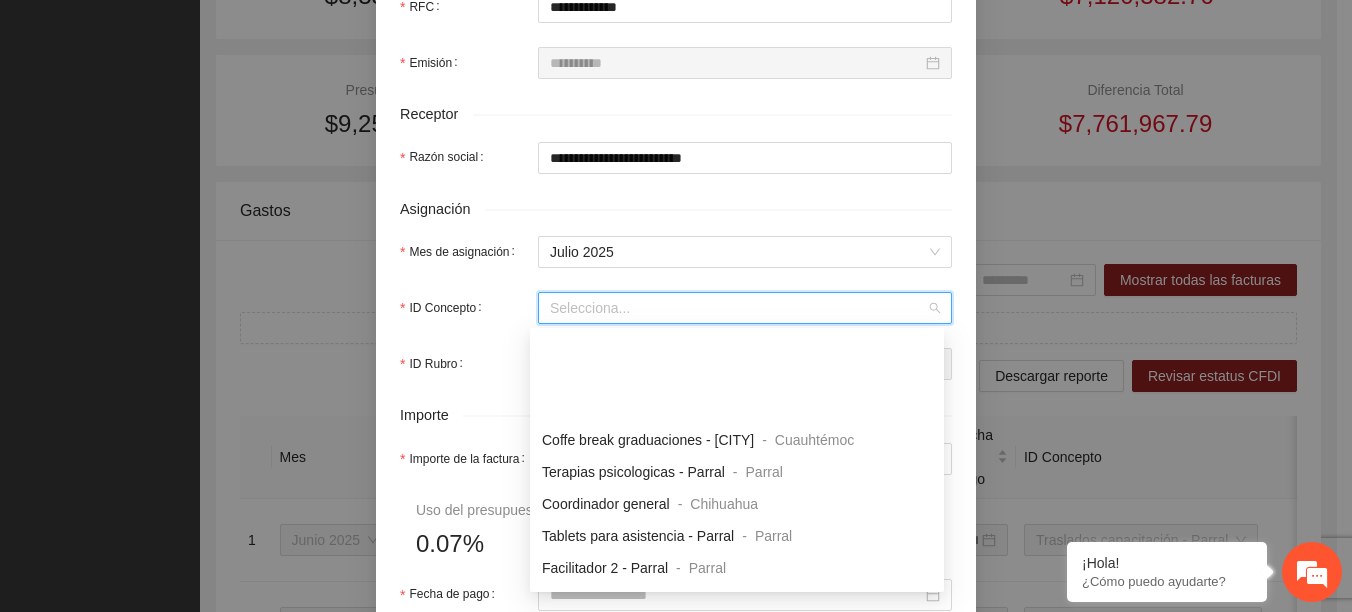 scroll, scrollTop: 200, scrollLeft: 0, axis: vertical 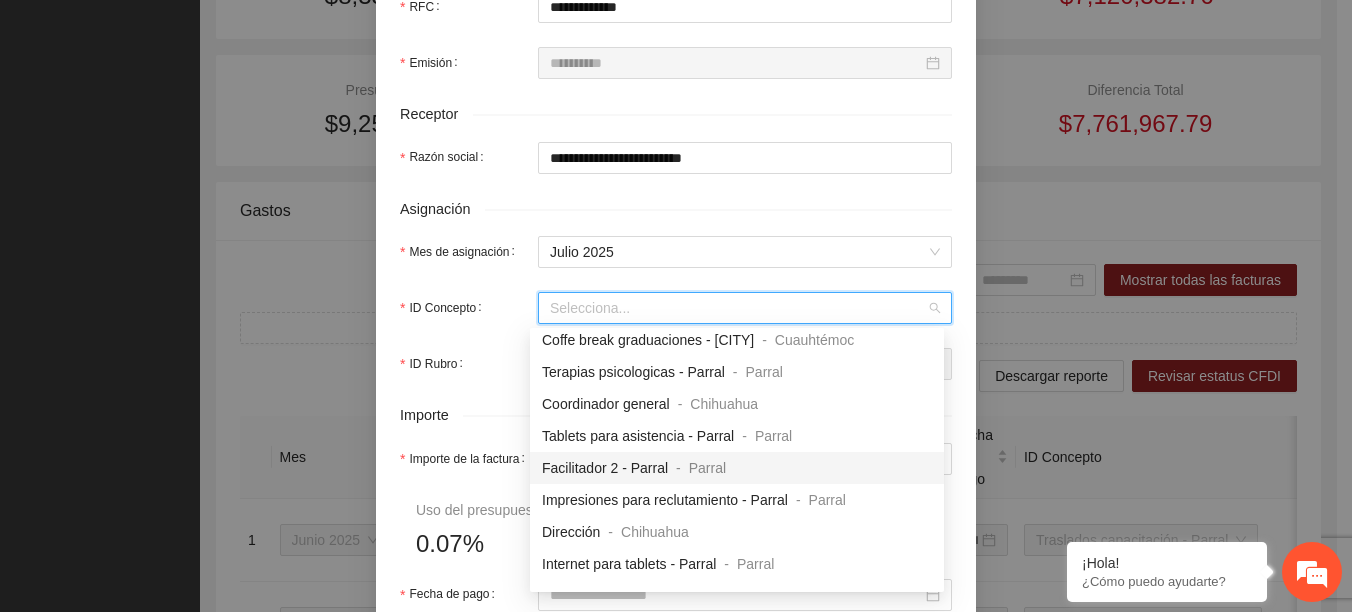 click on "Facilitador 2 - Parral" at bounding box center [605, 468] 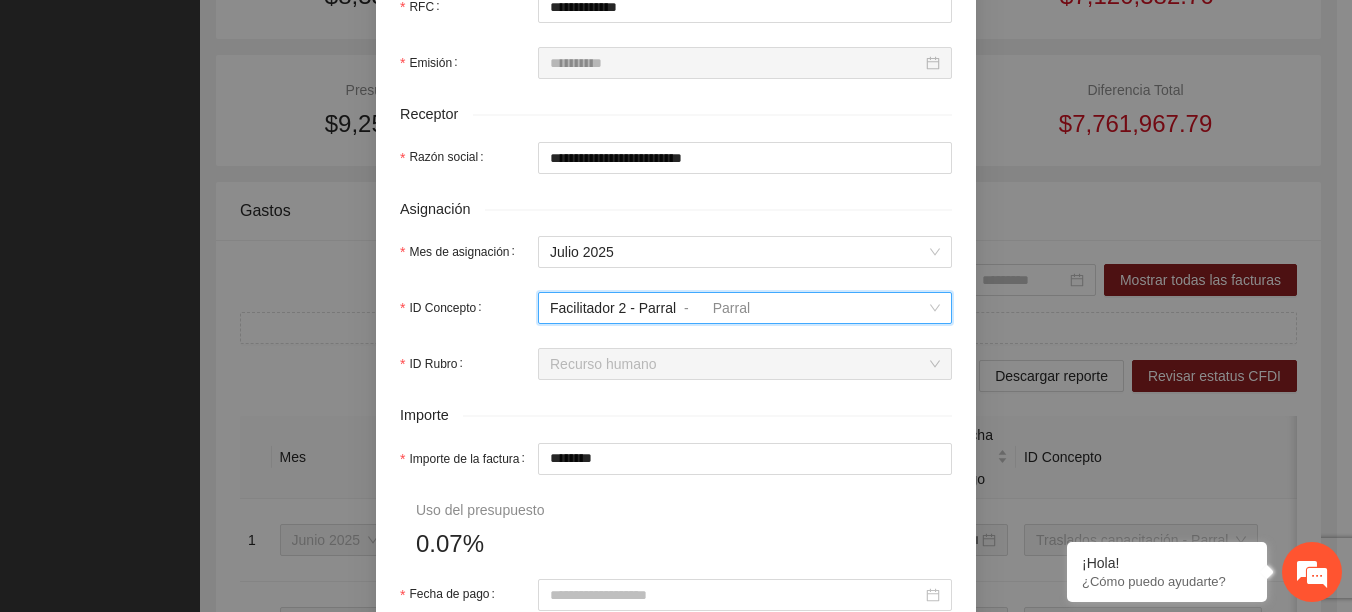 scroll, scrollTop: 700, scrollLeft: 0, axis: vertical 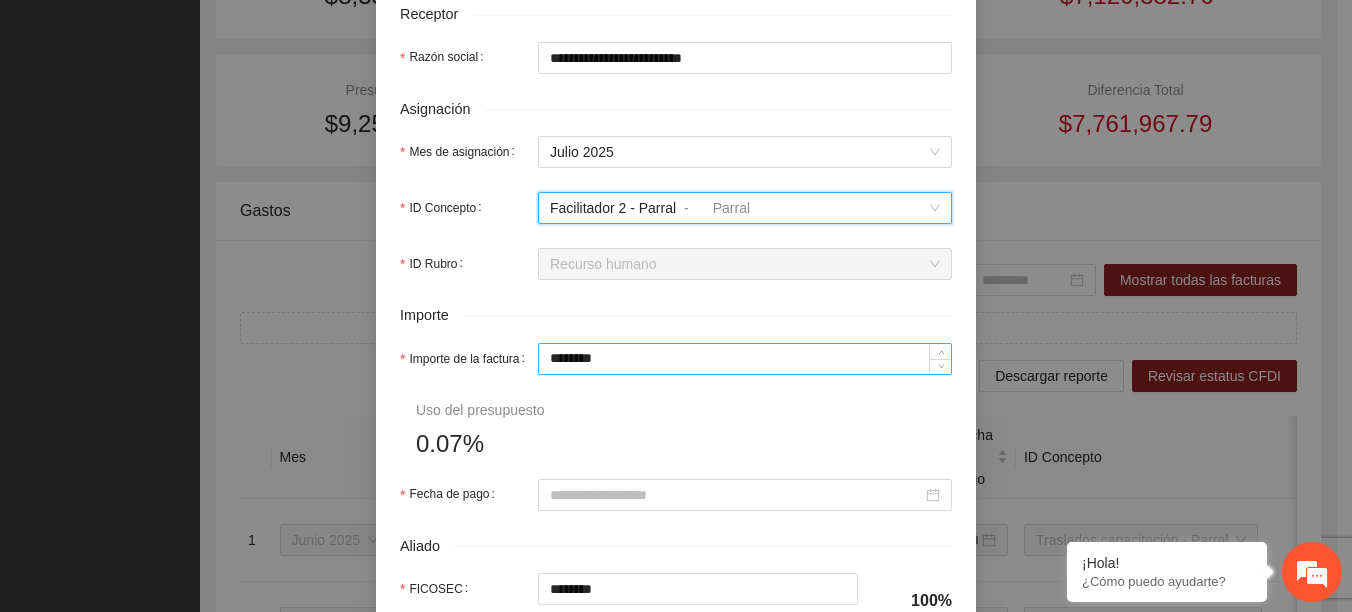 click on "********" at bounding box center [745, 359] 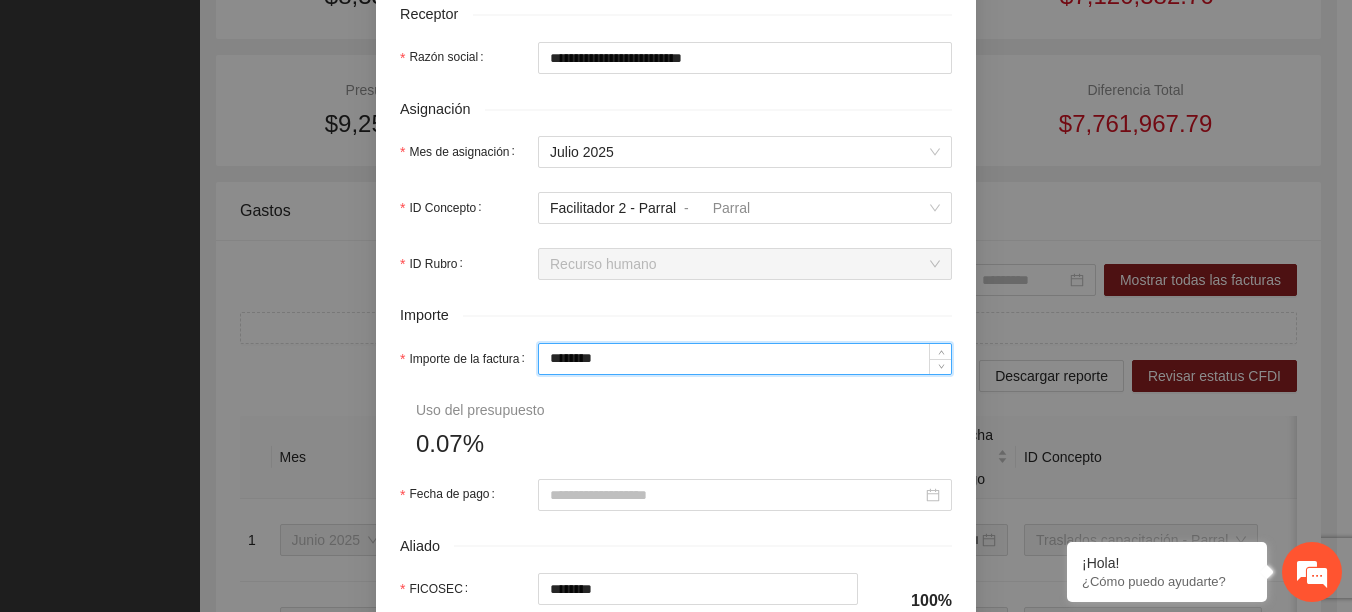 click on "********" at bounding box center [745, 359] 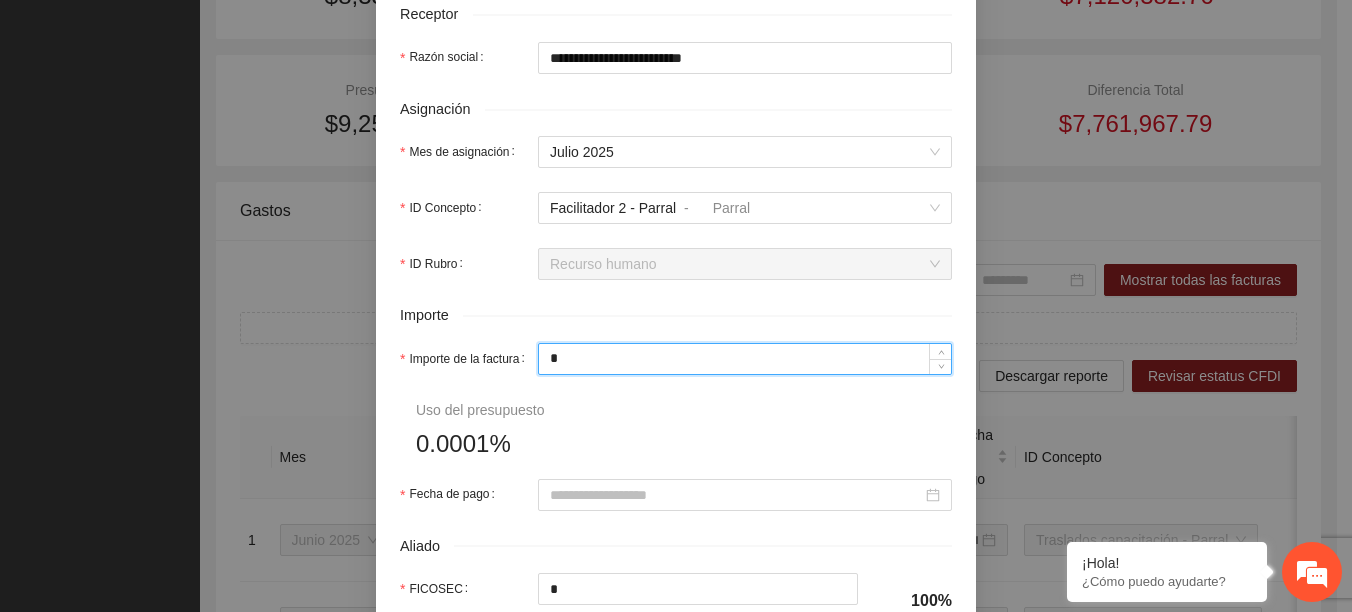 type on "**" 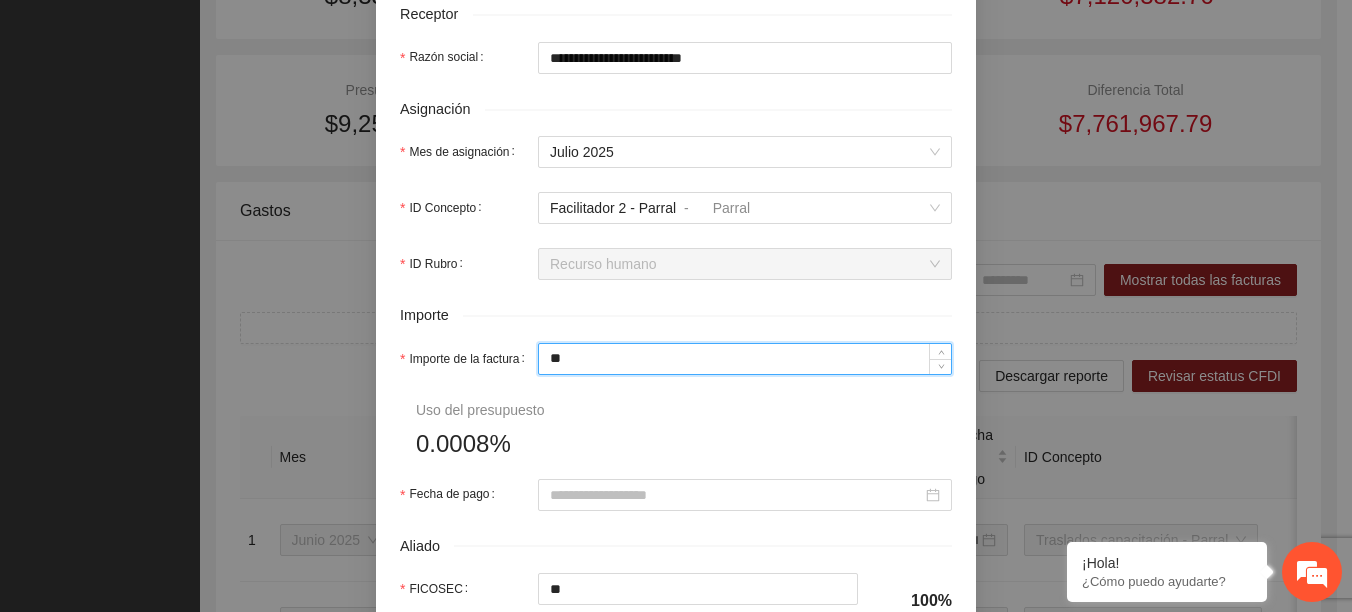 type on "***" 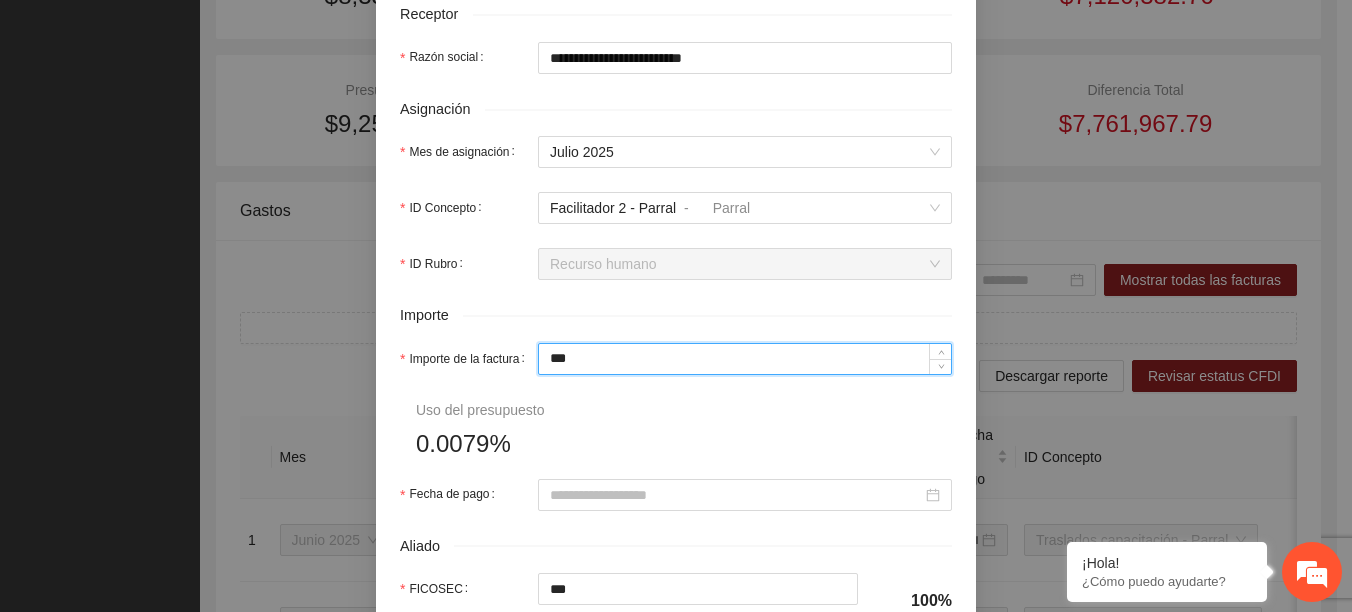 type on "*****" 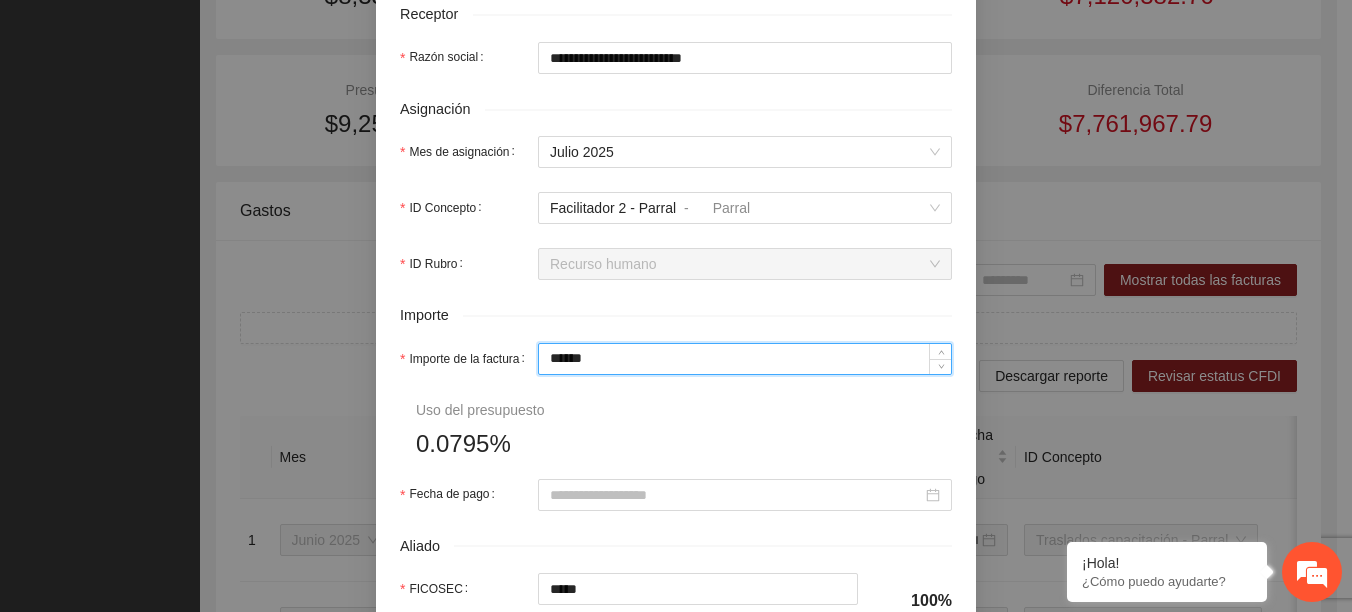 type on "*******" 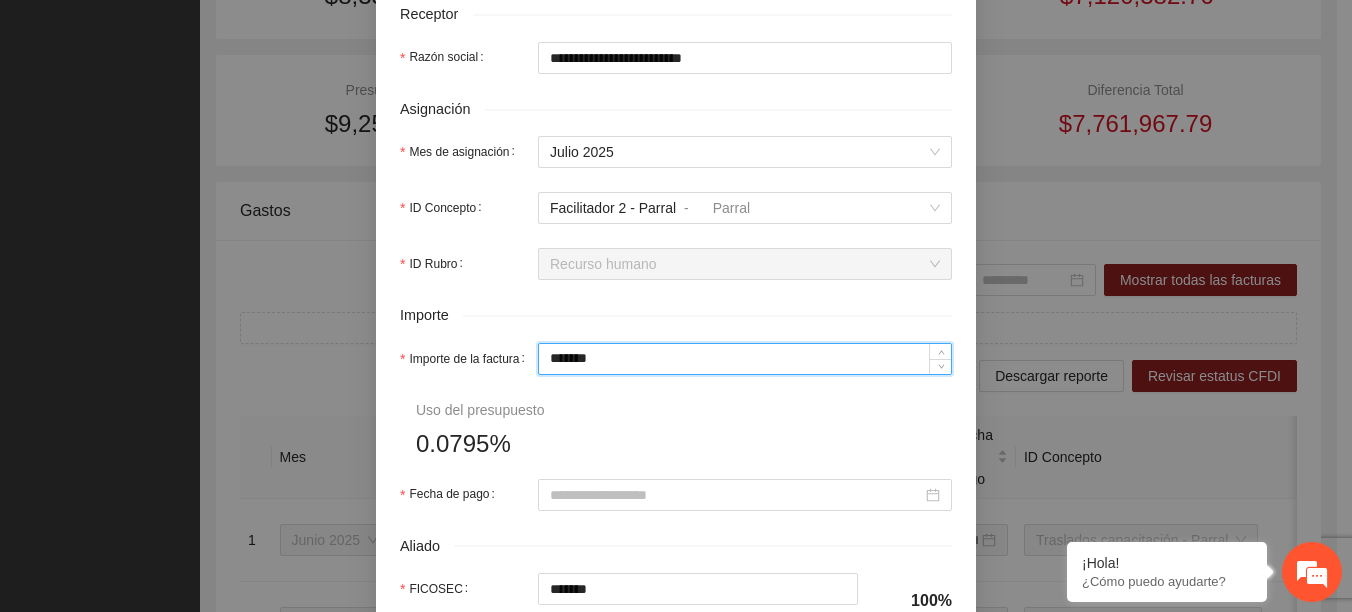 type on "********" 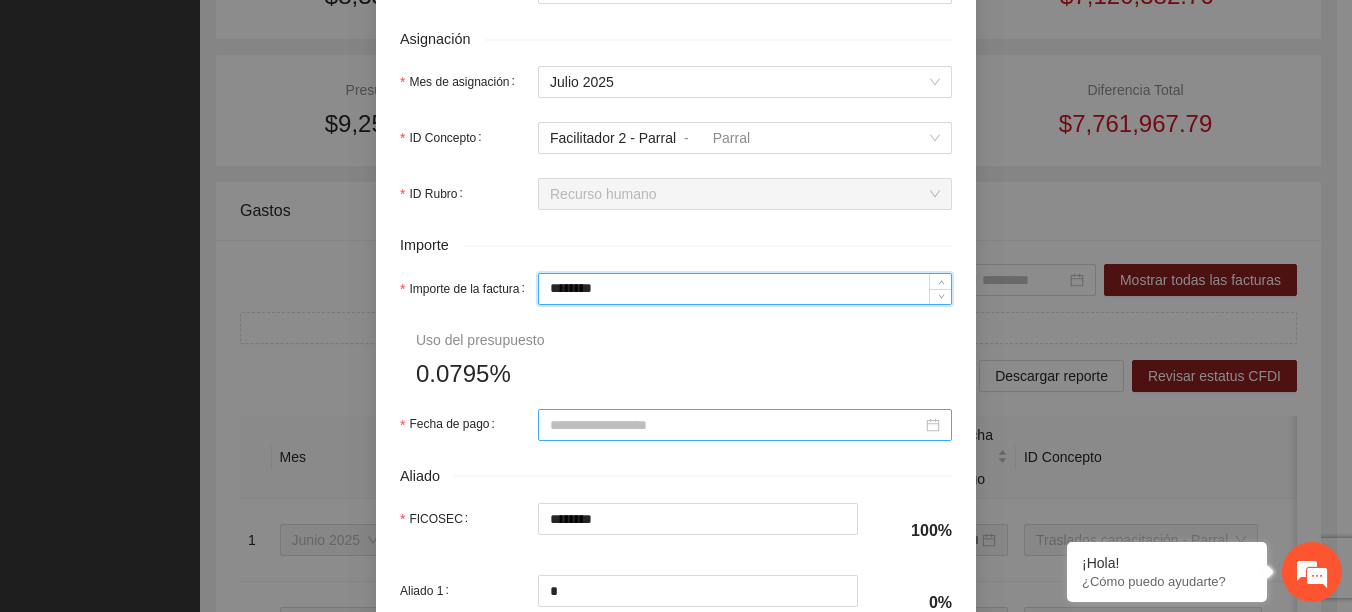 scroll, scrollTop: 800, scrollLeft: 0, axis: vertical 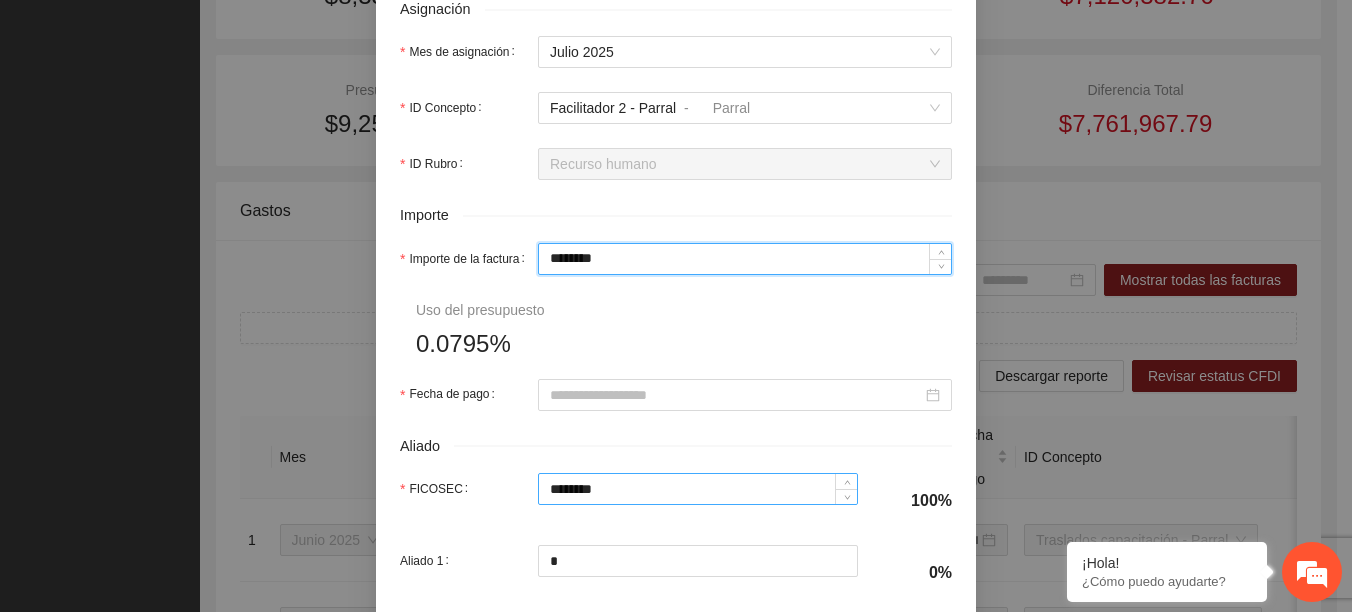 type on "********" 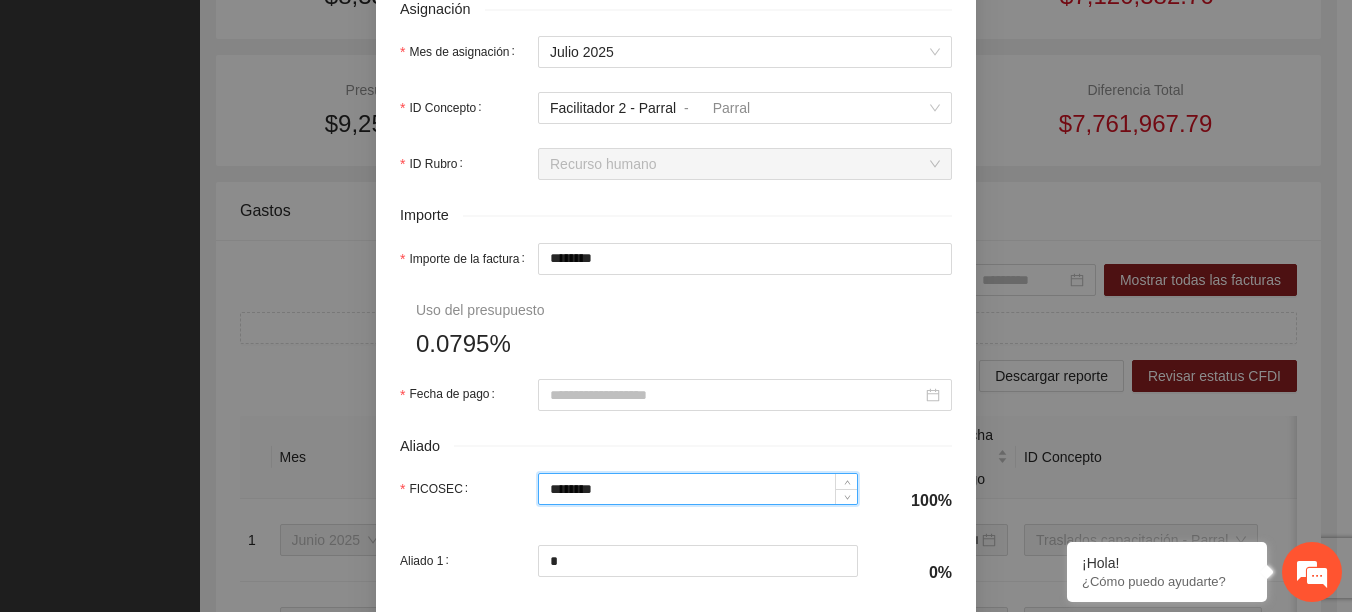 click on "********" at bounding box center (698, 489) 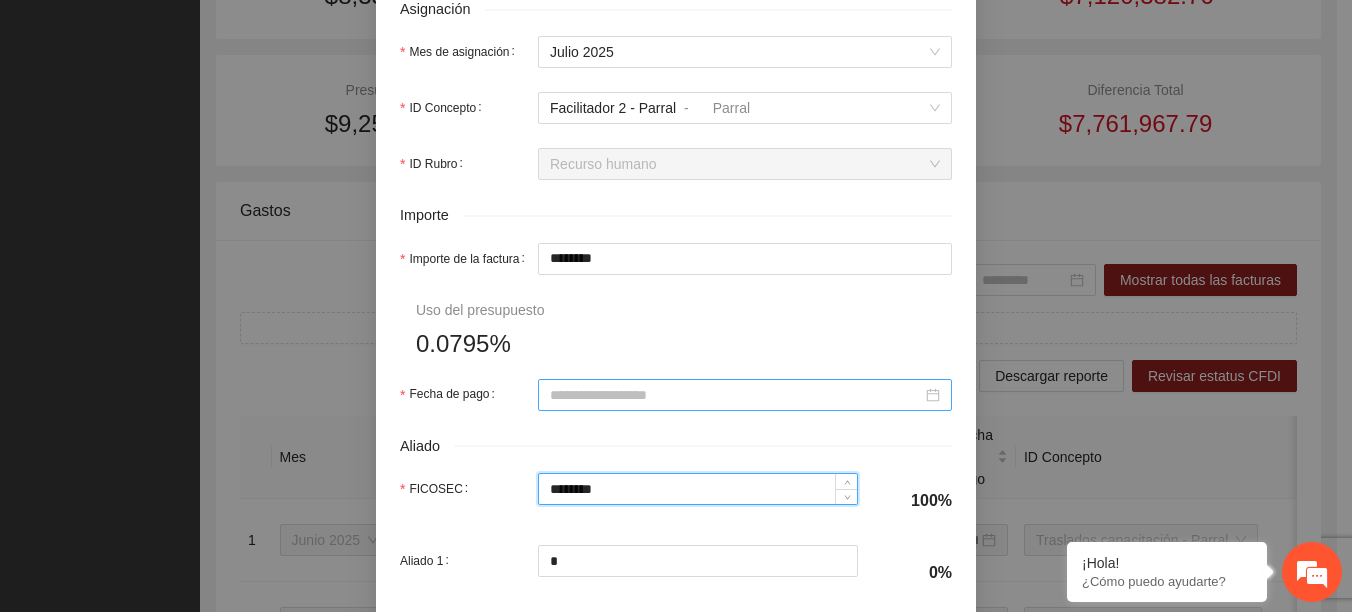 click on "Fecha de pago" at bounding box center [736, 395] 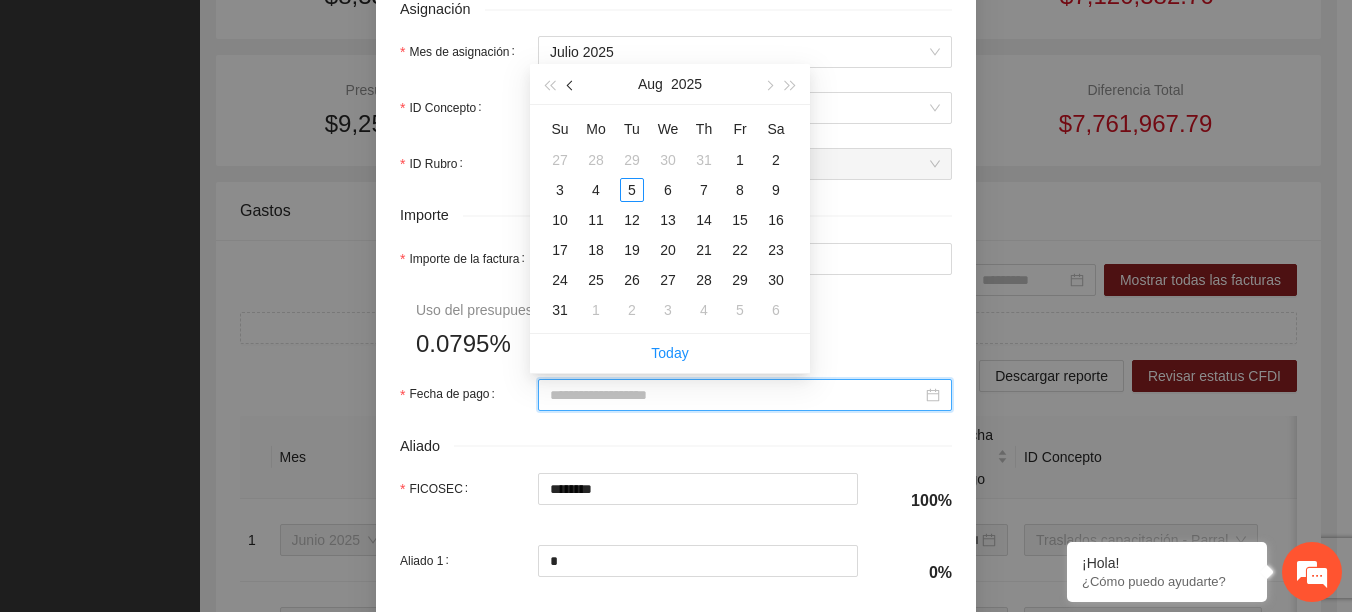 click at bounding box center [571, 84] 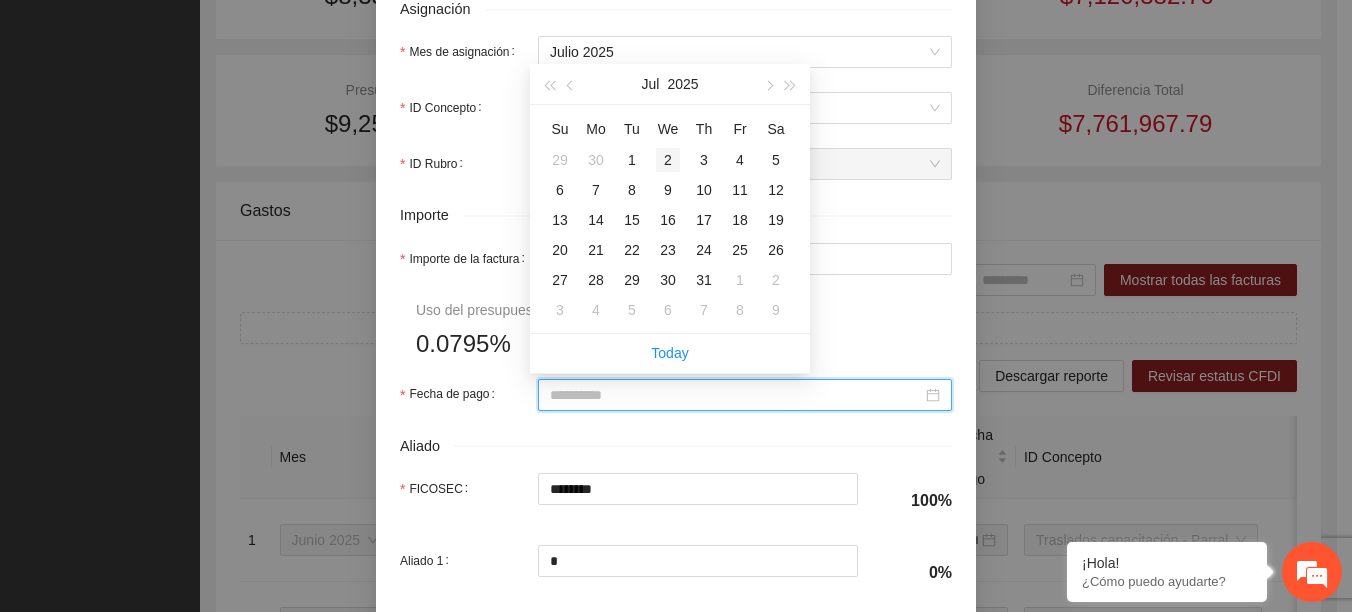type on "**********" 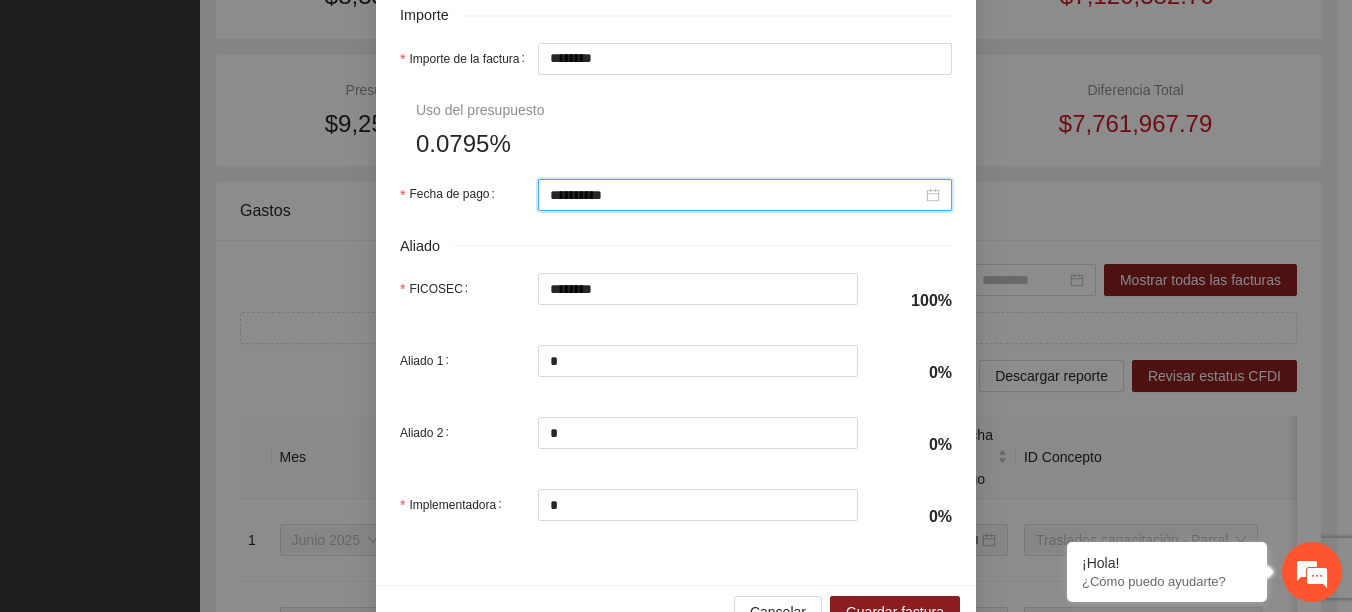 scroll, scrollTop: 1050, scrollLeft: 0, axis: vertical 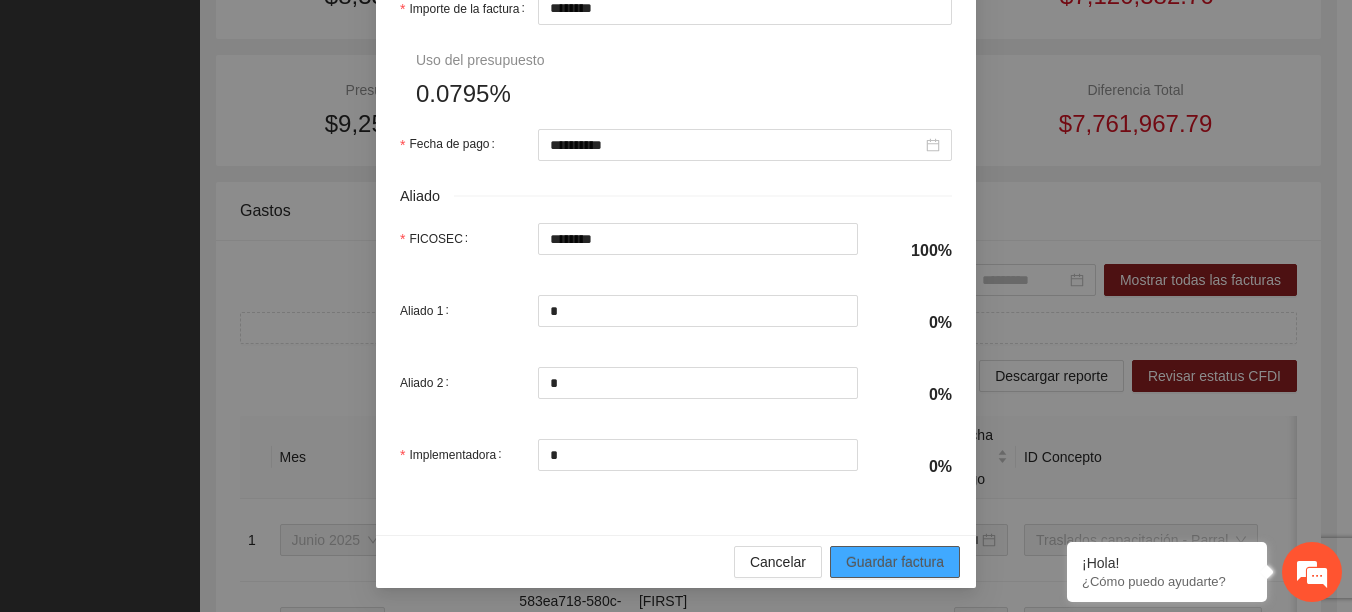 click on "Guardar factura" at bounding box center [895, 562] 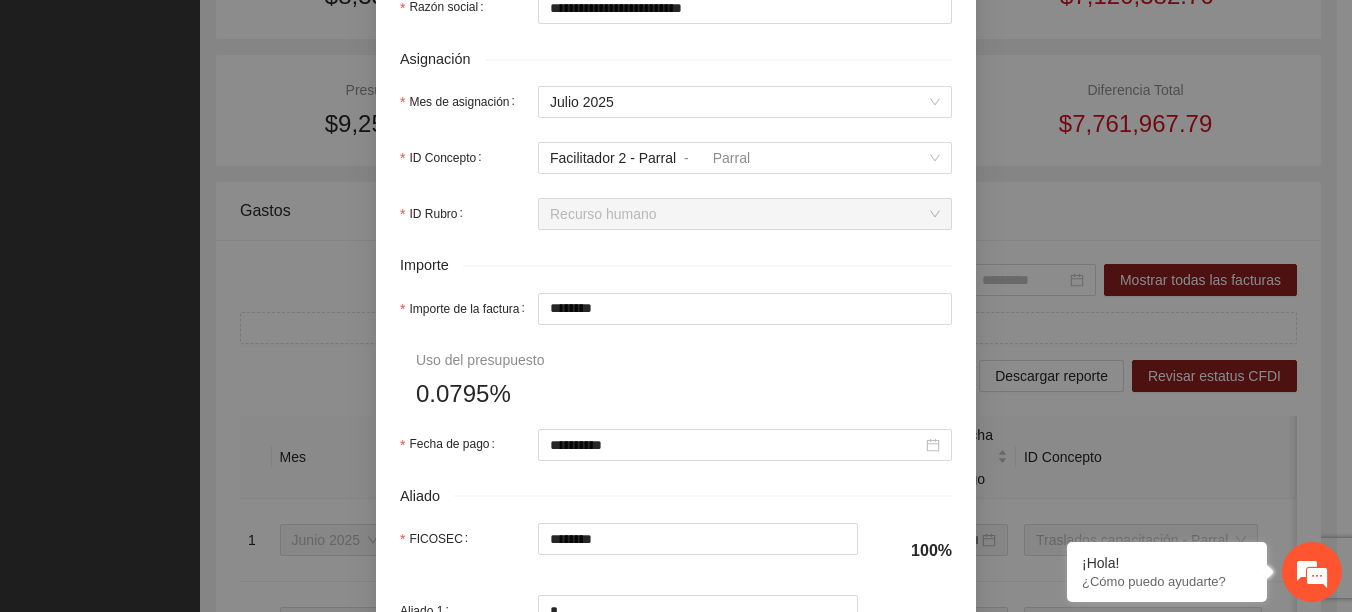 scroll, scrollTop: 1050, scrollLeft: 0, axis: vertical 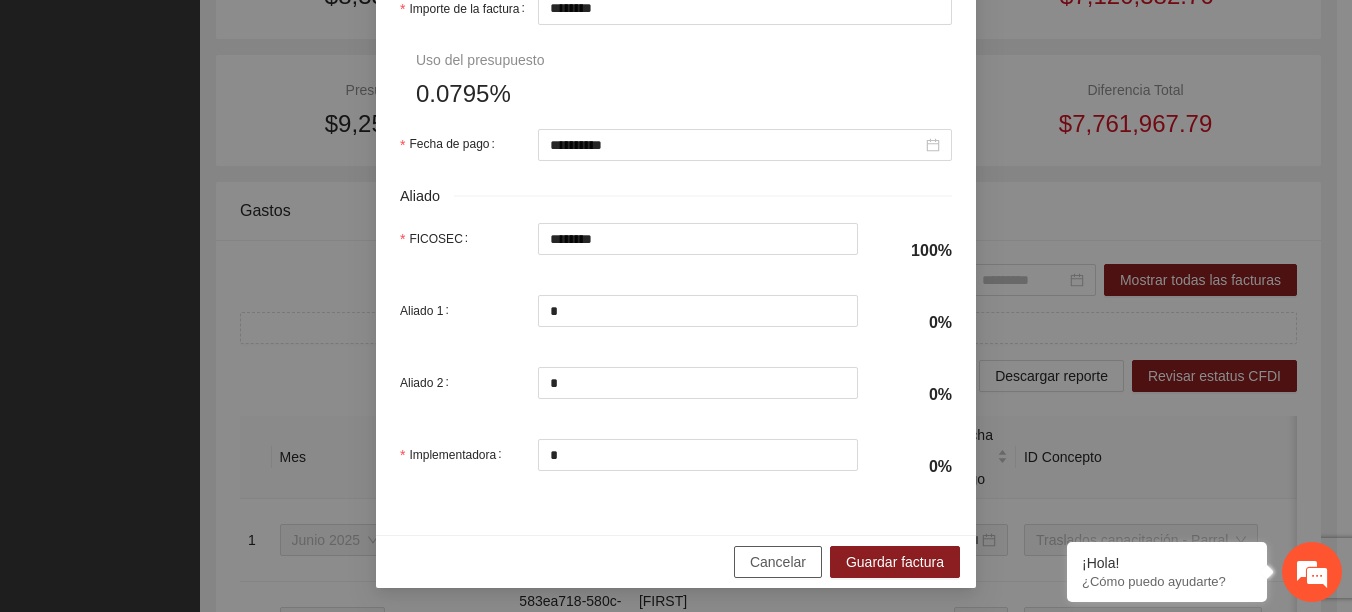 click on "Cancelar" at bounding box center [778, 562] 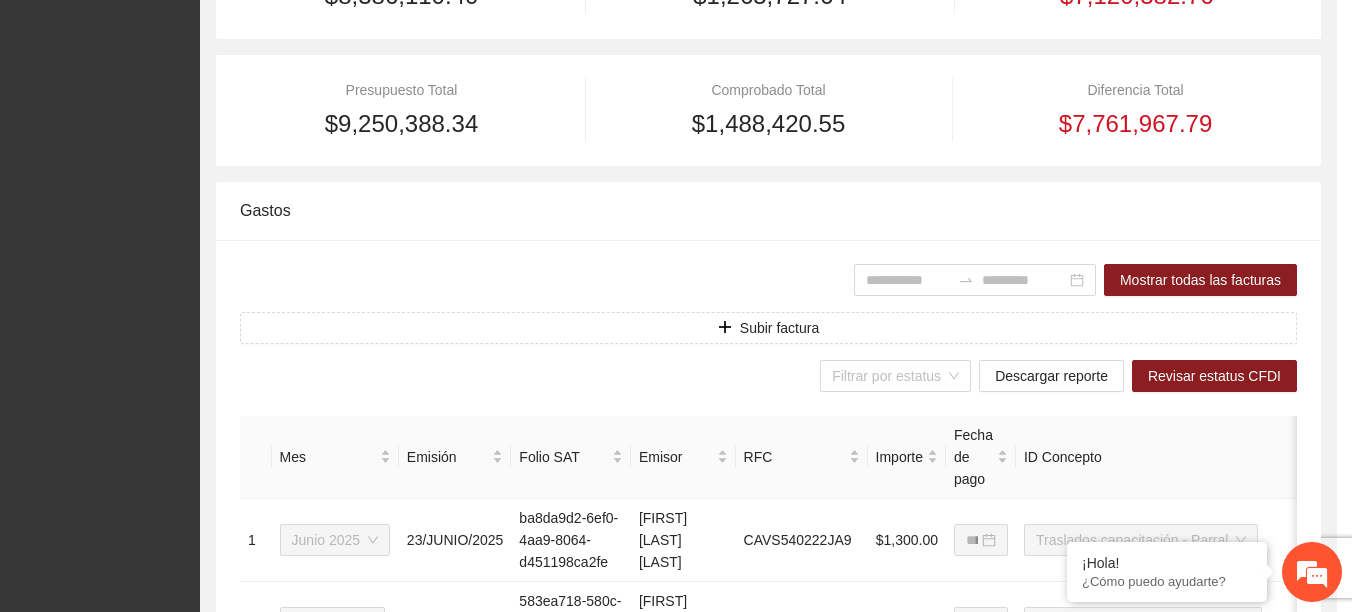 scroll, scrollTop: 890, scrollLeft: 0, axis: vertical 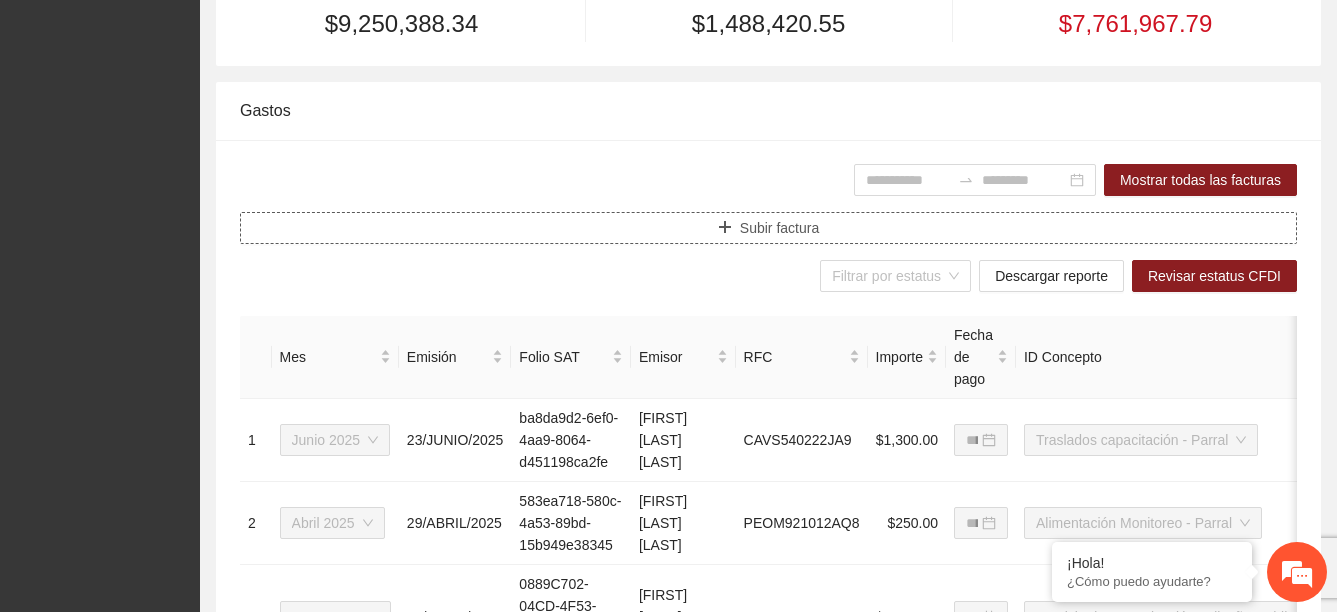 click 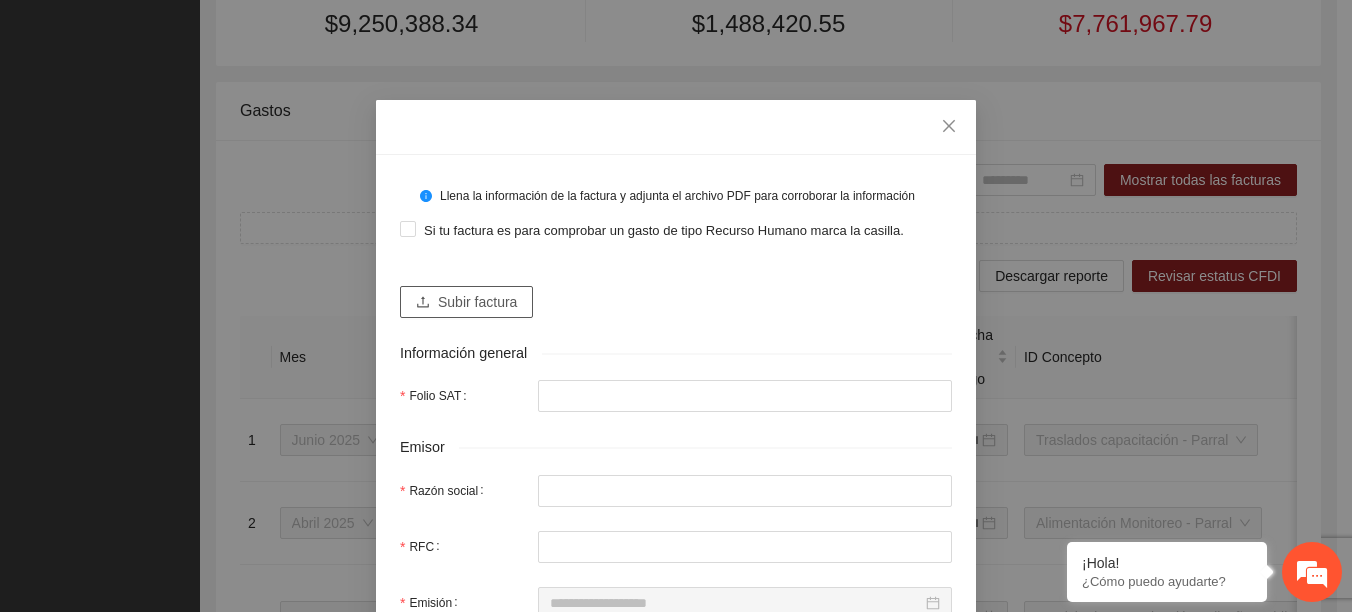 click on "Subir factura" at bounding box center [477, 302] 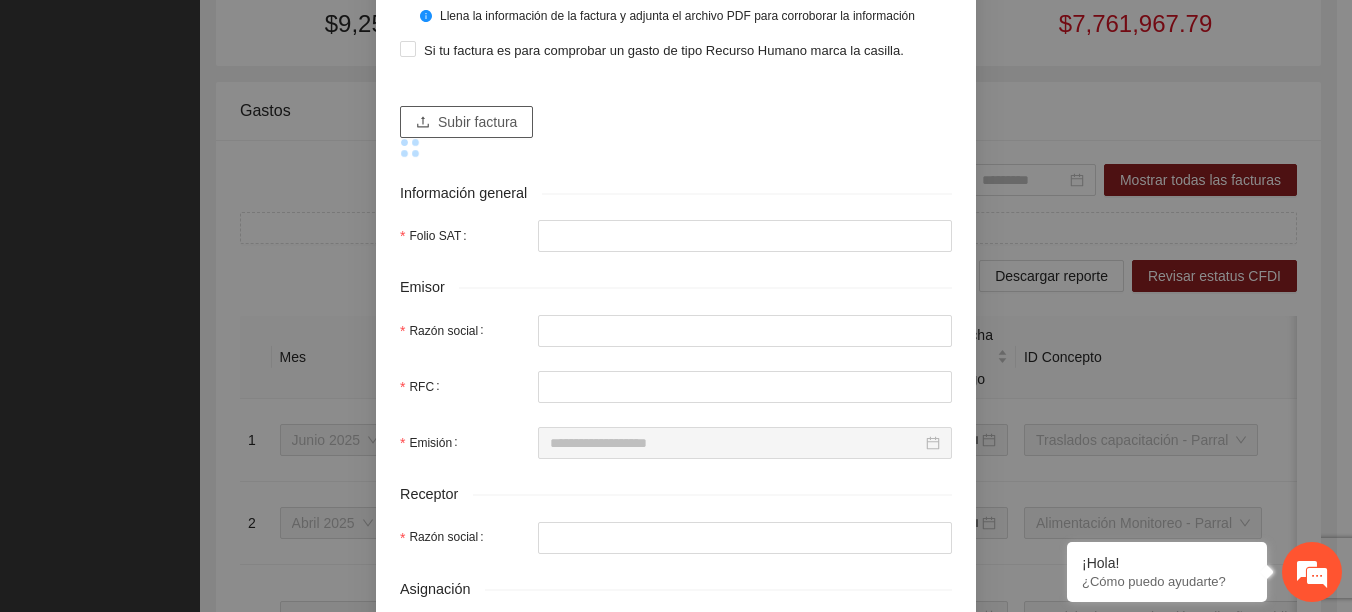 scroll, scrollTop: 200, scrollLeft: 0, axis: vertical 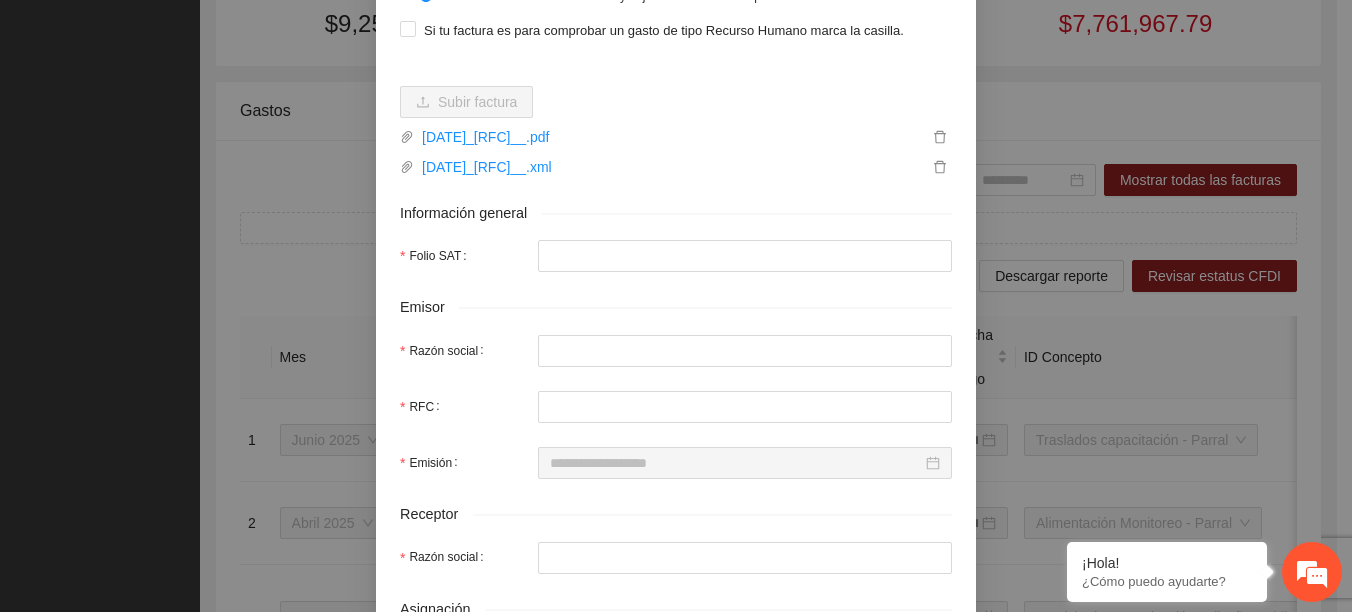 type on "**********" 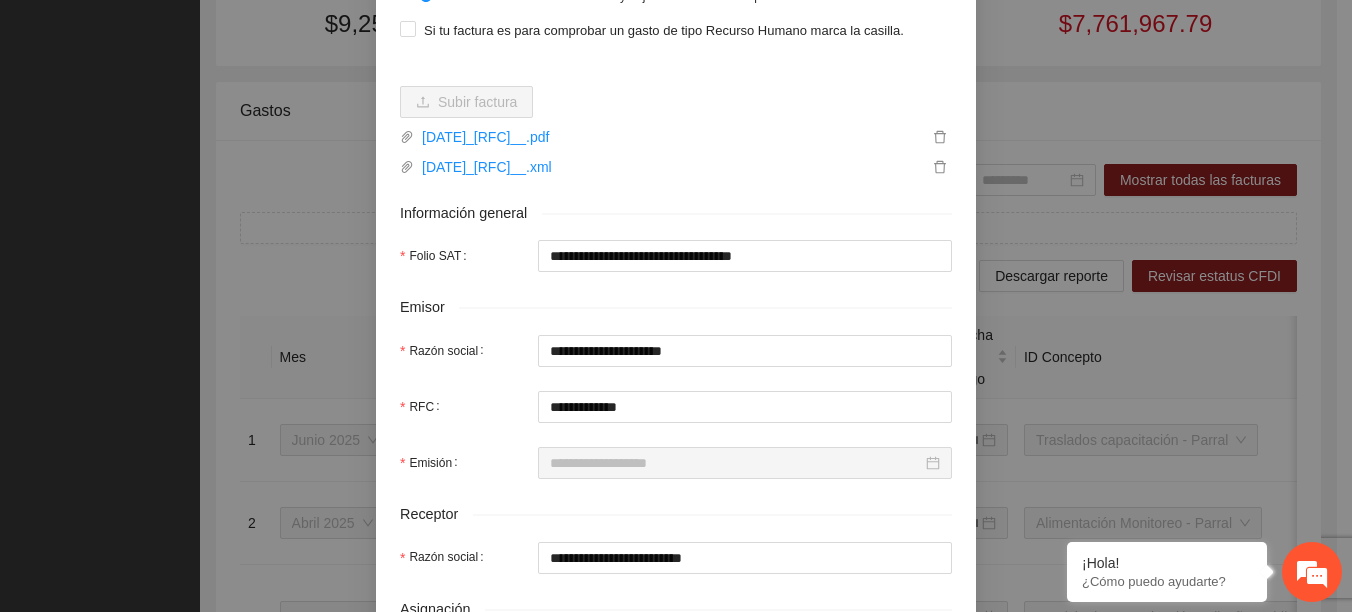 type on "**********" 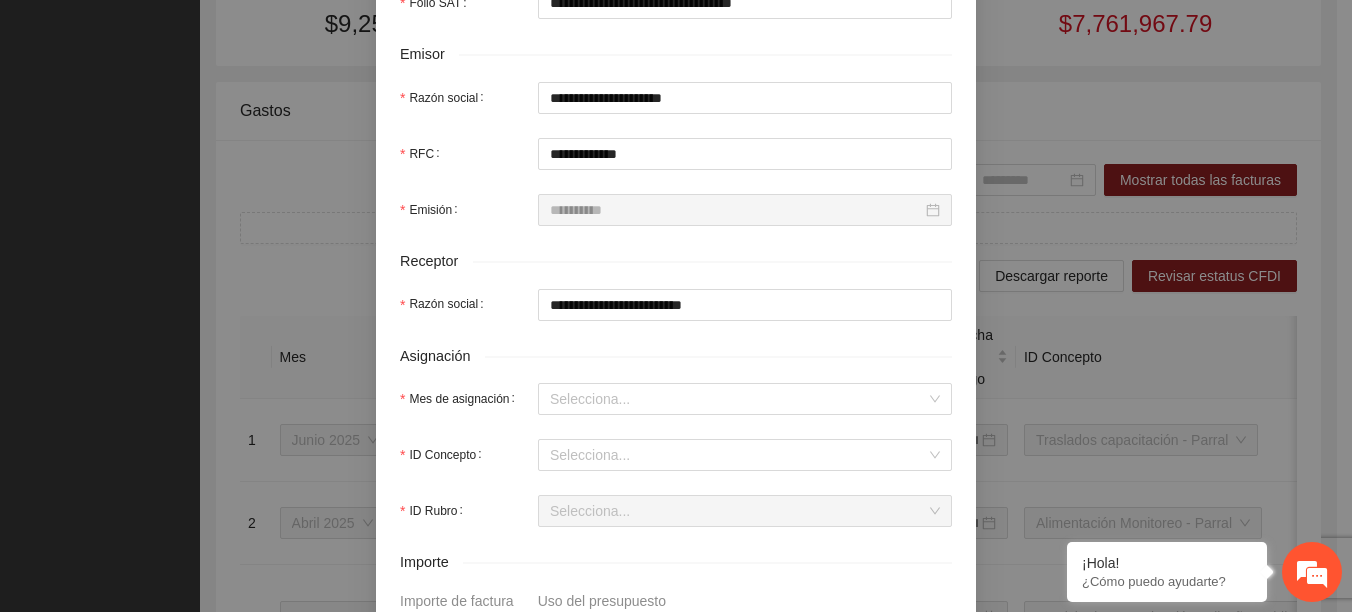 scroll, scrollTop: 500, scrollLeft: 0, axis: vertical 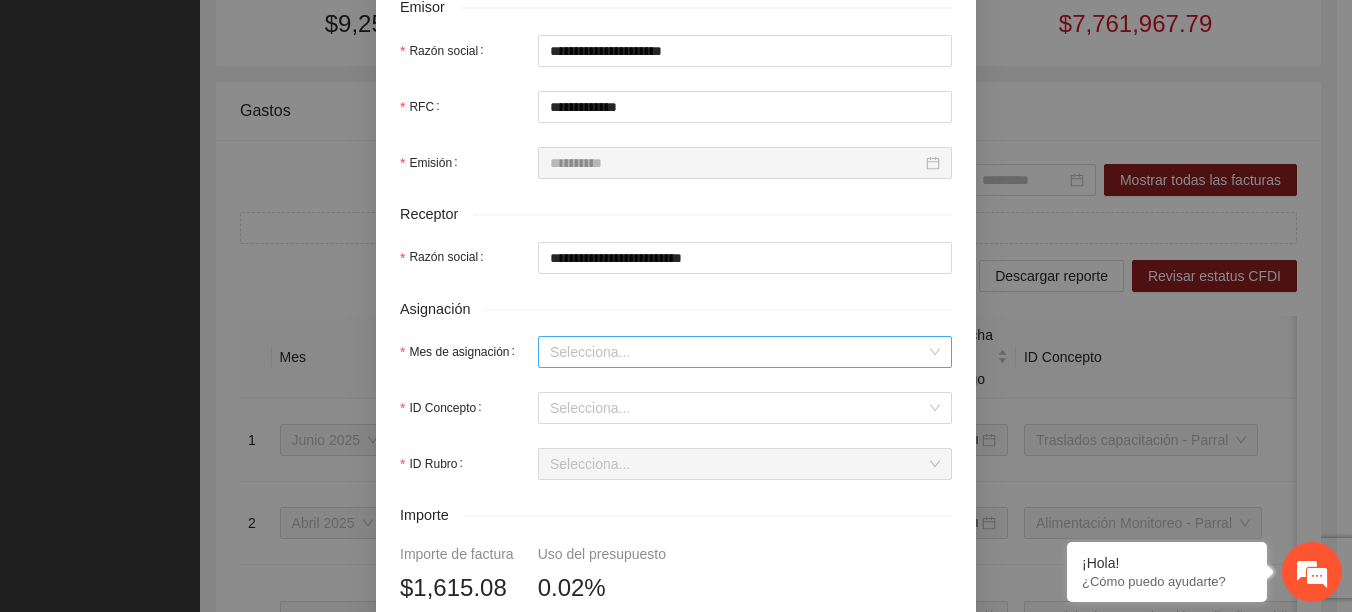 click on "Mes de asignación" at bounding box center (738, 352) 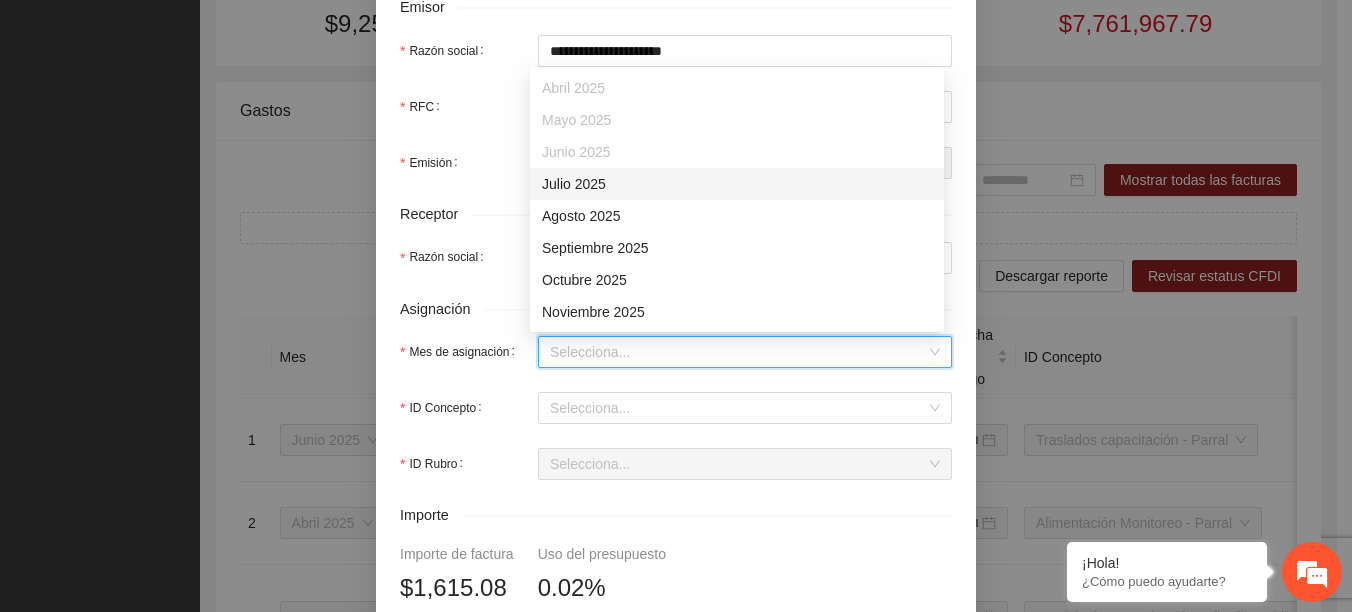 click on "Julio 2025" at bounding box center [737, 184] 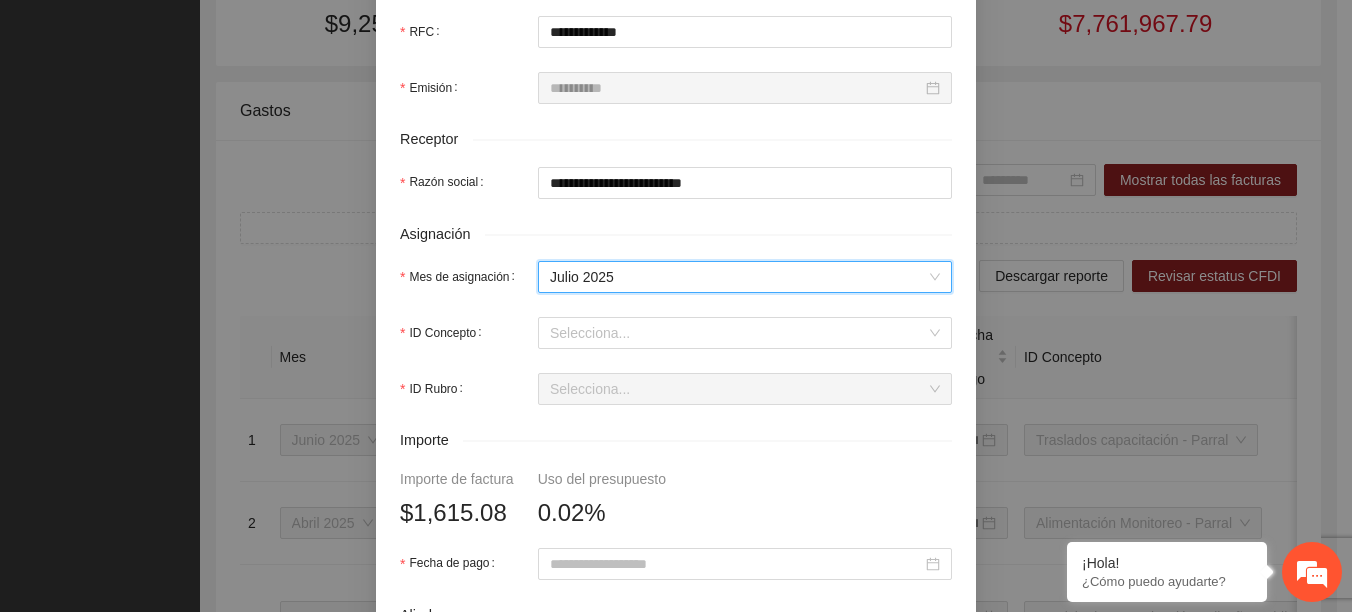 scroll, scrollTop: 700, scrollLeft: 0, axis: vertical 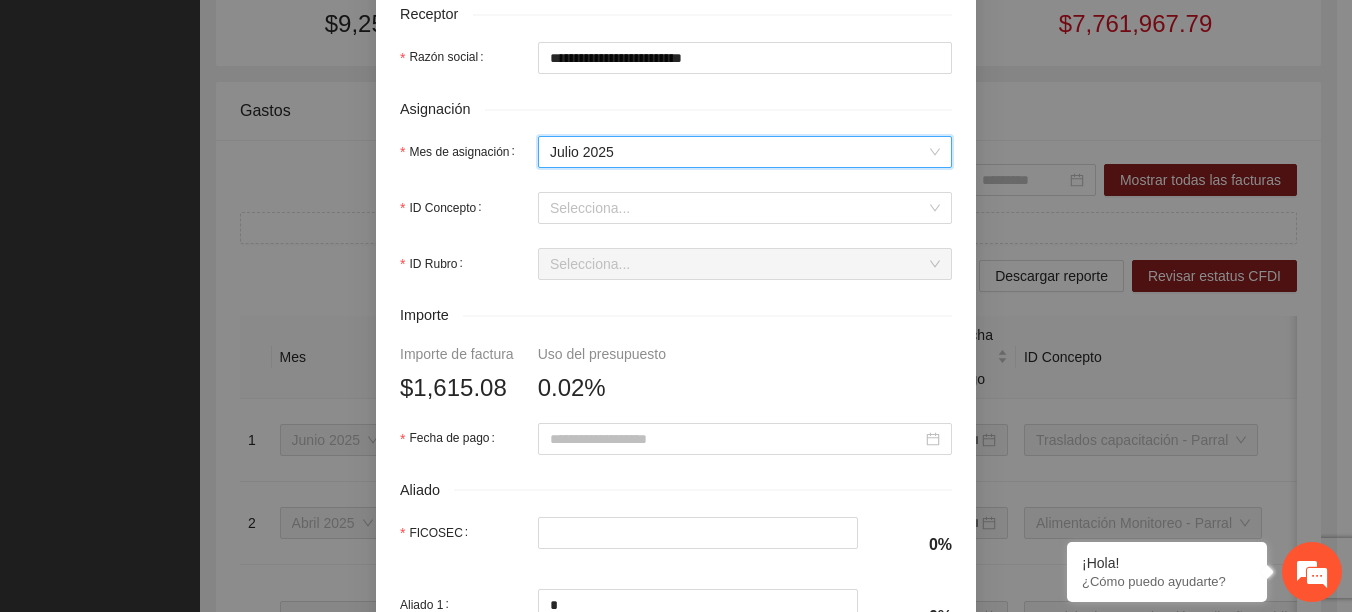 click on "Julio 2025" at bounding box center [745, 152] 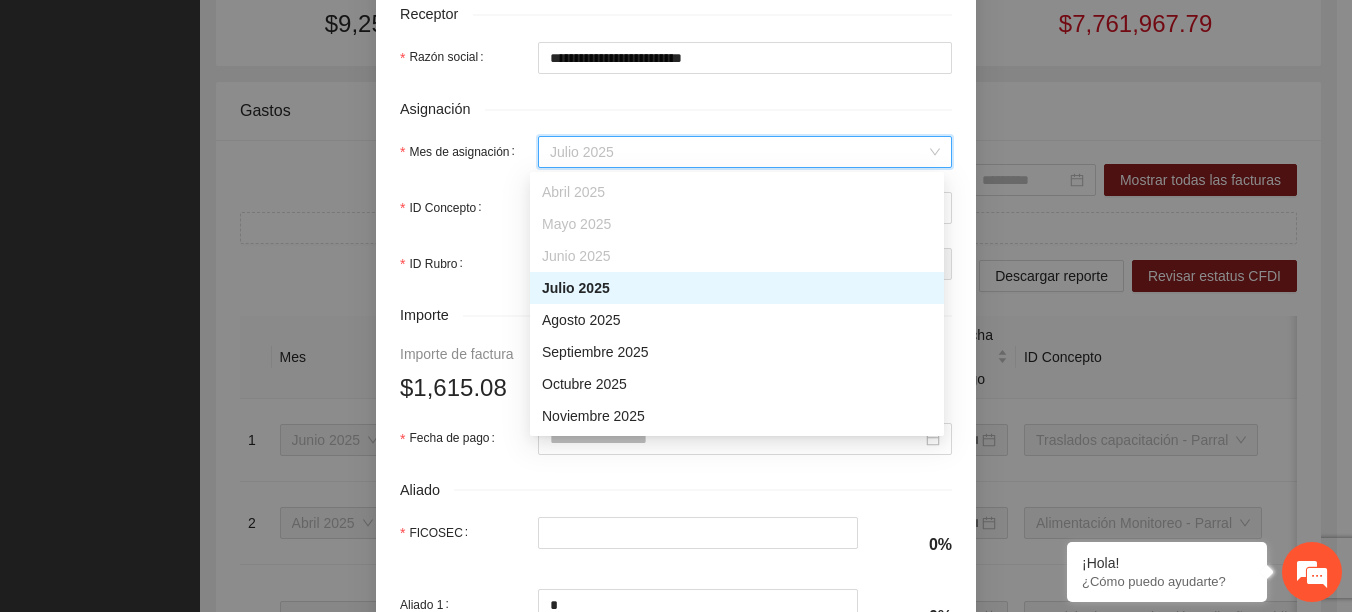 click on "Junio 2025" at bounding box center (737, 256) 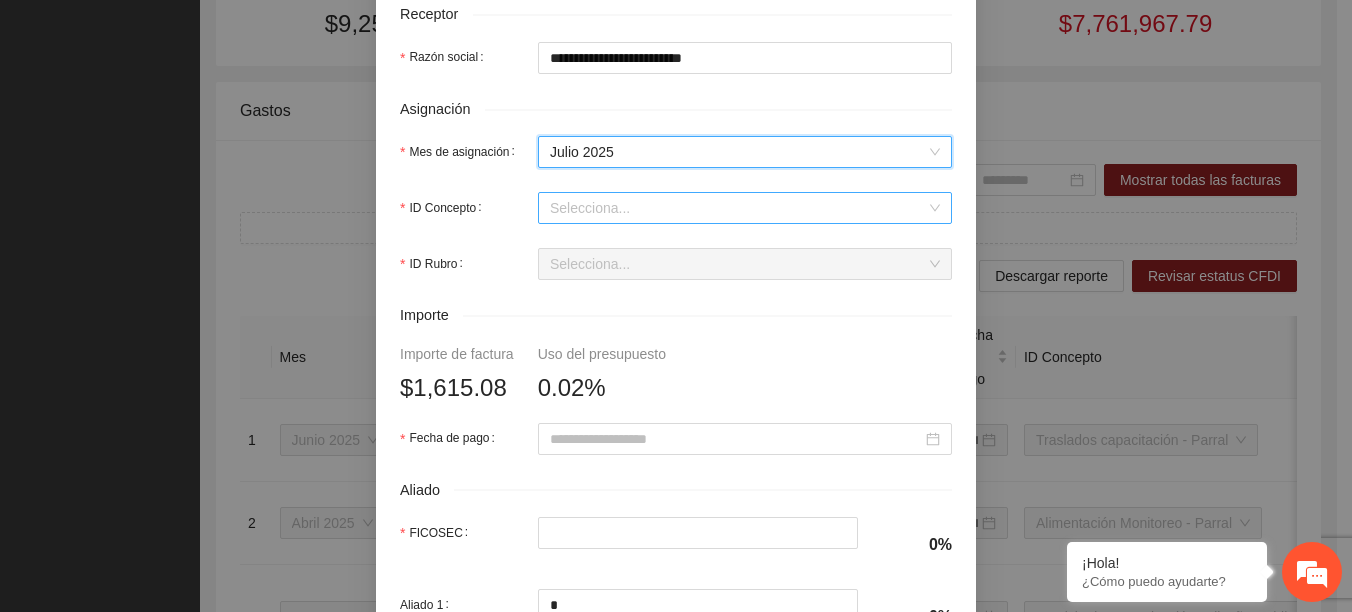 click on "ID Concepto" at bounding box center [738, 208] 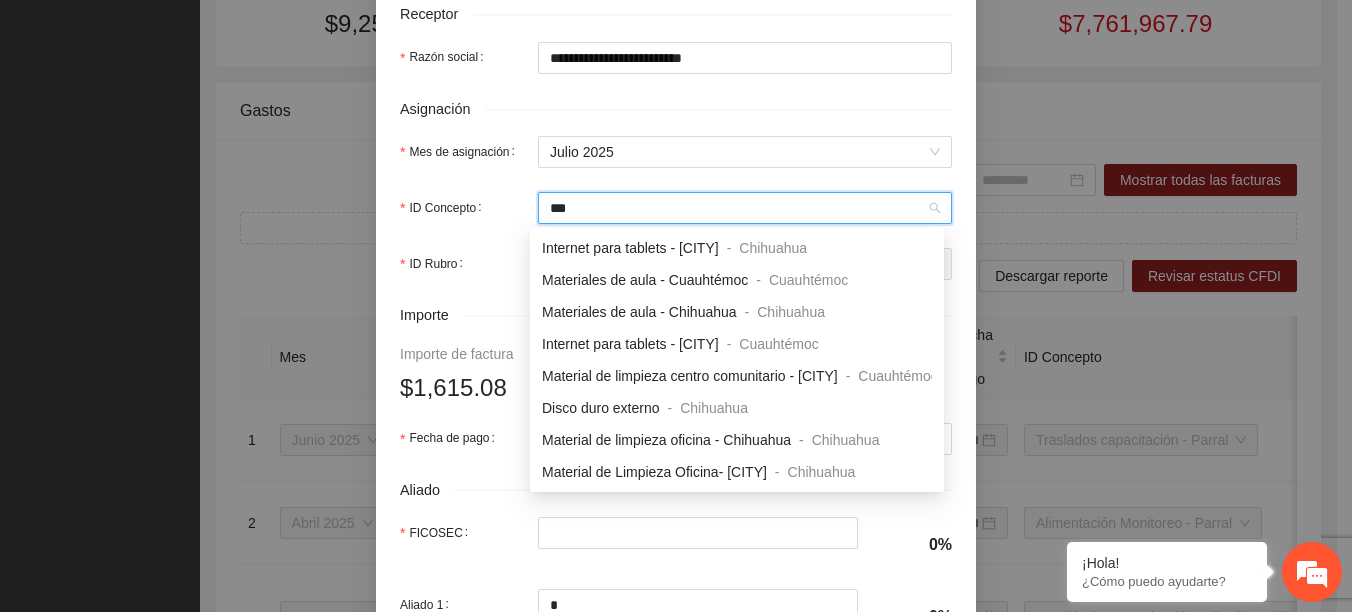 scroll, scrollTop: 504, scrollLeft: 0, axis: vertical 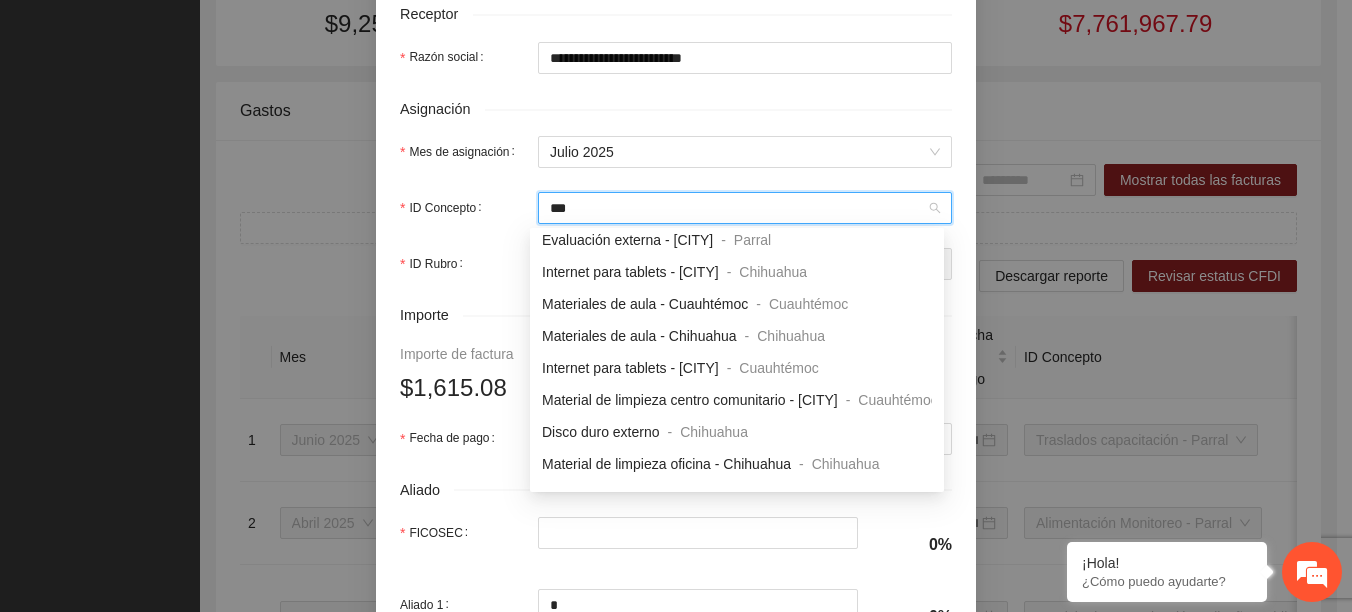 type on "****" 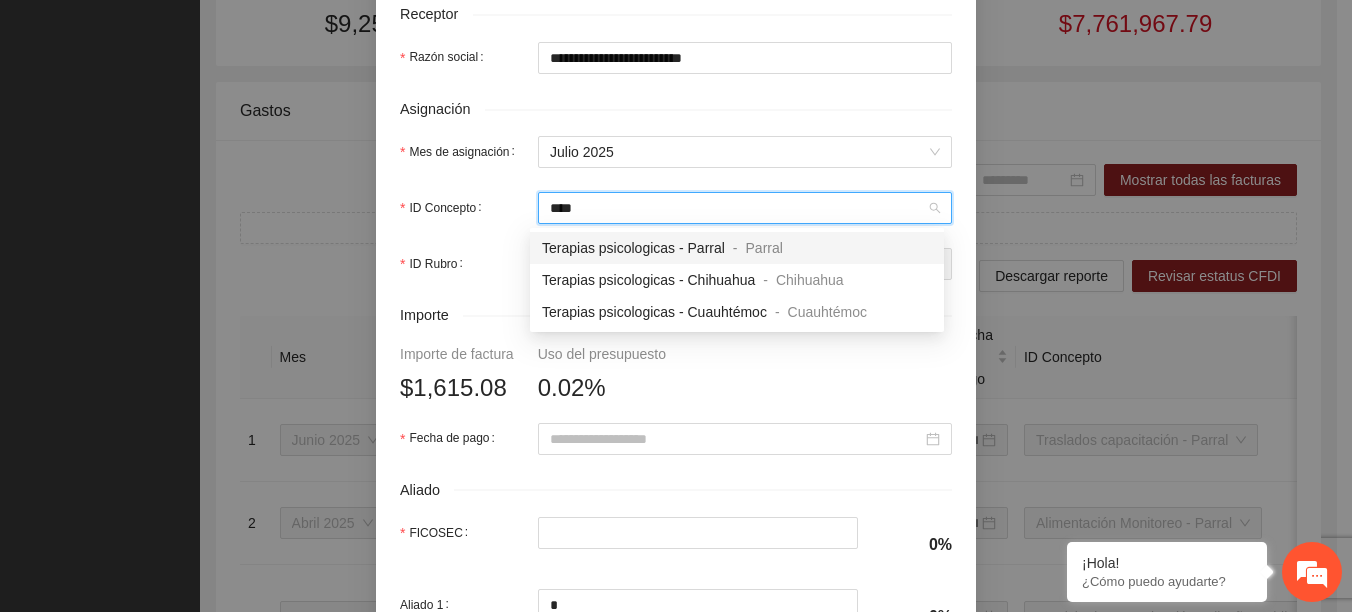 scroll, scrollTop: 0, scrollLeft: 0, axis: both 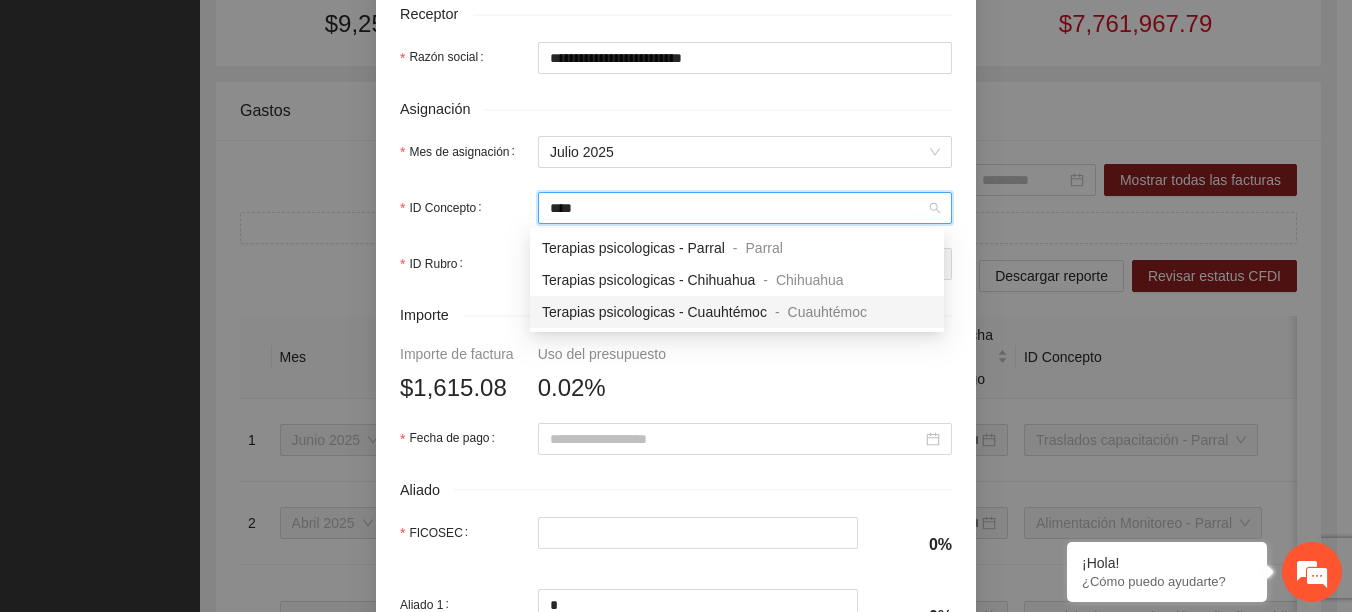 click on "Terapias psicologicas - Cuauhtémoc" at bounding box center (654, 312) 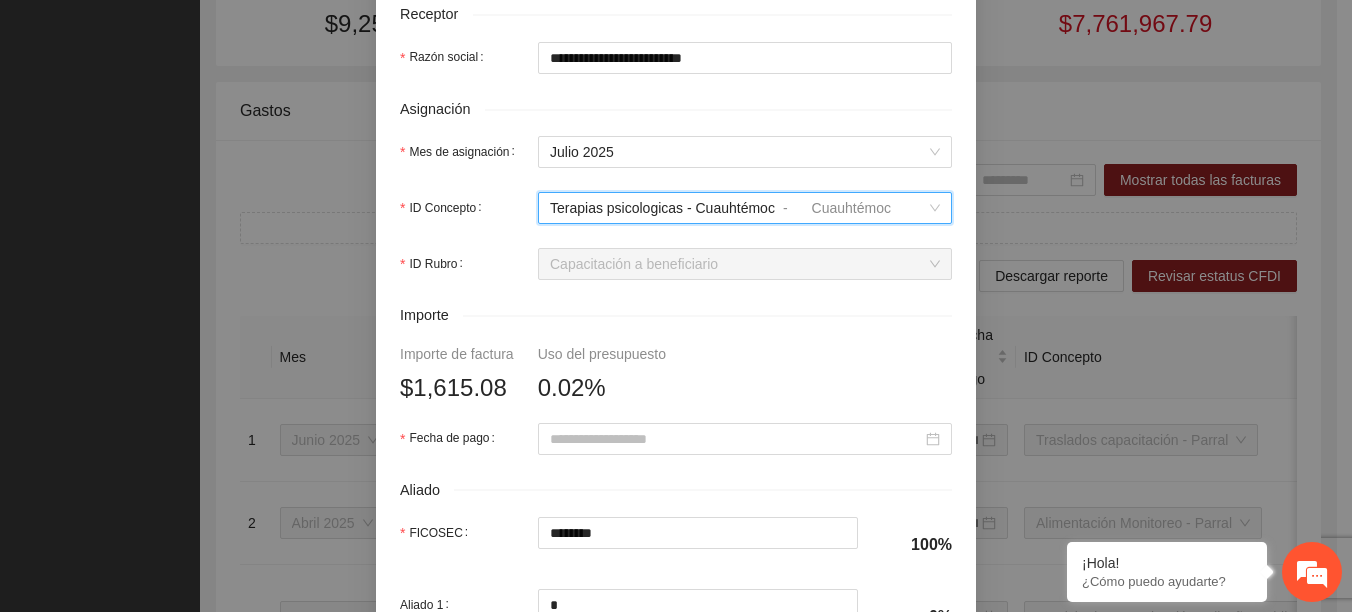 click on "Capacitación a beneficiario" at bounding box center [745, 264] 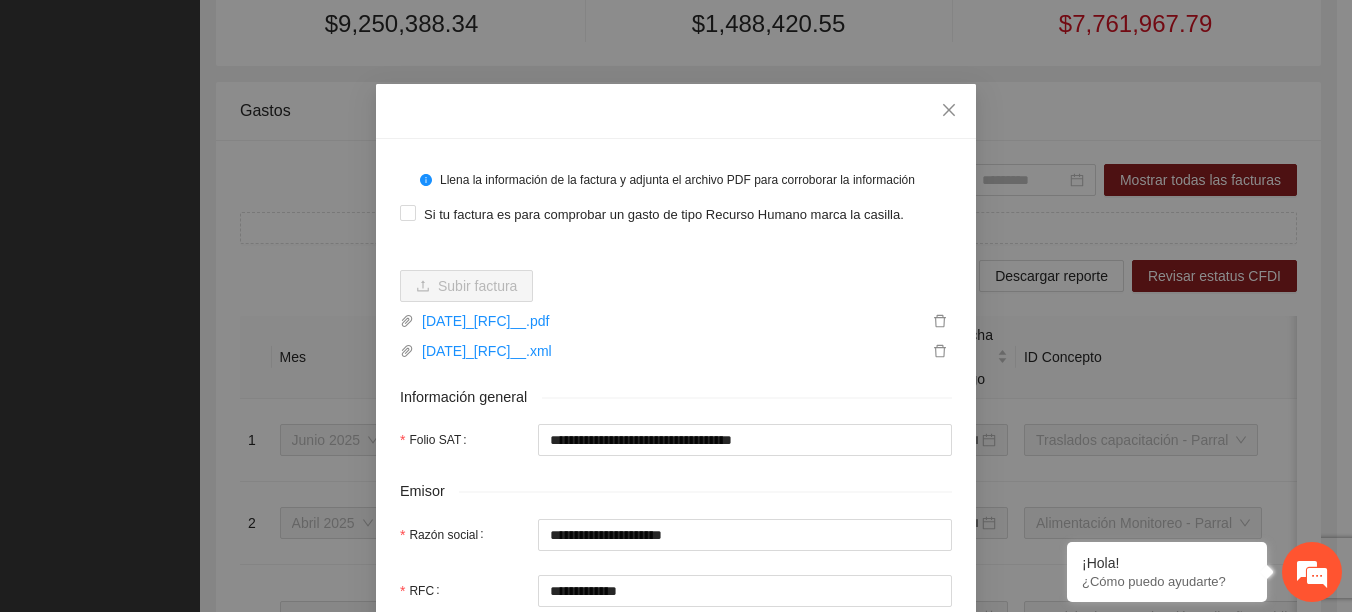 scroll, scrollTop: 0, scrollLeft: 0, axis: both 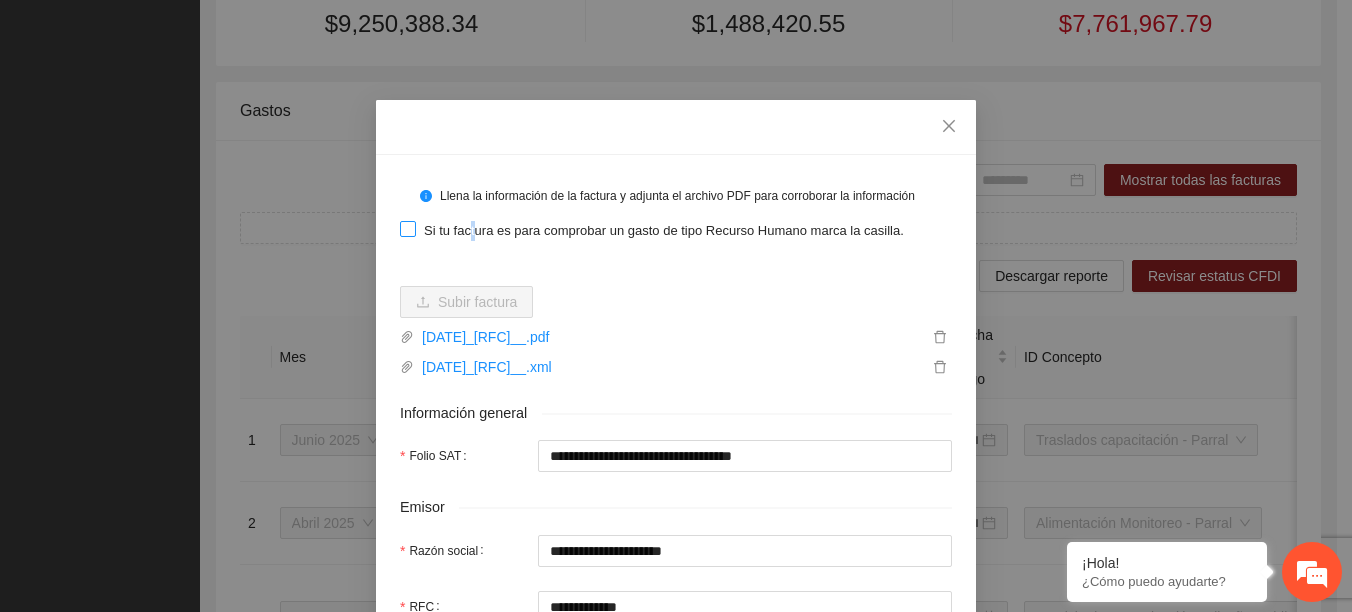 click on "Si tu factura es para comprobar un gasto de tipo Recurso Humano marca la casilla." at bounding box center (664, 231) 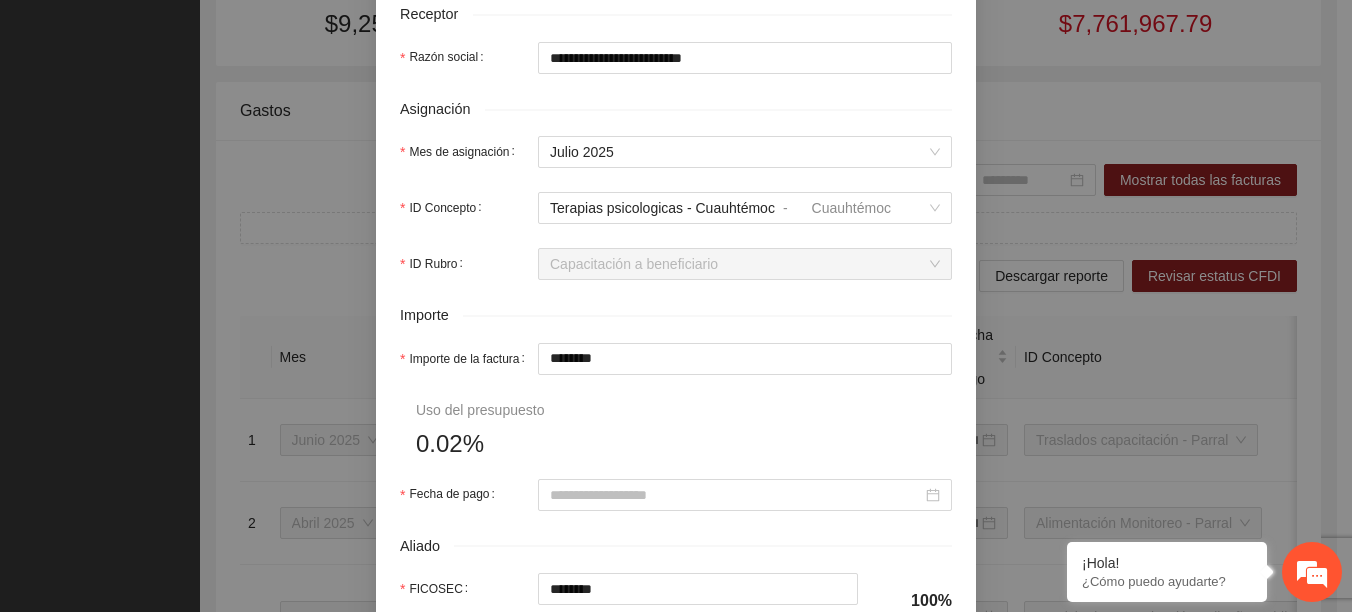 scroll, scrollTop: 800, scrollLeft: 0, axis: vertical 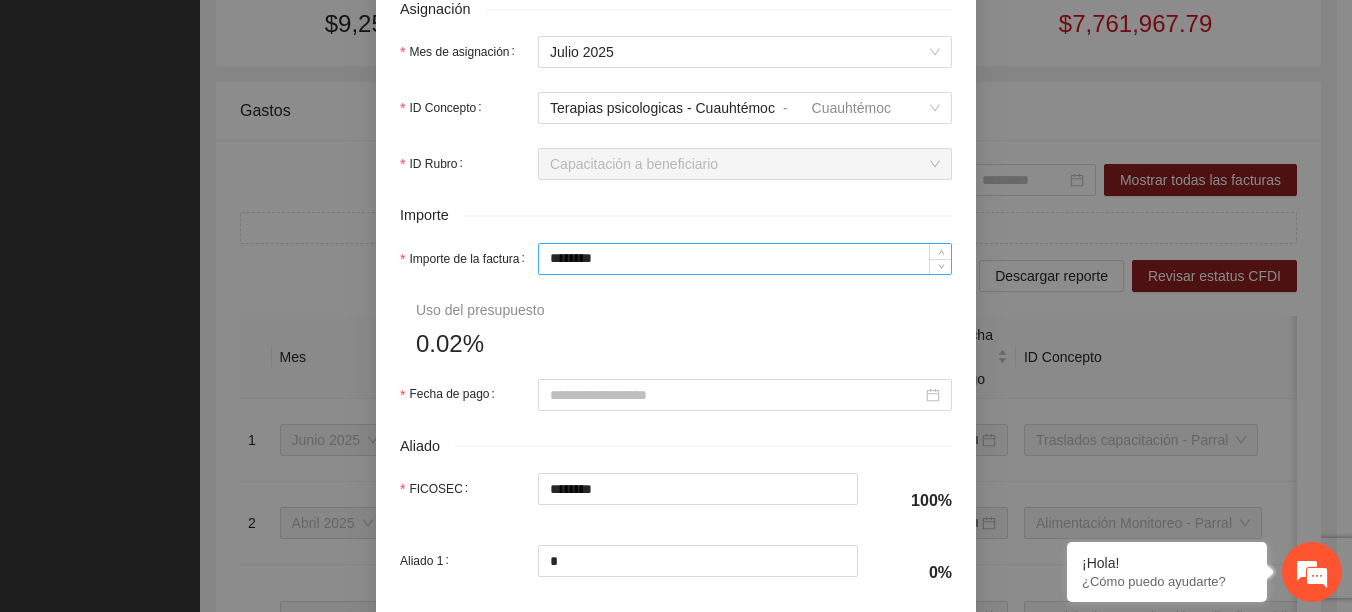 click on "********" at bounding box center (745, 259) 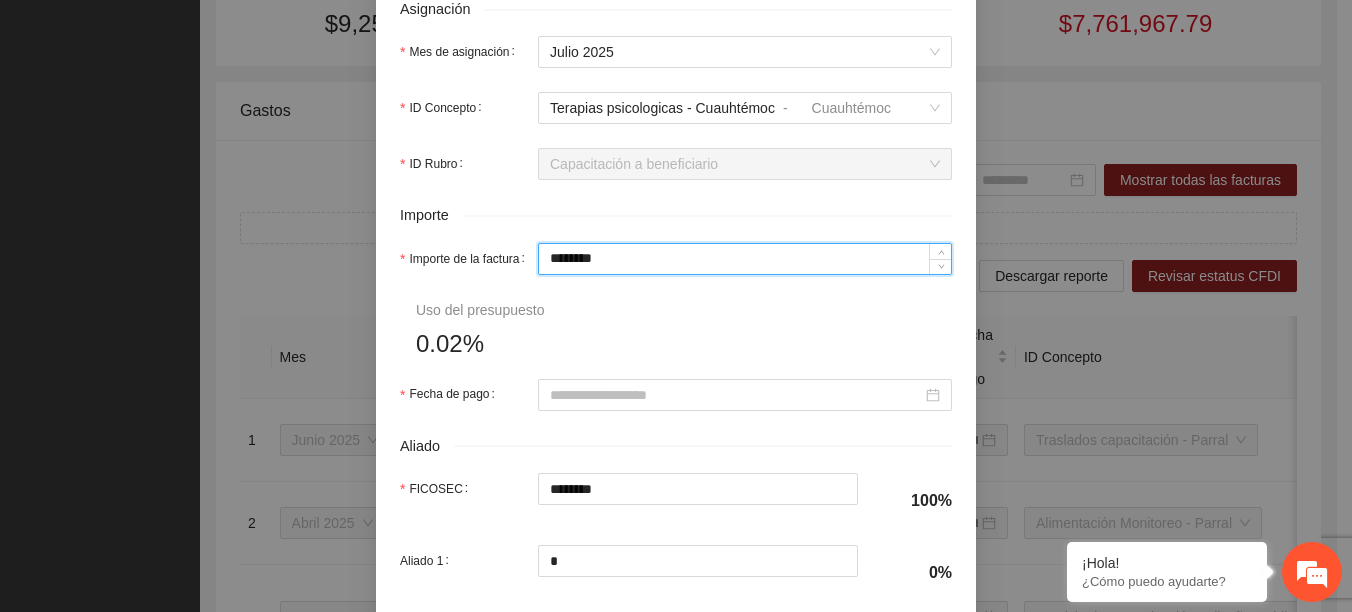 click on "********" at bounding box center [745, 259] 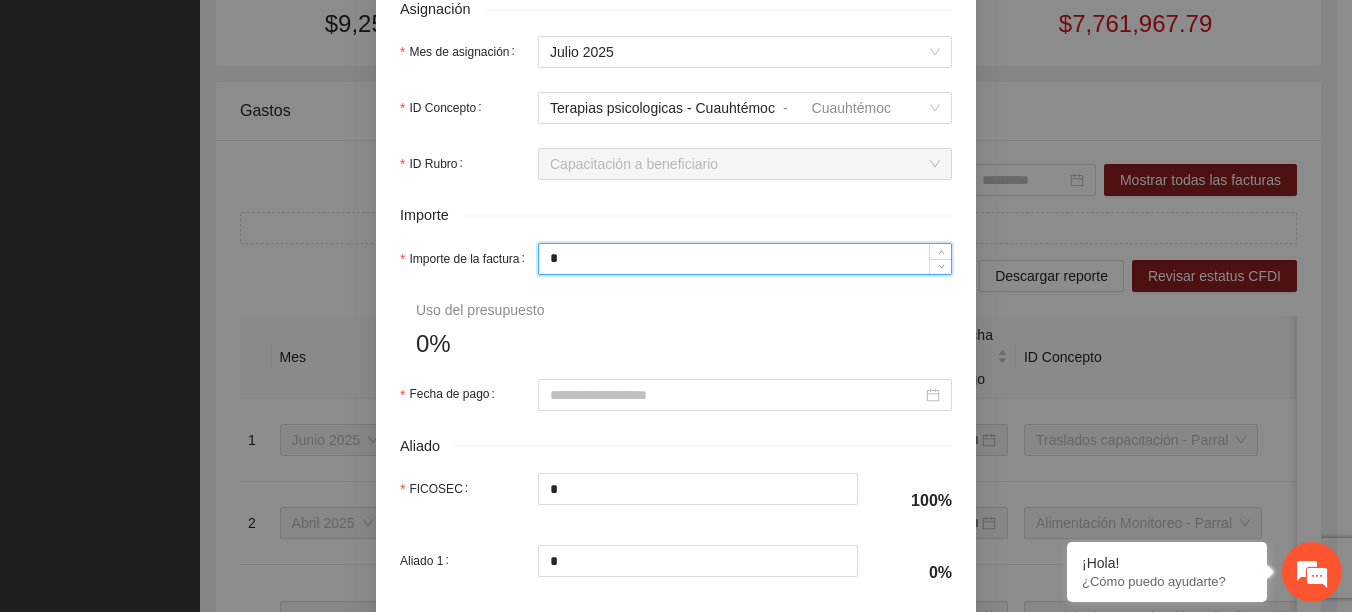 type on "**" 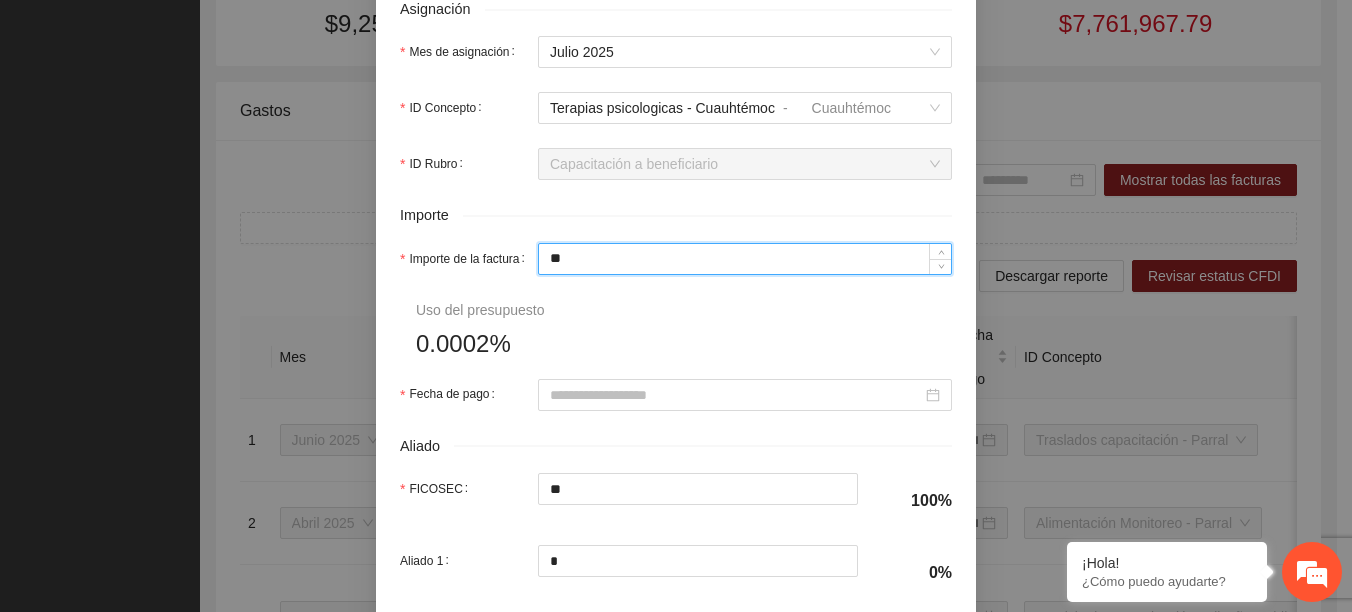 type on "***" 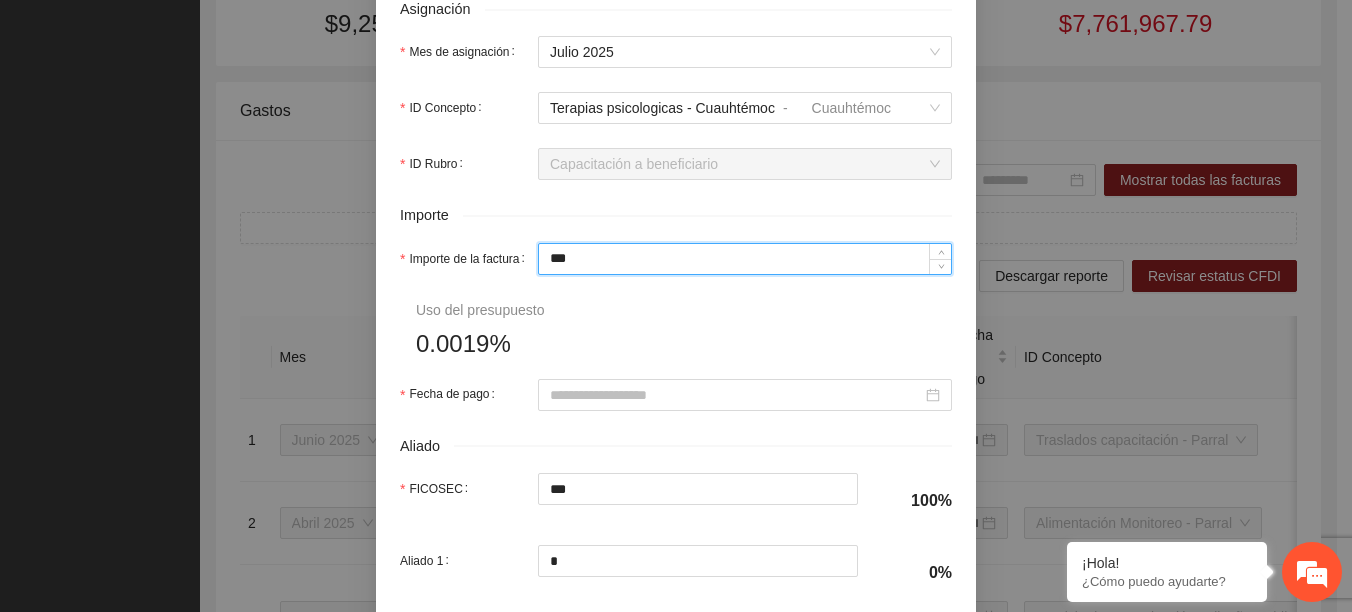 type on "*****" 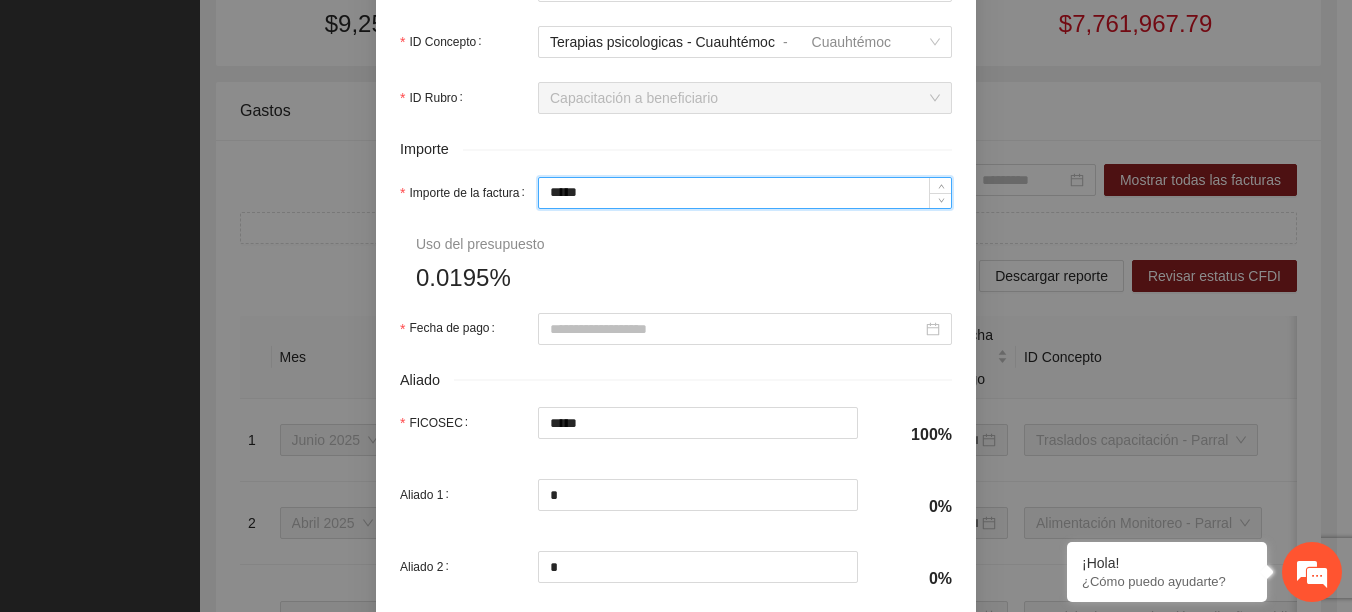 scroll, scrollTop: 900, scrollLeft: 0, axis: vertical 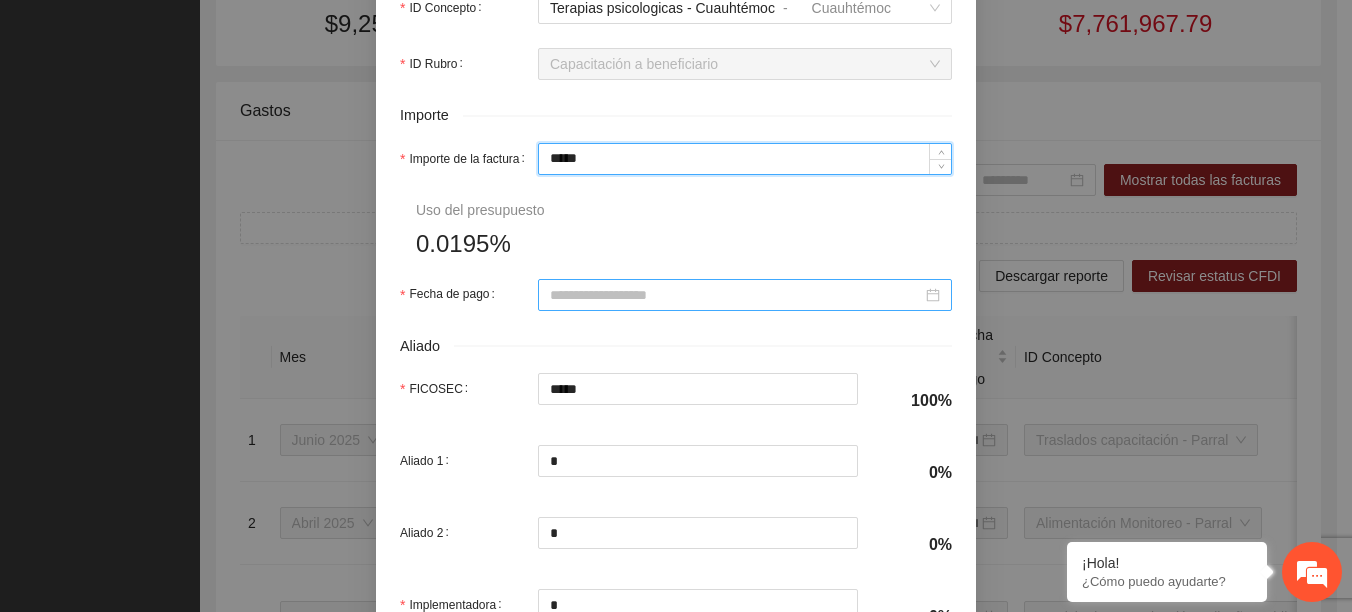 type on "*****" 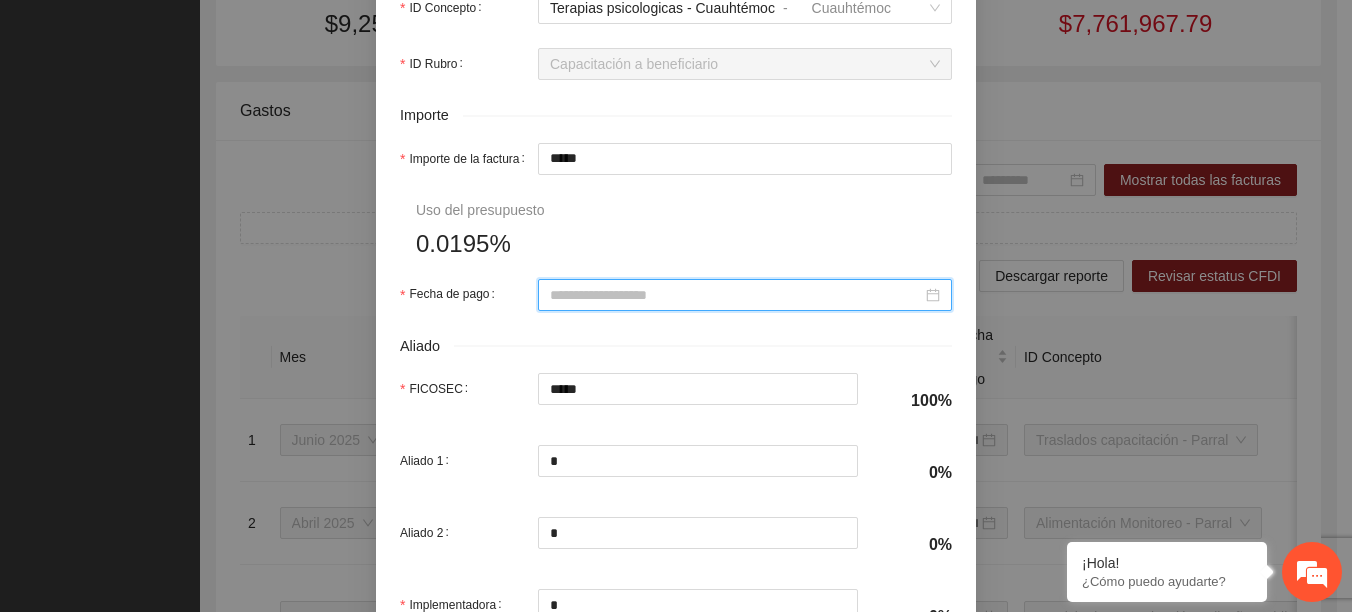 click on "Fecha de pago" at bounding box center (736, 295) 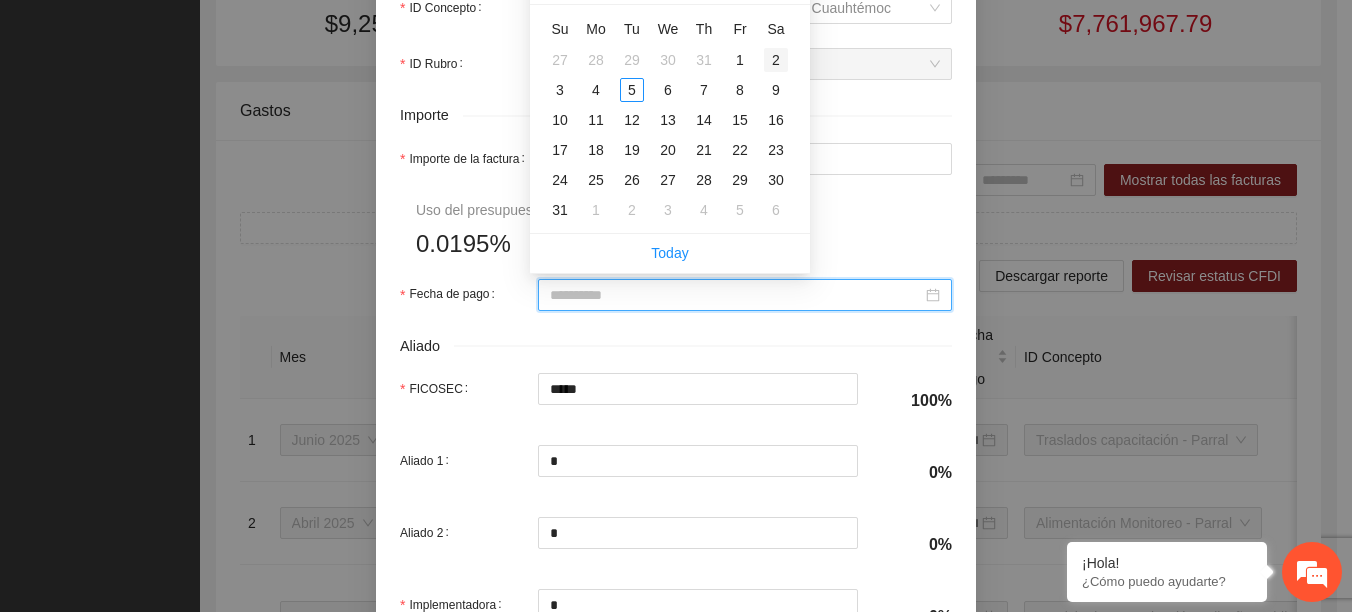 click on "2" at bounding box center [776, 60] 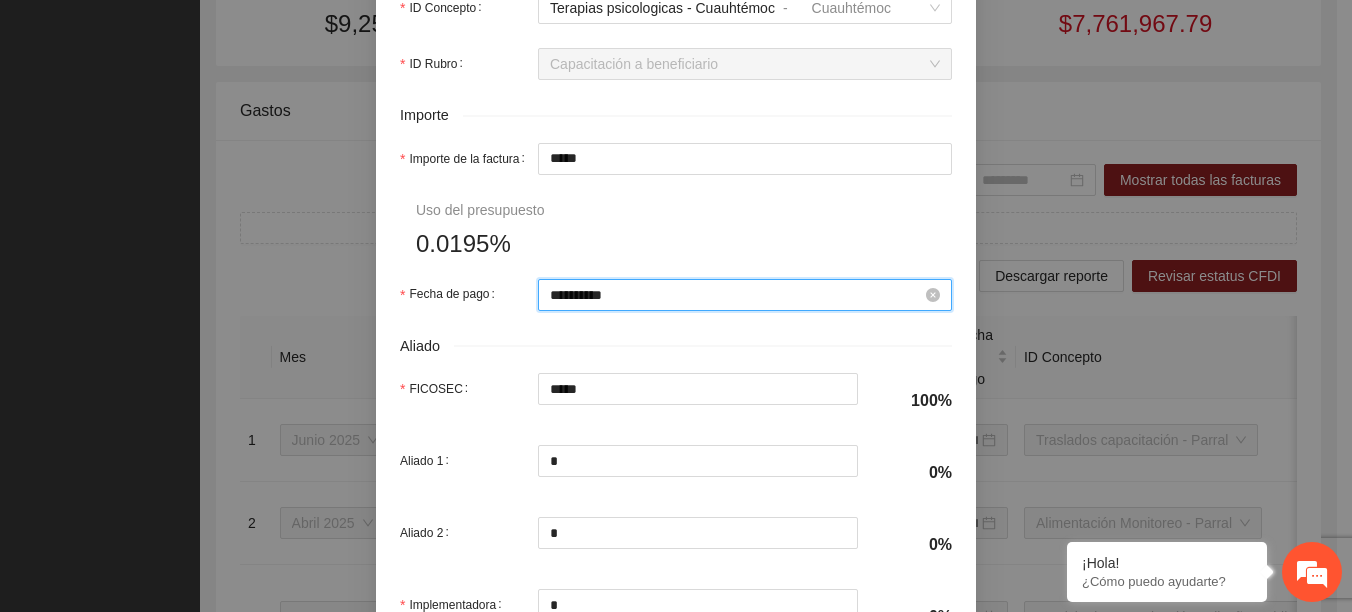 click on "**********" at bounding box center [736, 295] 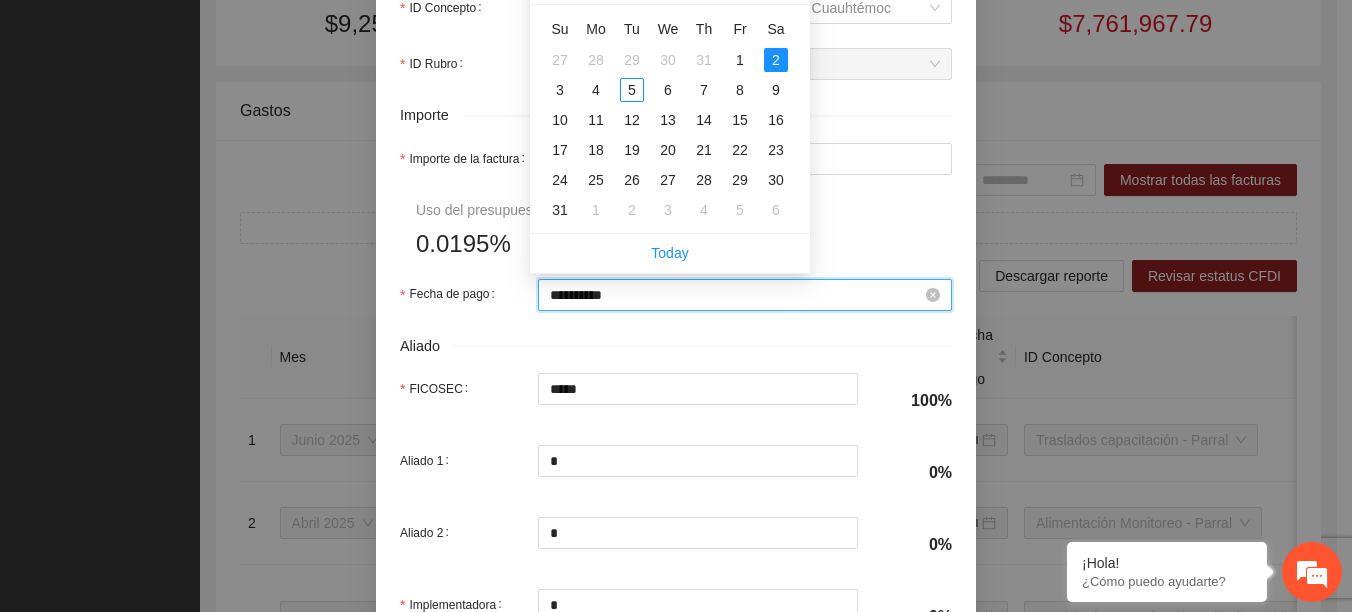 click on "**********" at bounding box center (736, 295) 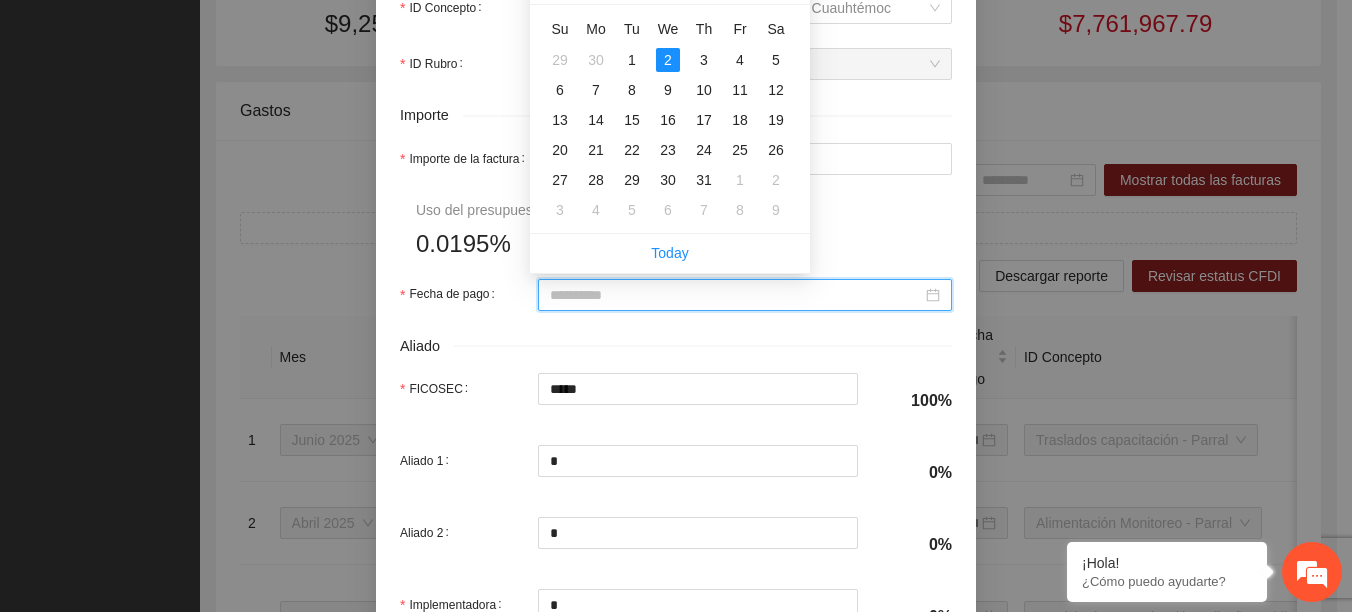 click on "2" at bounding box center (668, 60) 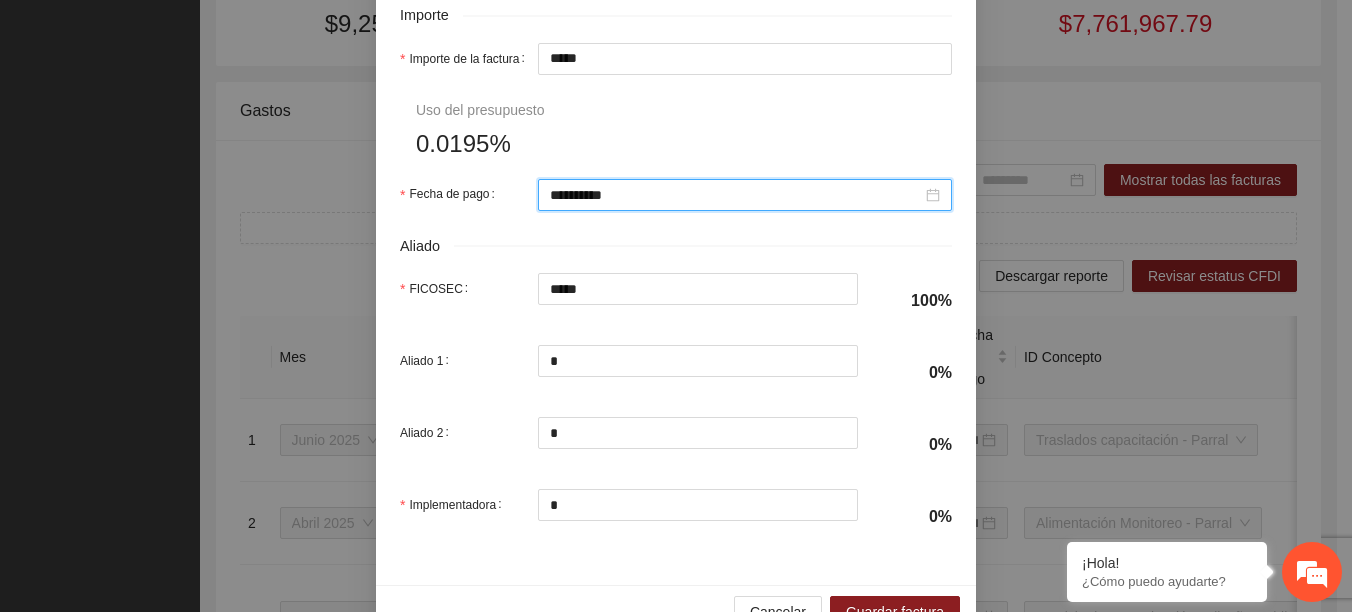 scroll, scrollTop: 1050, scrollLeft: 0, axis: vertical 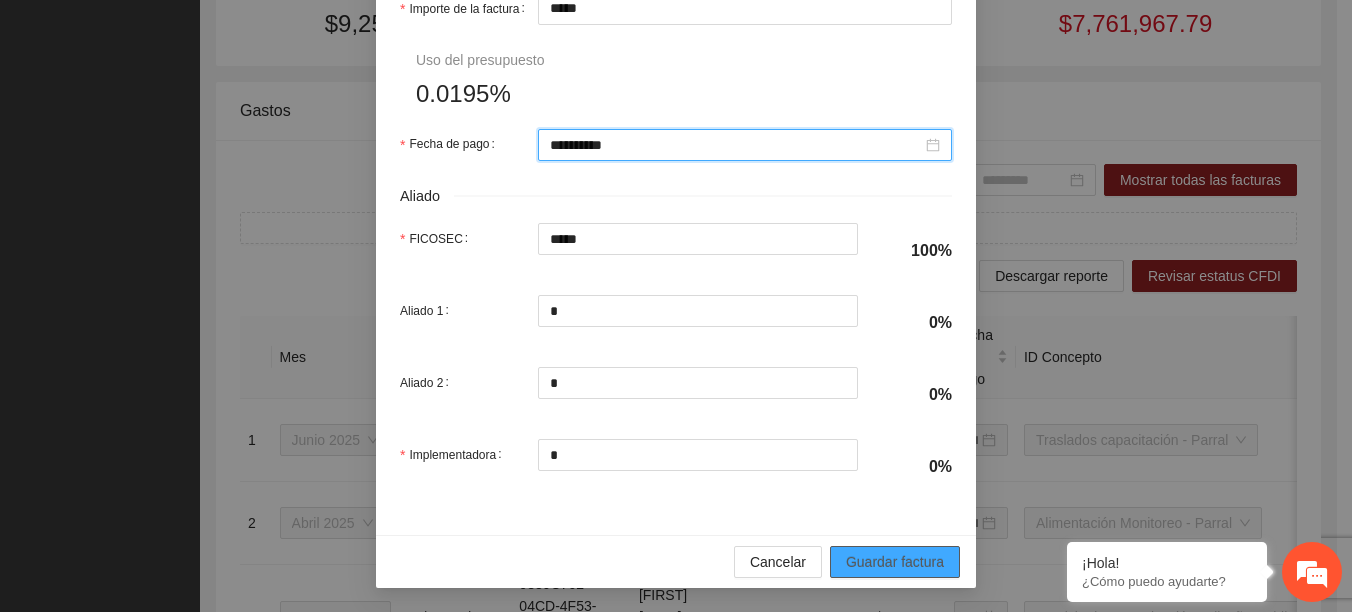 type on "**********" 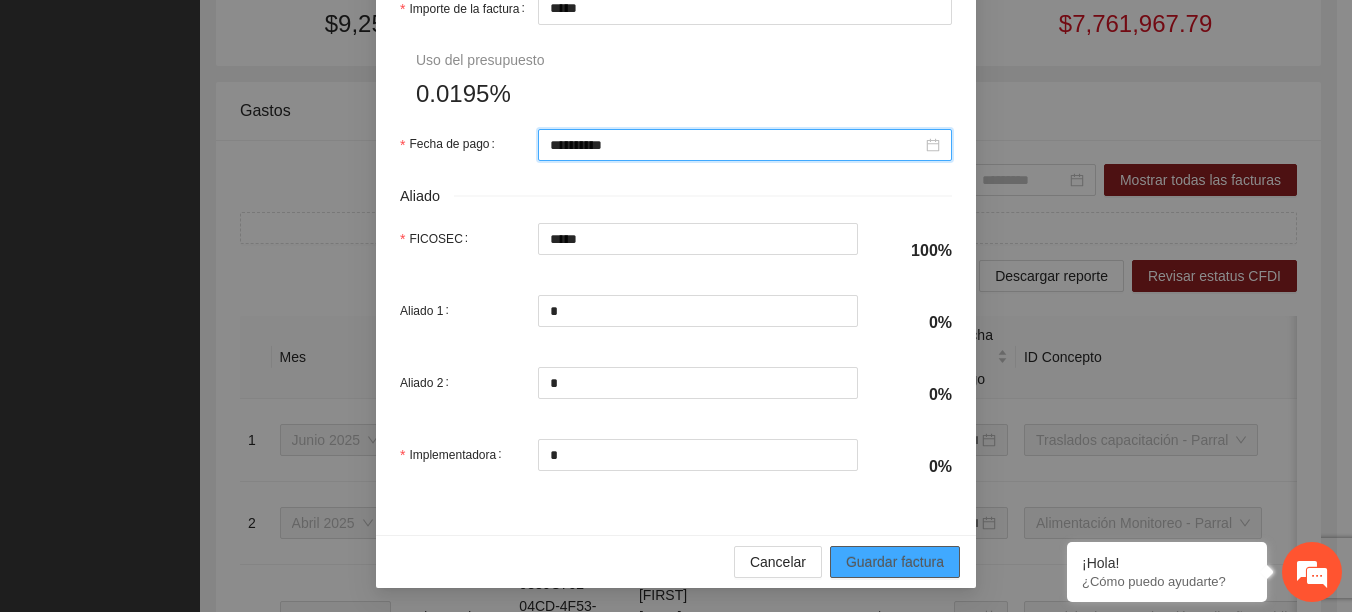click on "Guardar factura" at bounding box center (895, 562) 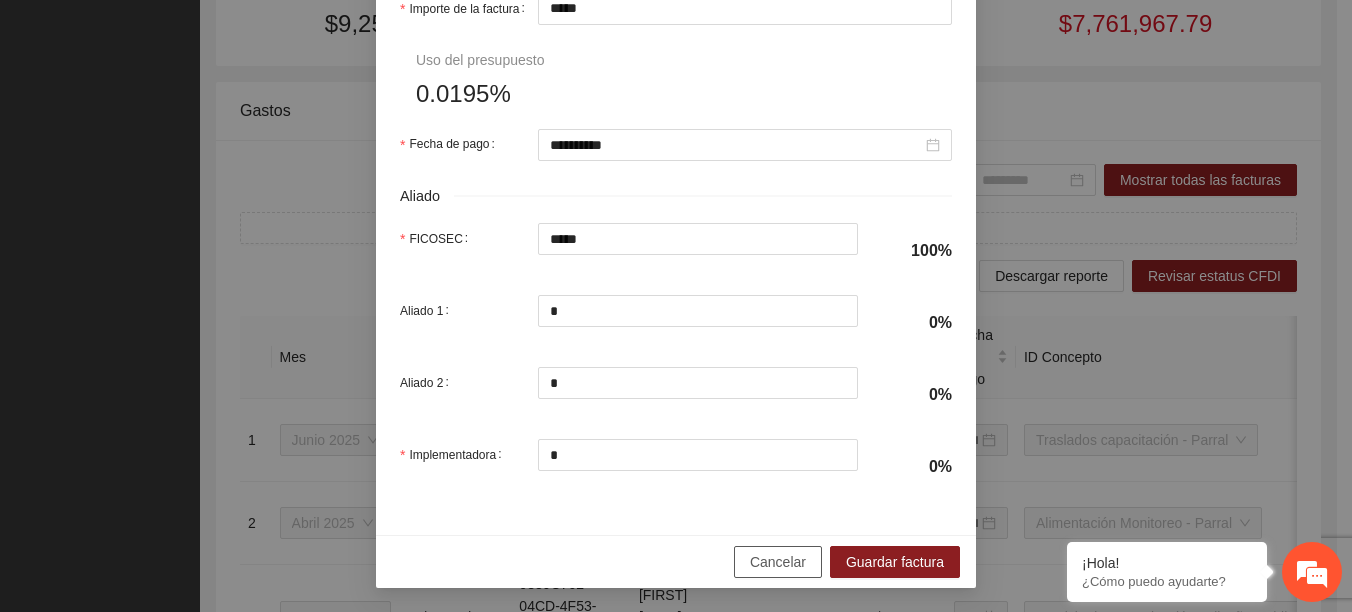 click on "Cancelar" at bounding box center [778, 562] 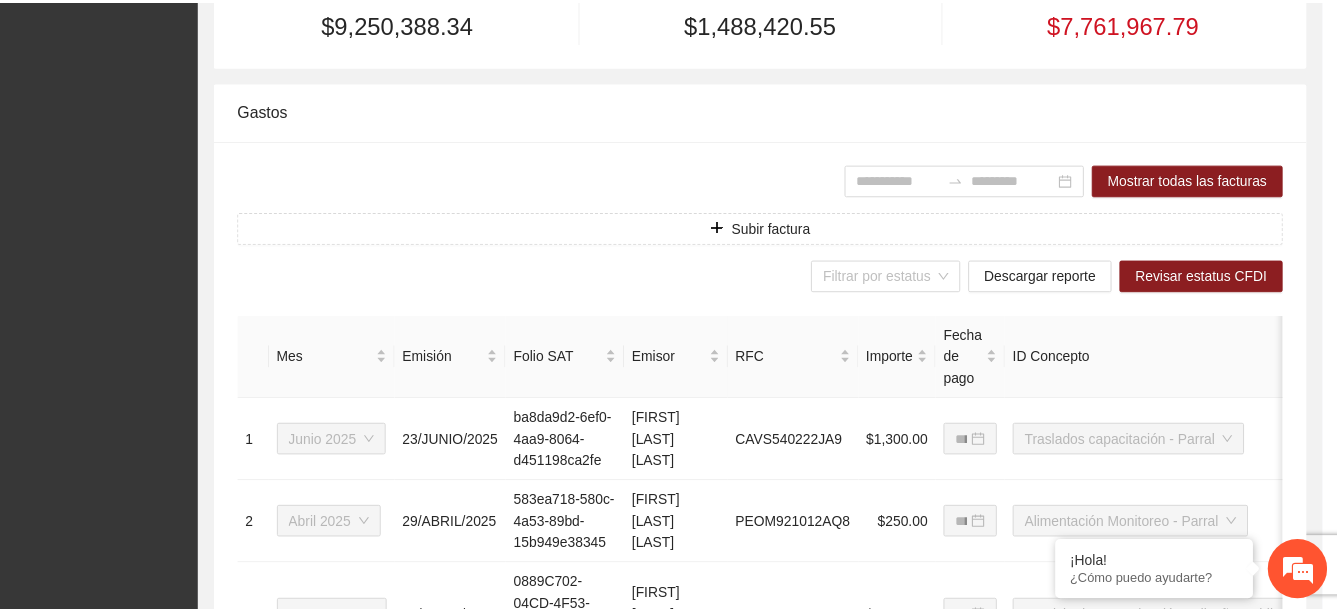 scroll, scrollTop: 890, scrollLeft: 0, axis: vertical 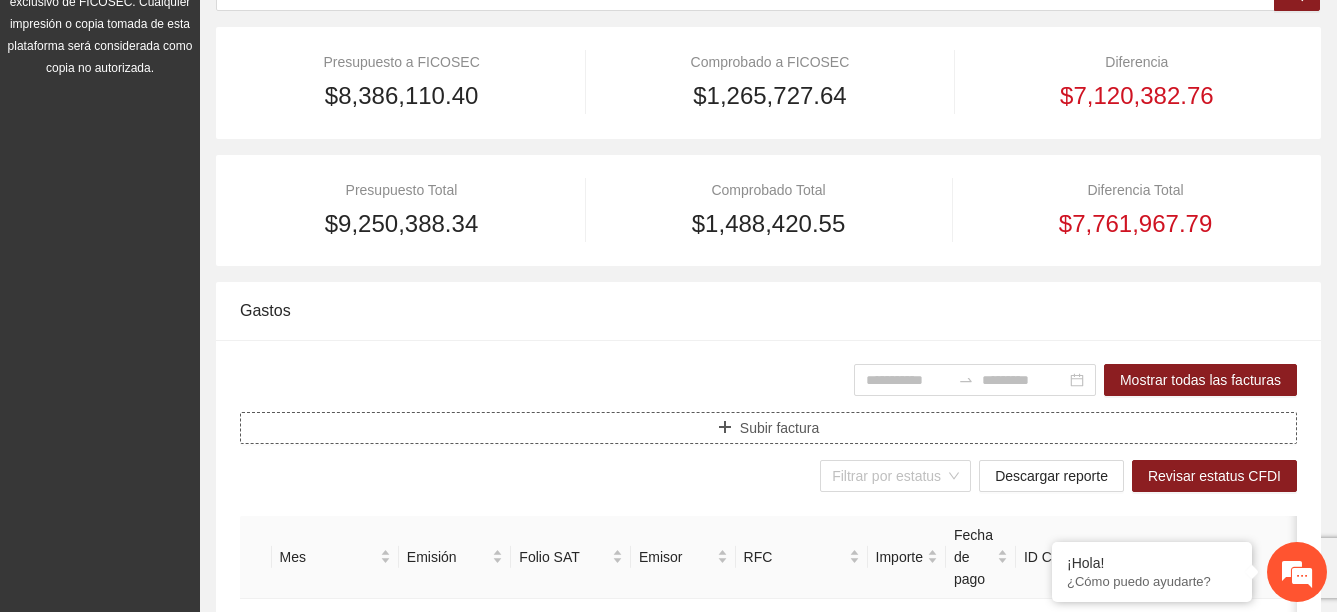 click on "Subir factura" at bounding box center (779, 428) 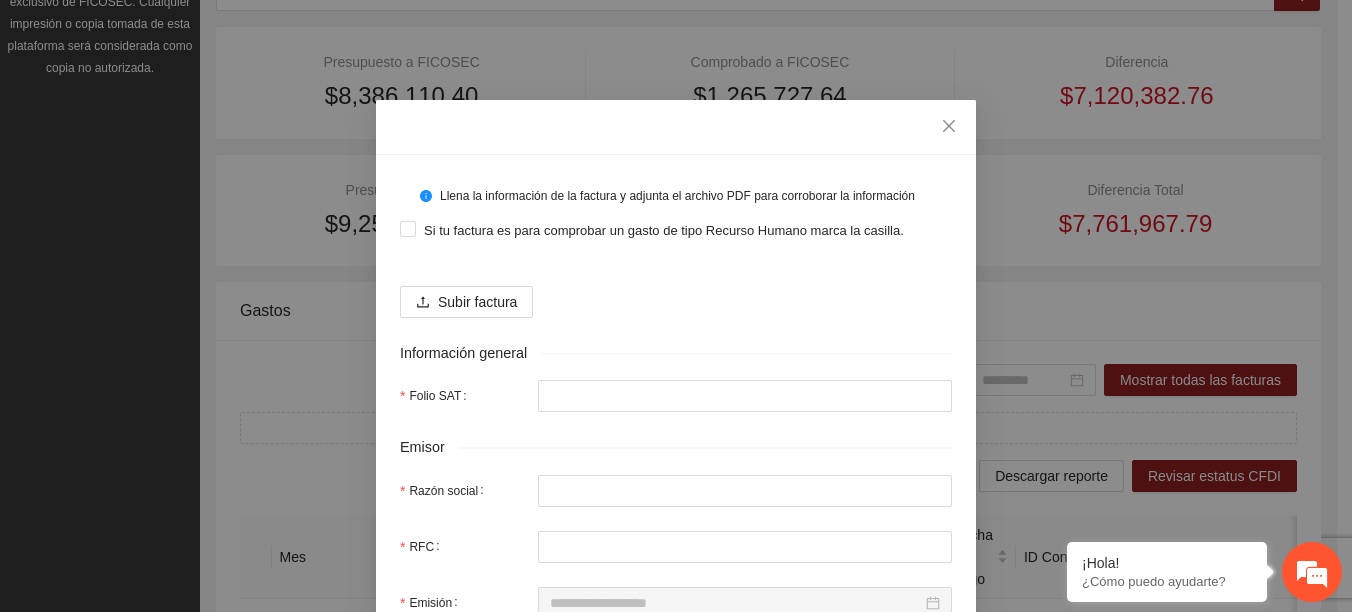 scroll, scrollTop: 100, scrollLeft: 0, axis: vertical 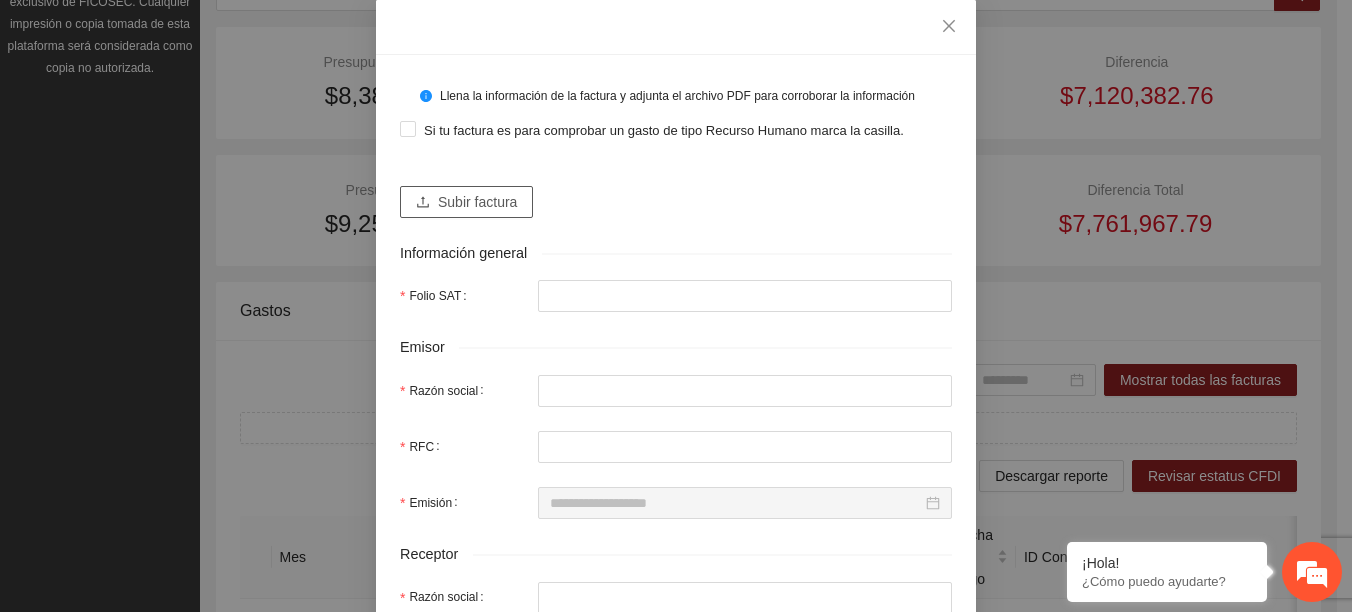 click 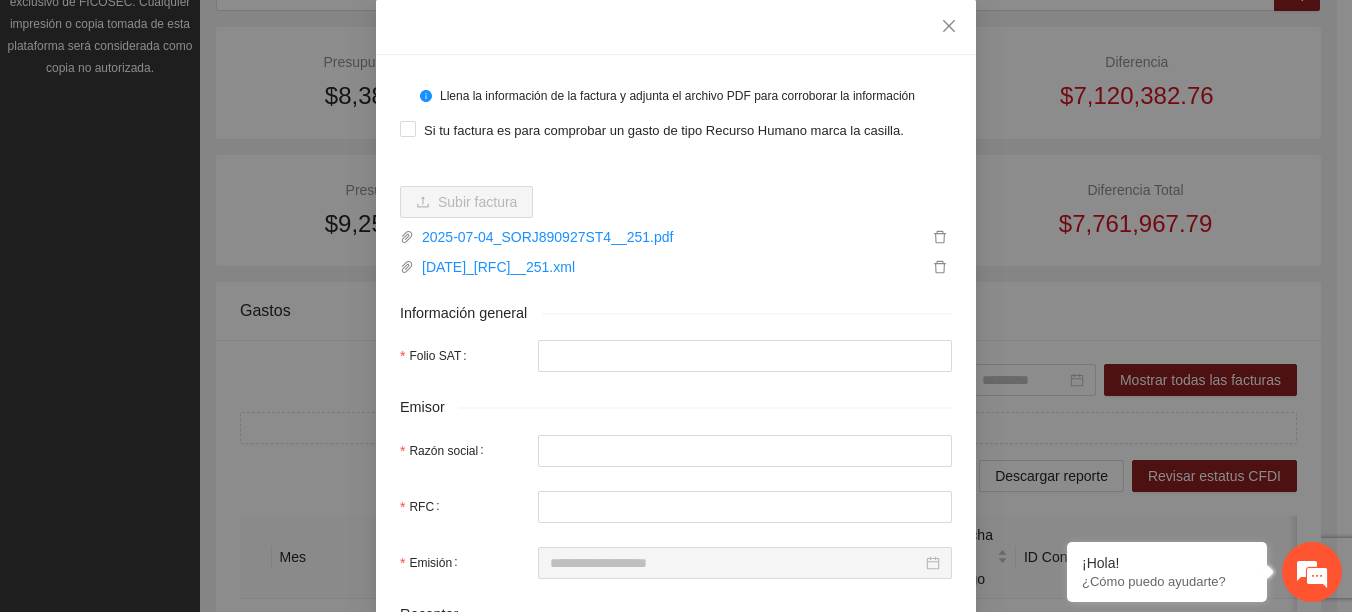 type on "**********" 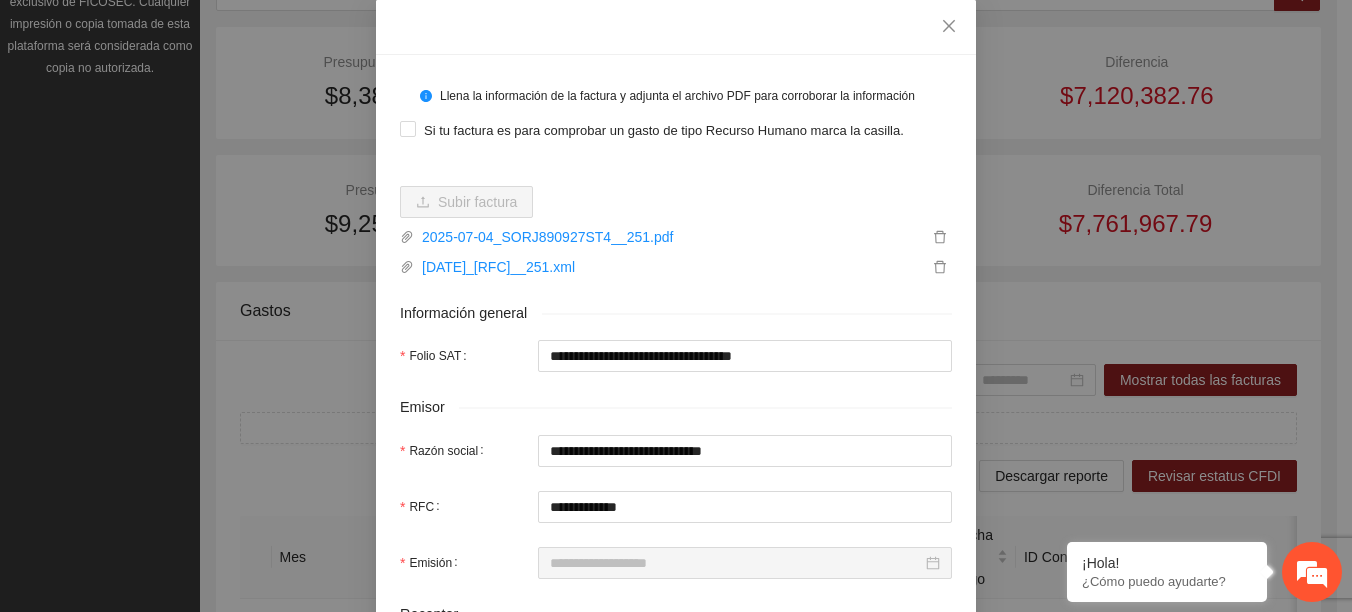 type on "**********" 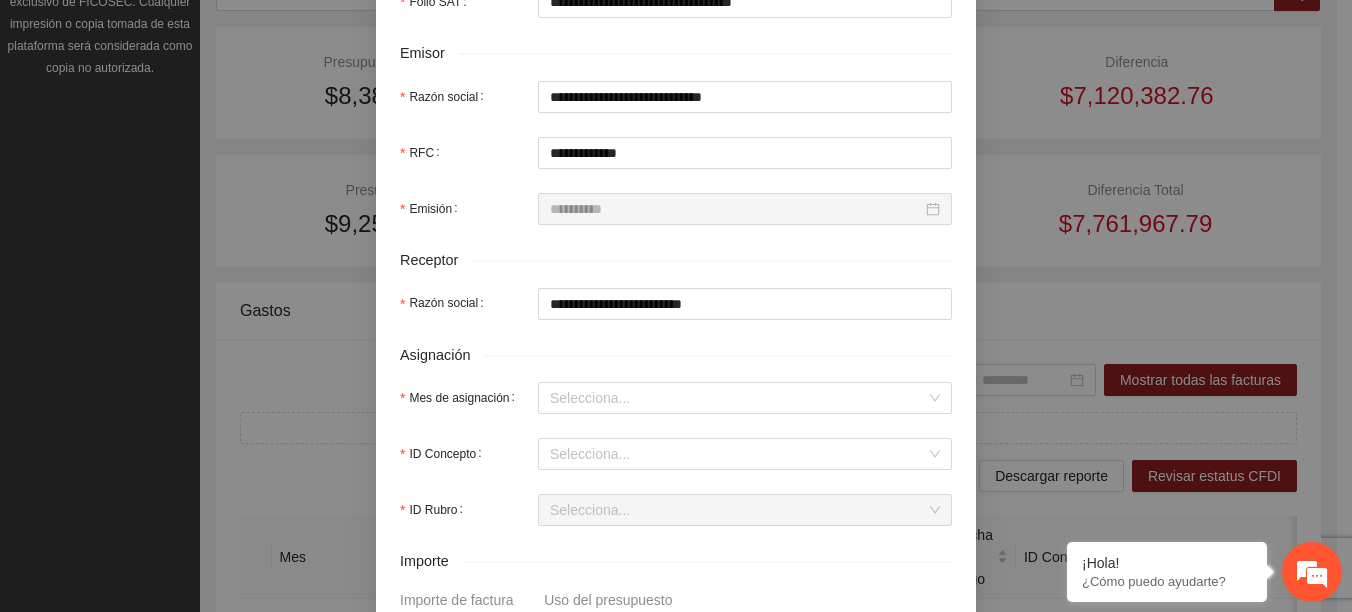 scroll, scrollTop: 500, scrollLeft: 0, axis: vertical 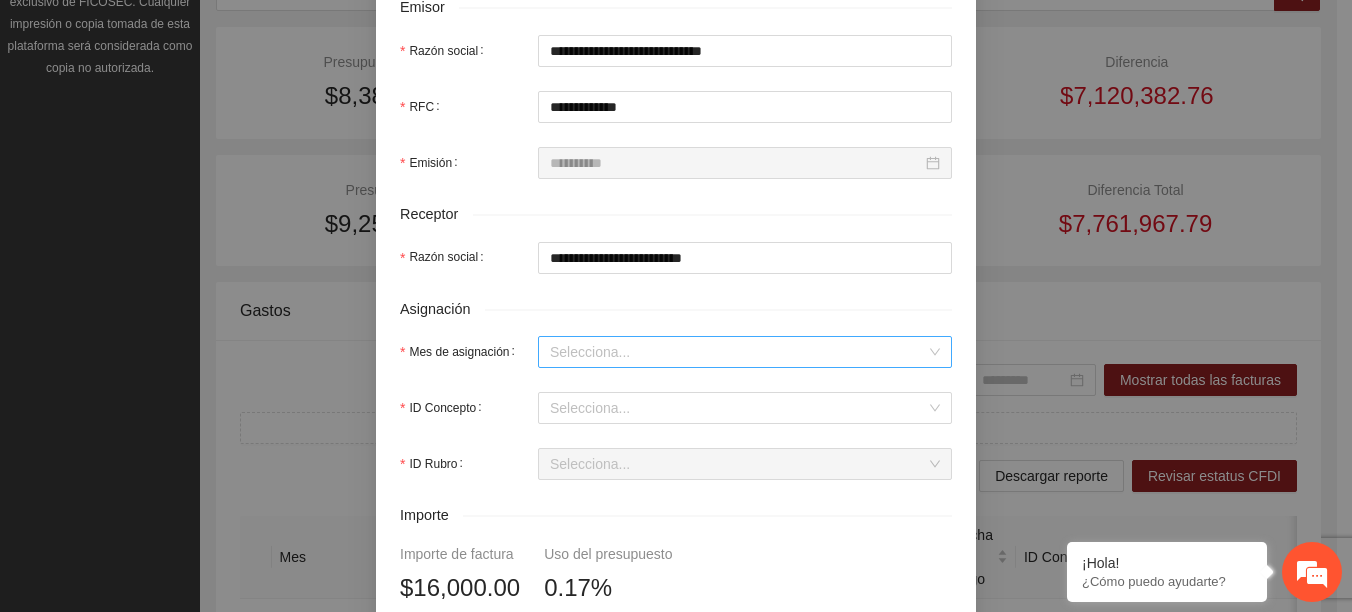 click on "Mes de asignación" at bounding box center (738, 352) 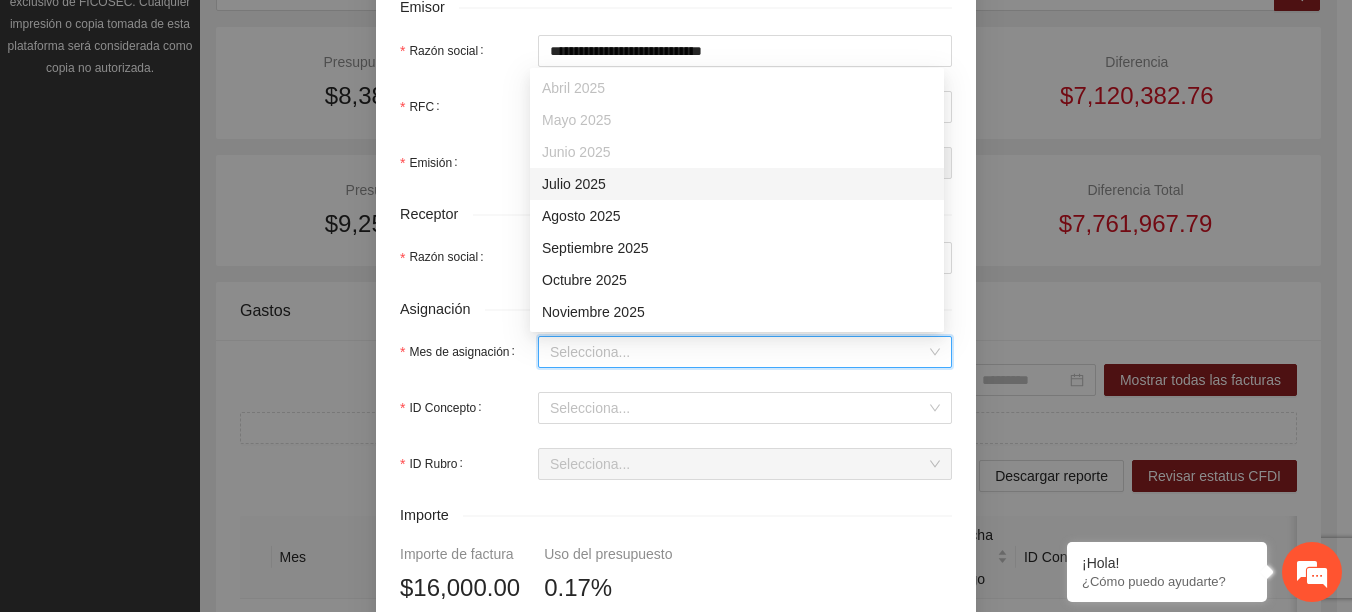 click on "Julio 2025" at bounding box center (737, 184) 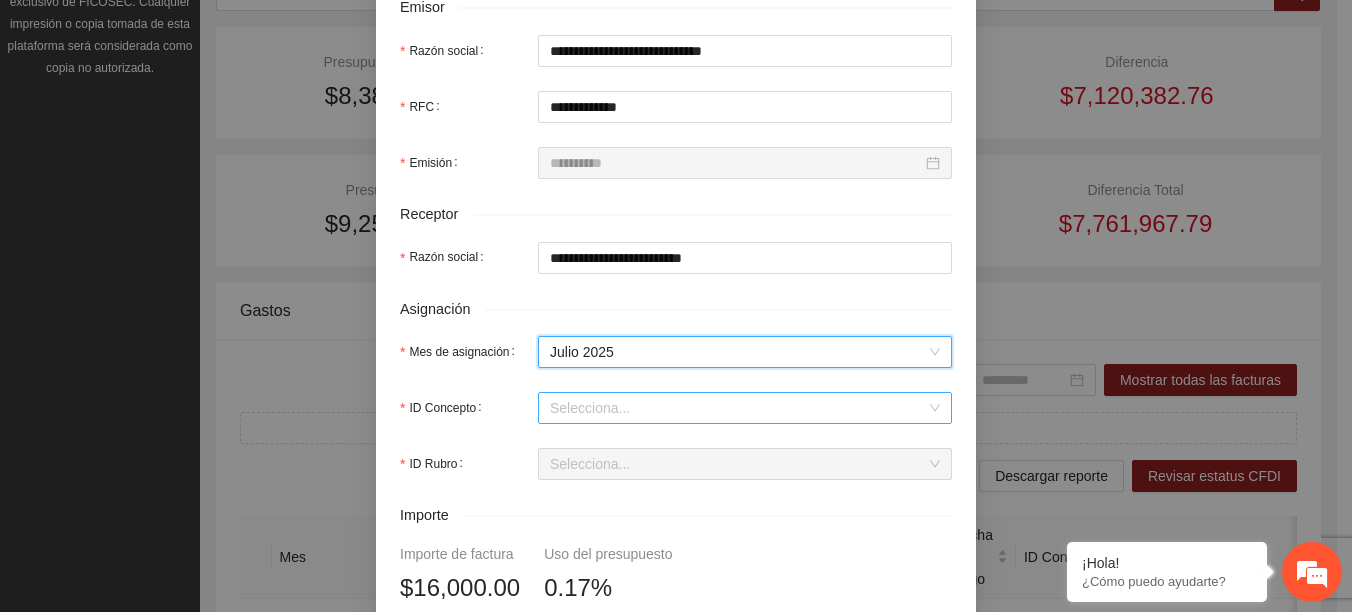 click on "ID Concepto" at bounding box center [738, 408] 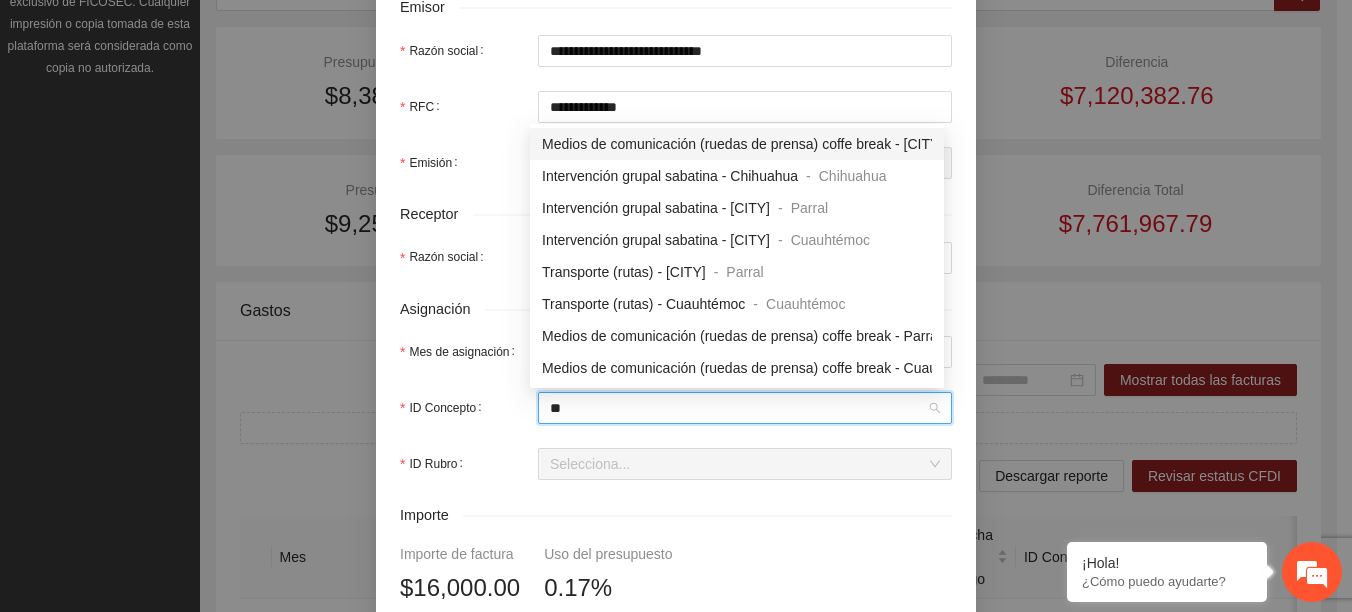 type on "***" 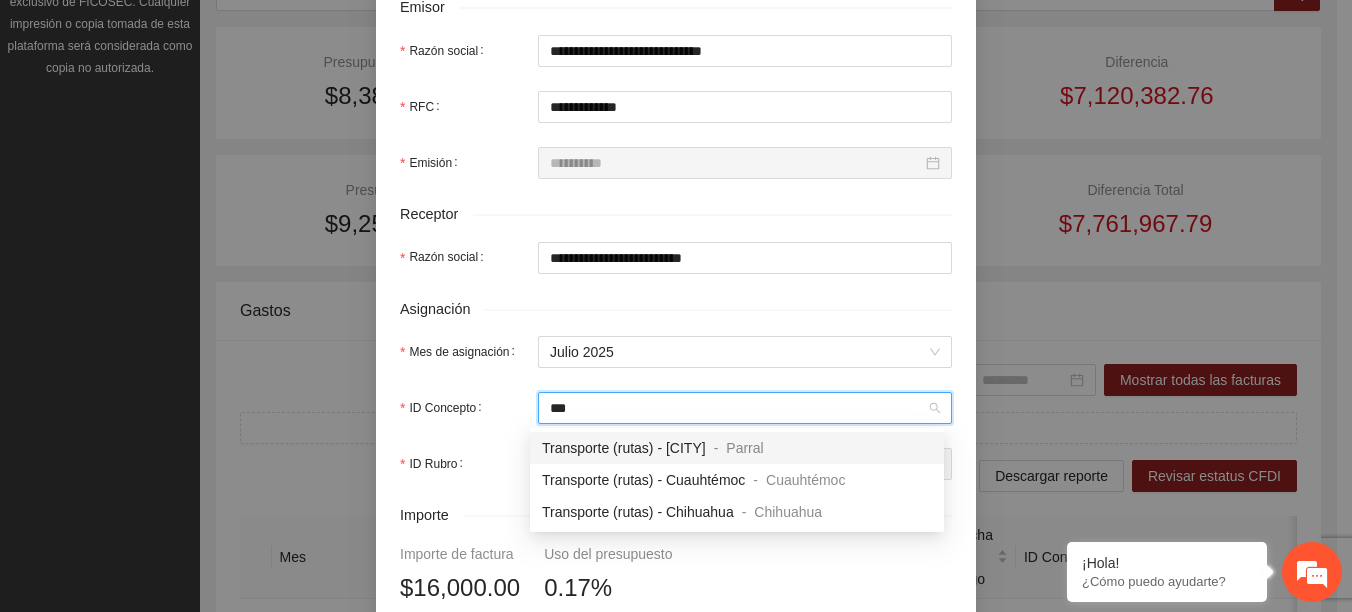click on "Transporte (rutas) - Parral - Parral" at bounding box center (737, 448) 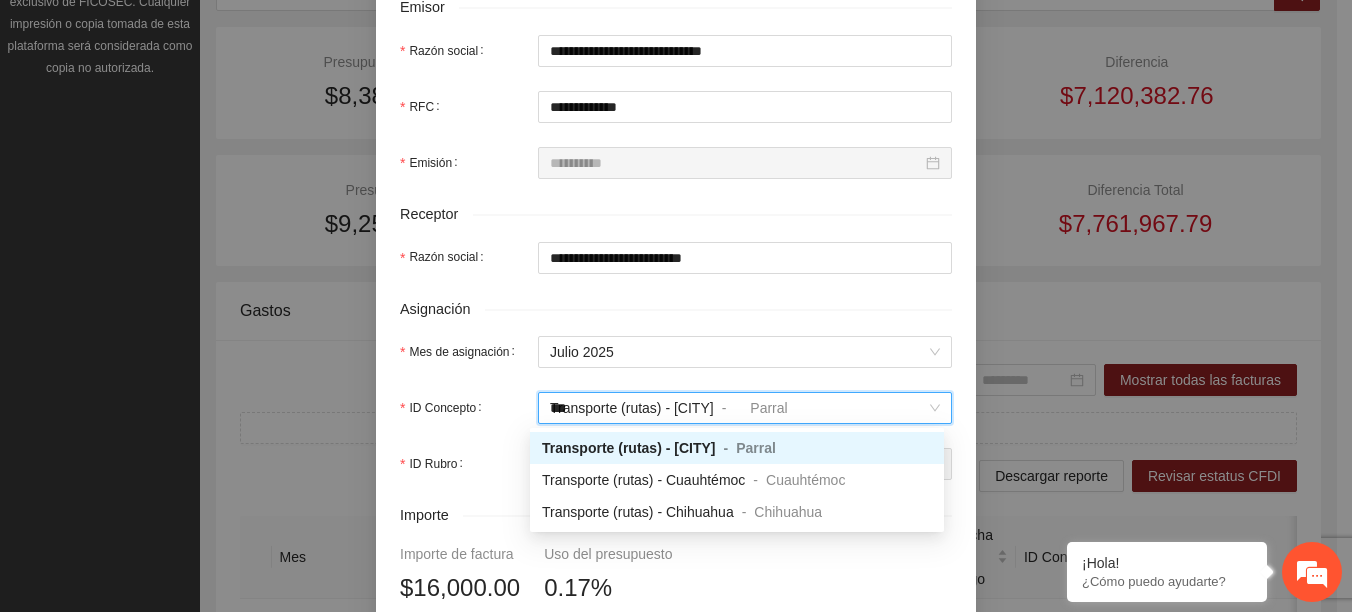 type 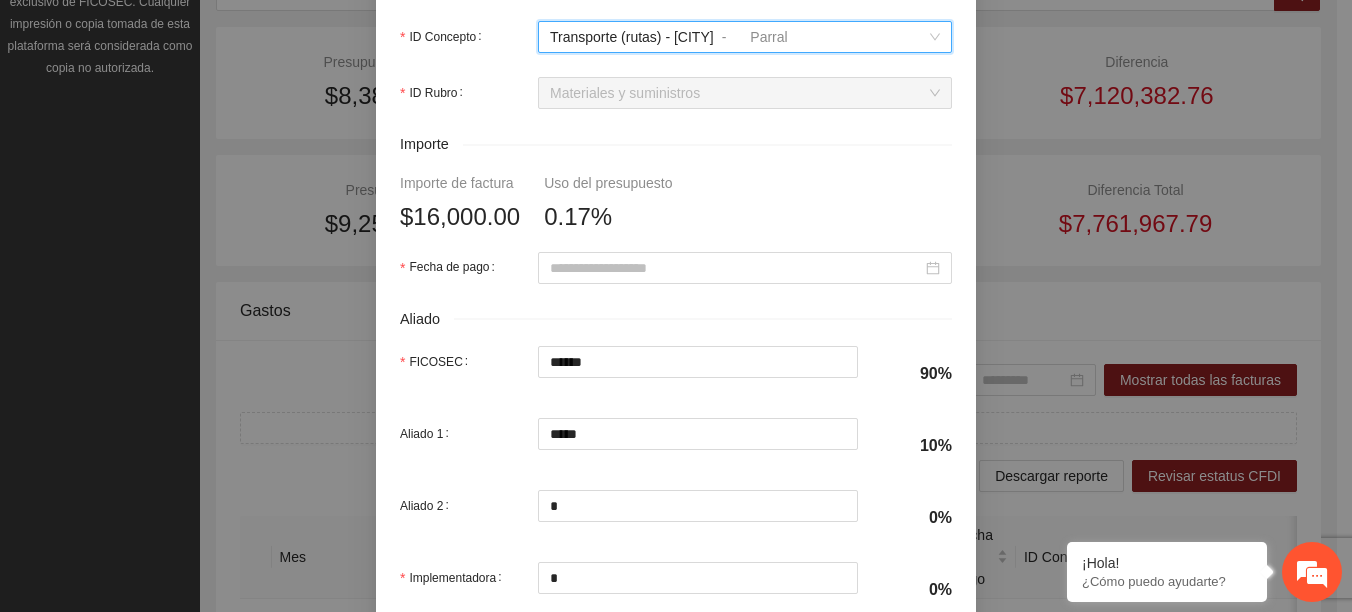 scroll, scrollTop: 900, scrollLeft: 0, axis: vertical 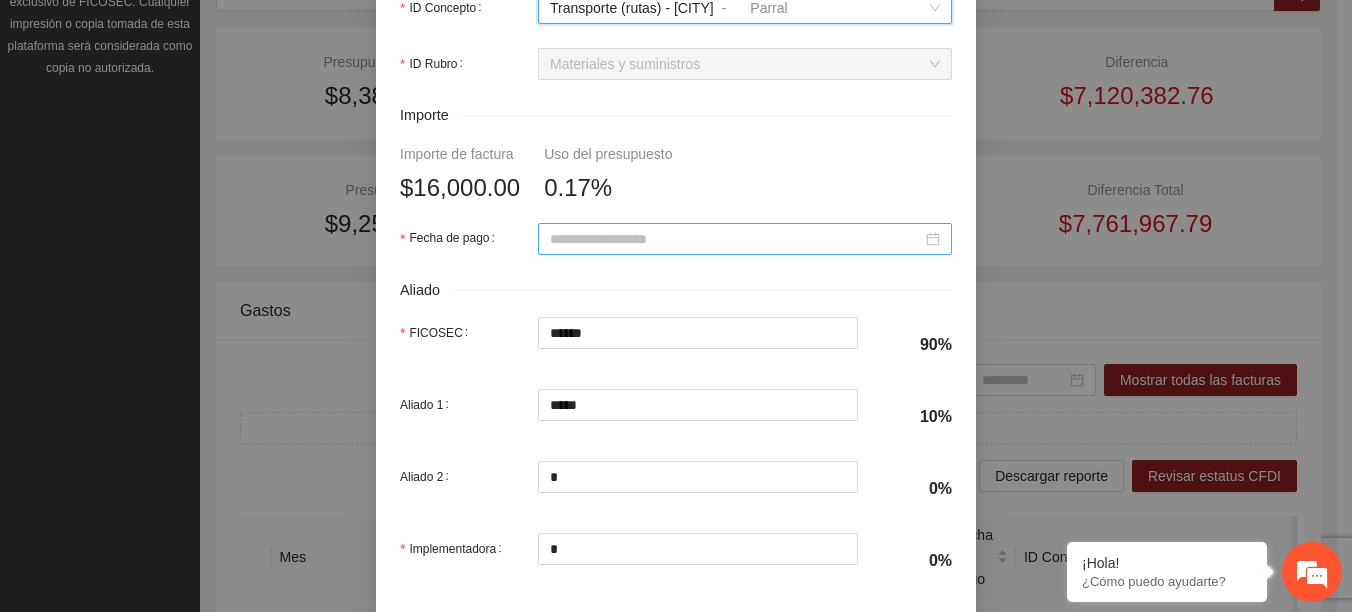 click on "Fecha de pago" at bounding box center [736, 239] 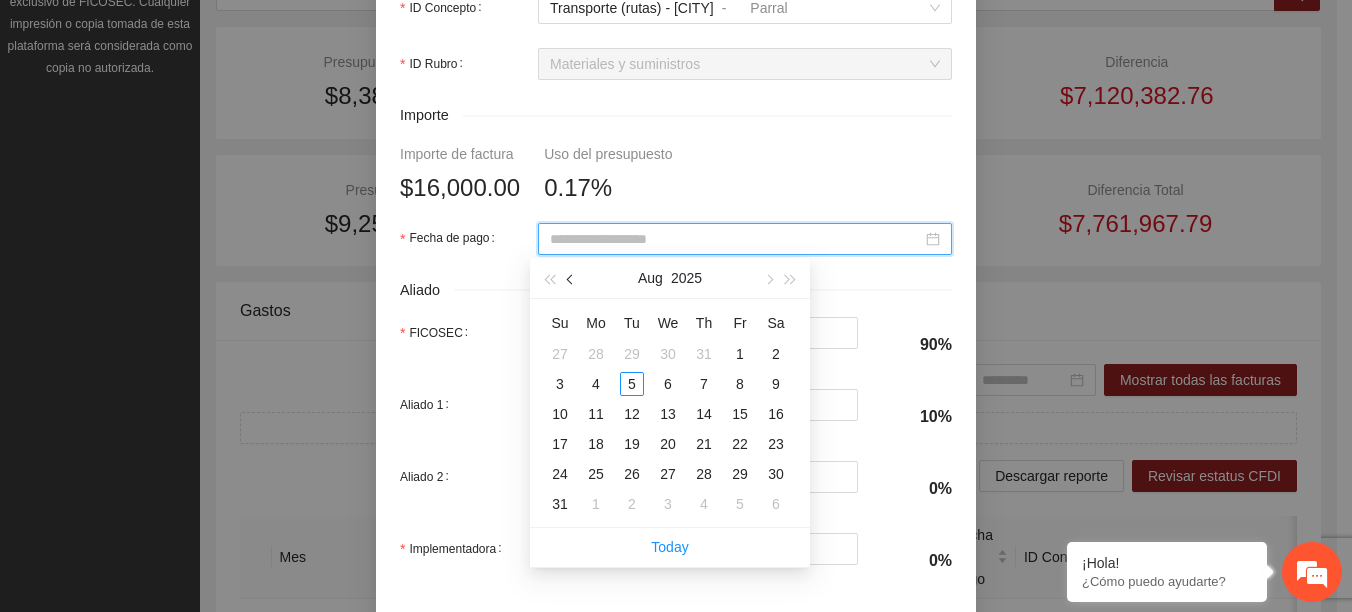 click at bounding box center (571, 278) 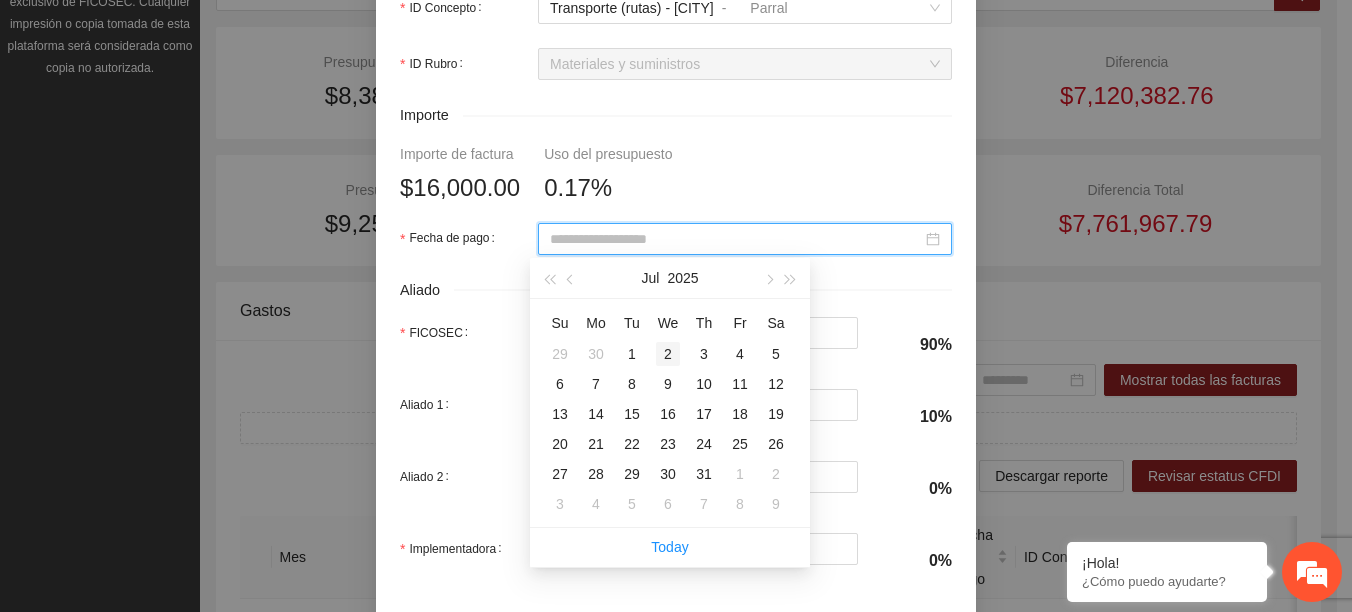 type on "**********" 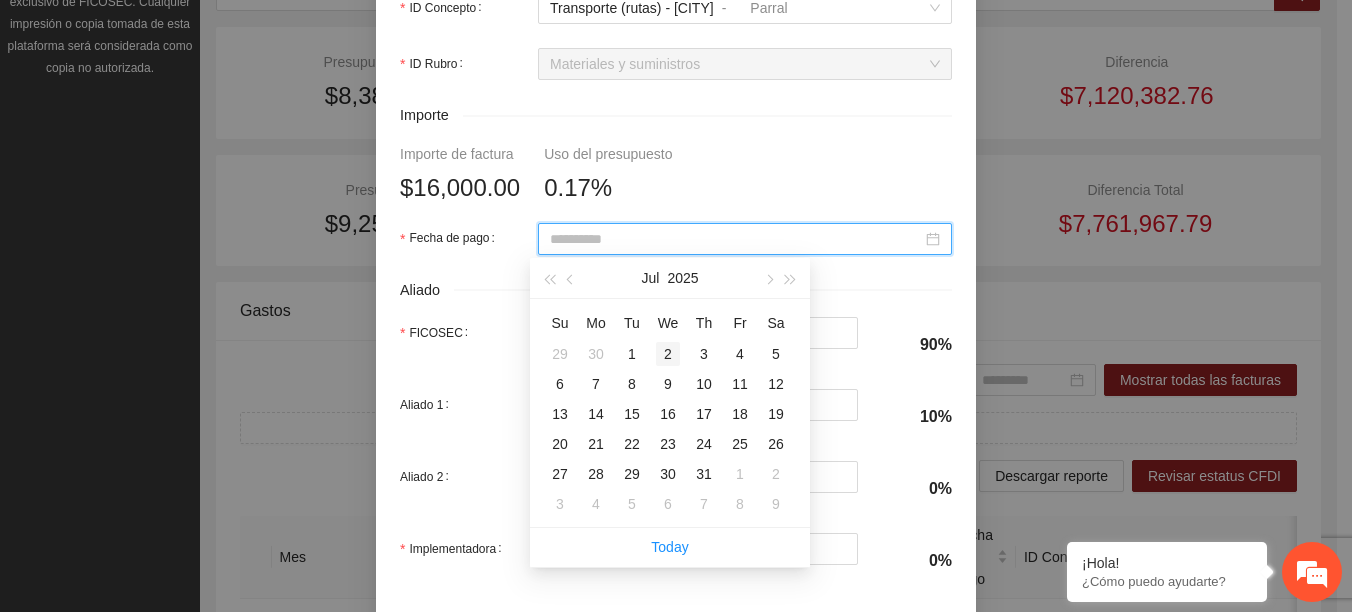 click on "2" at bounding box center (668, 354) 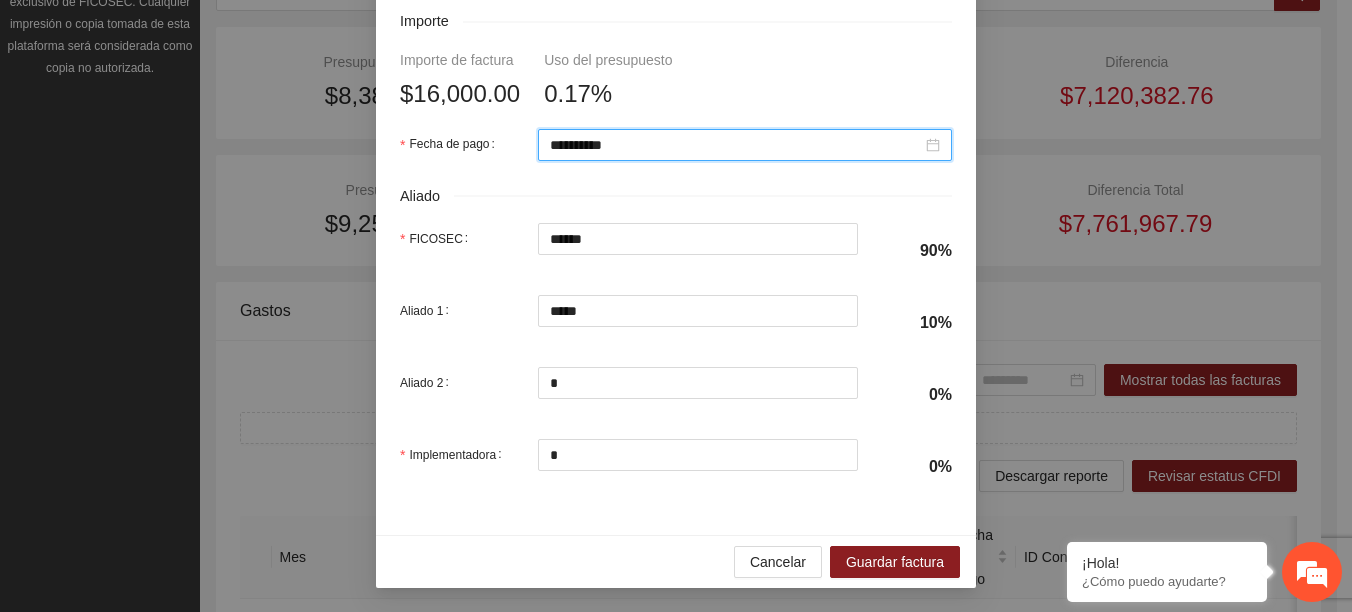 scroll, scrollTop: 894, scrollLeft: 0, axis: vertical 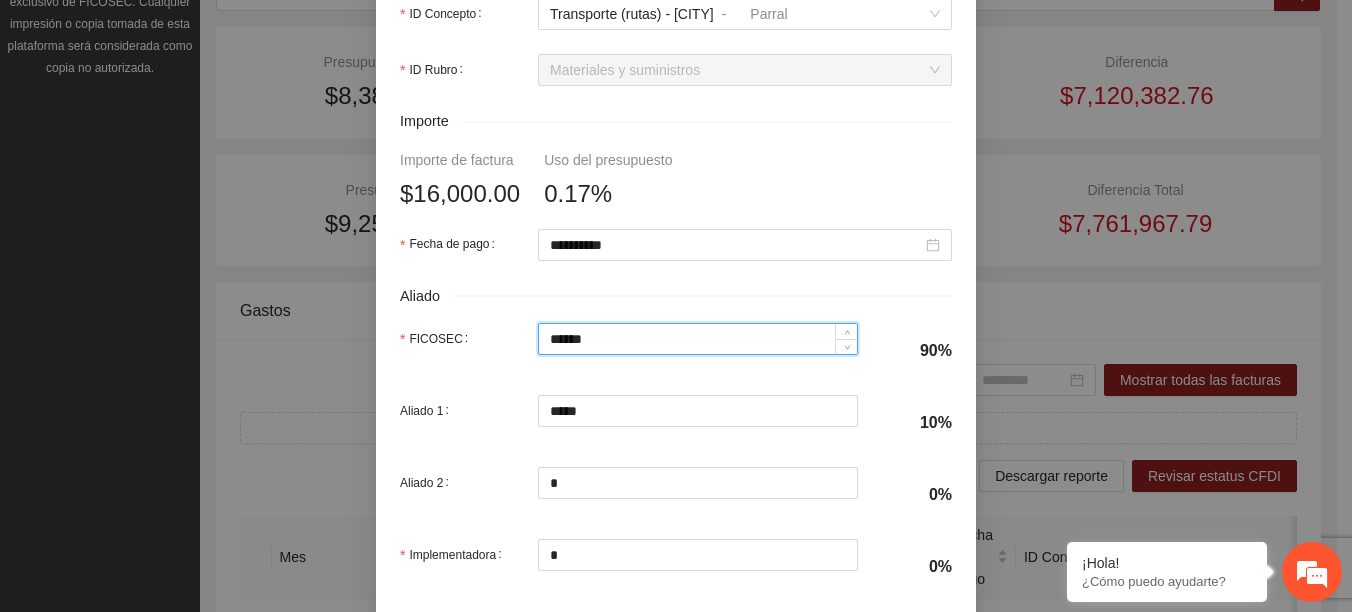 click on "******" at bounding box center (698, 339) 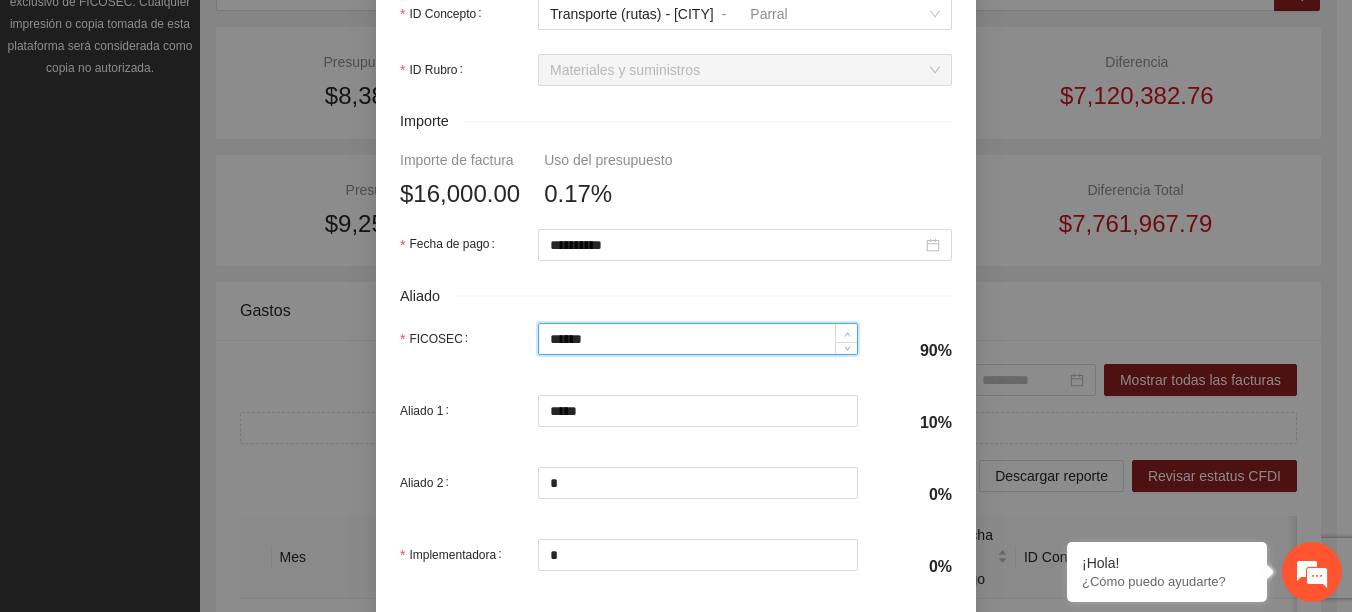 click 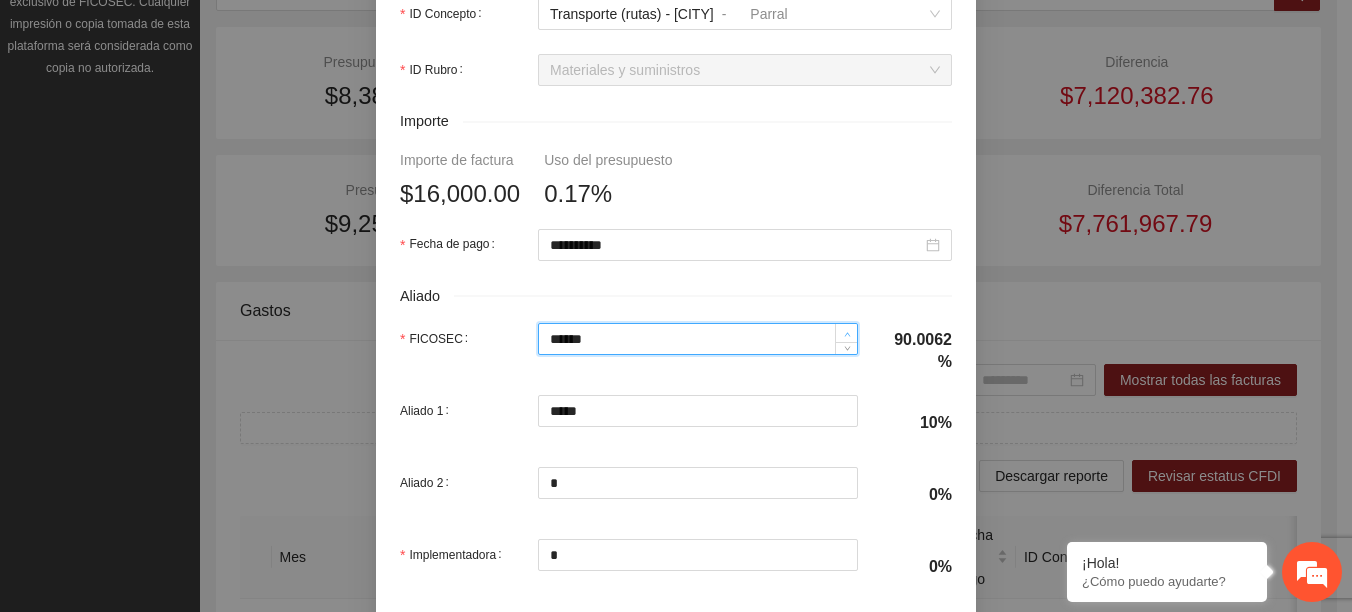 click 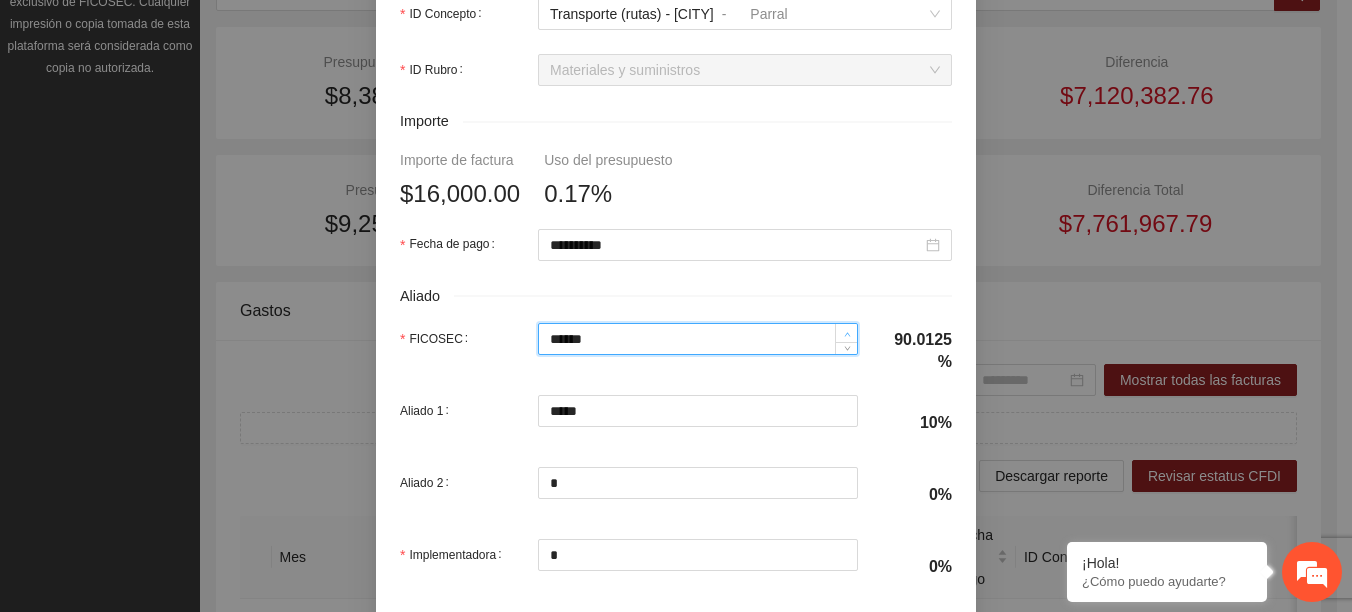 click 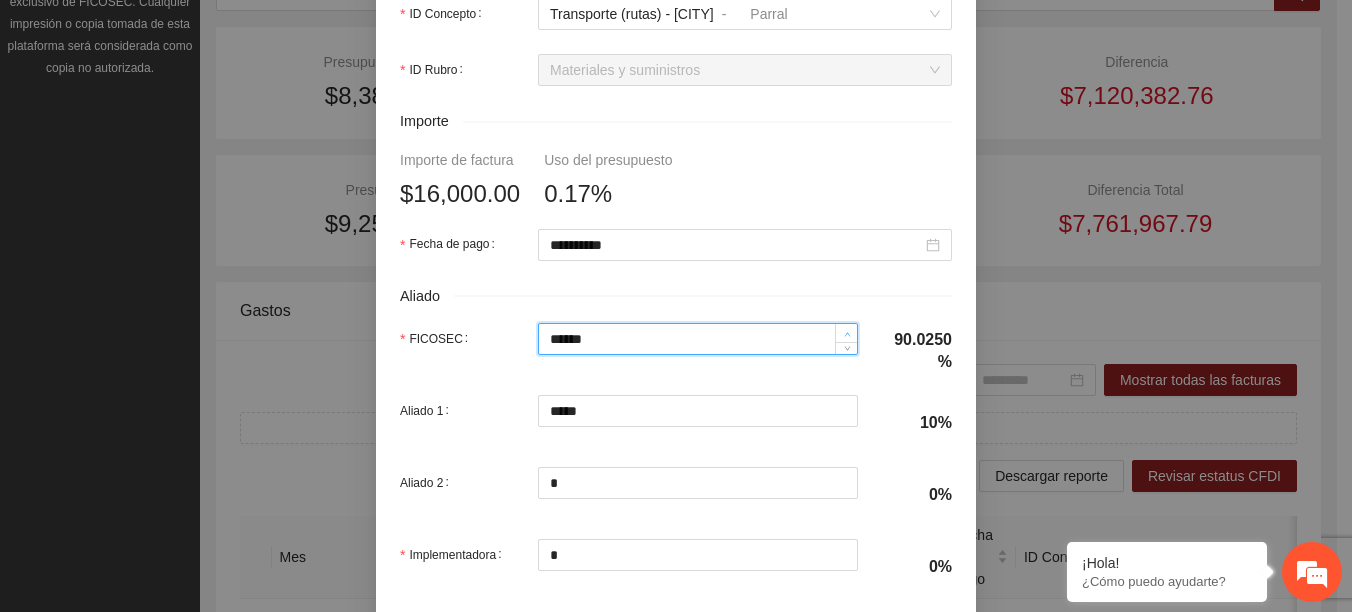 click 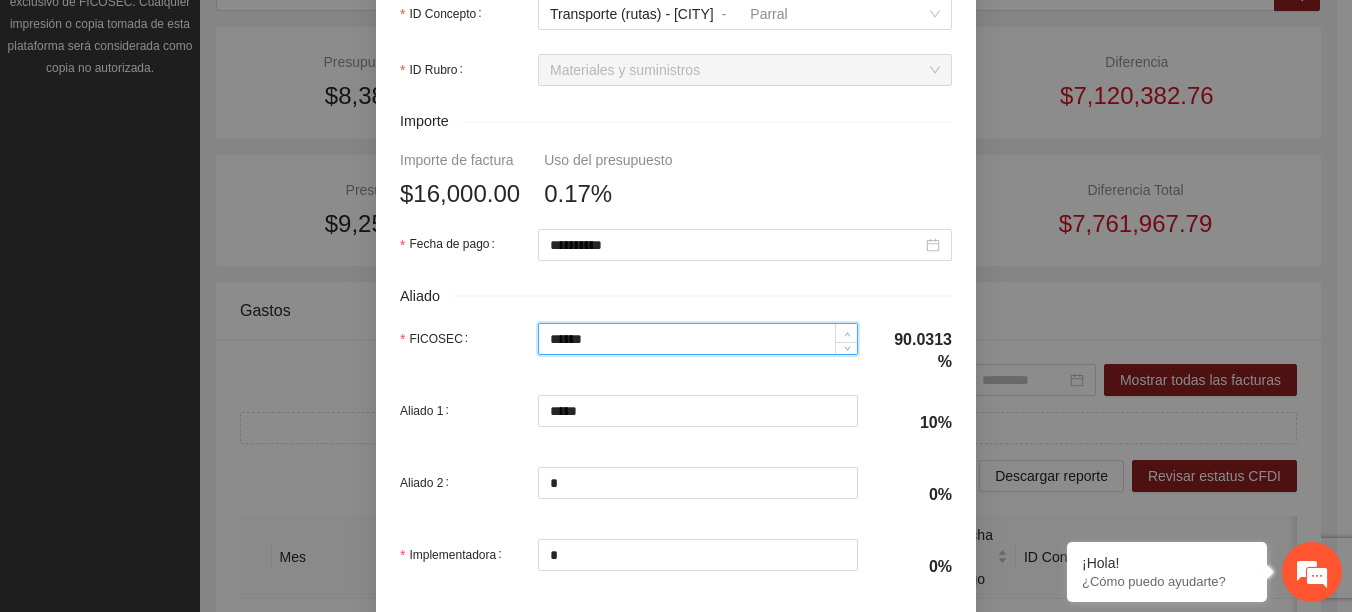 click 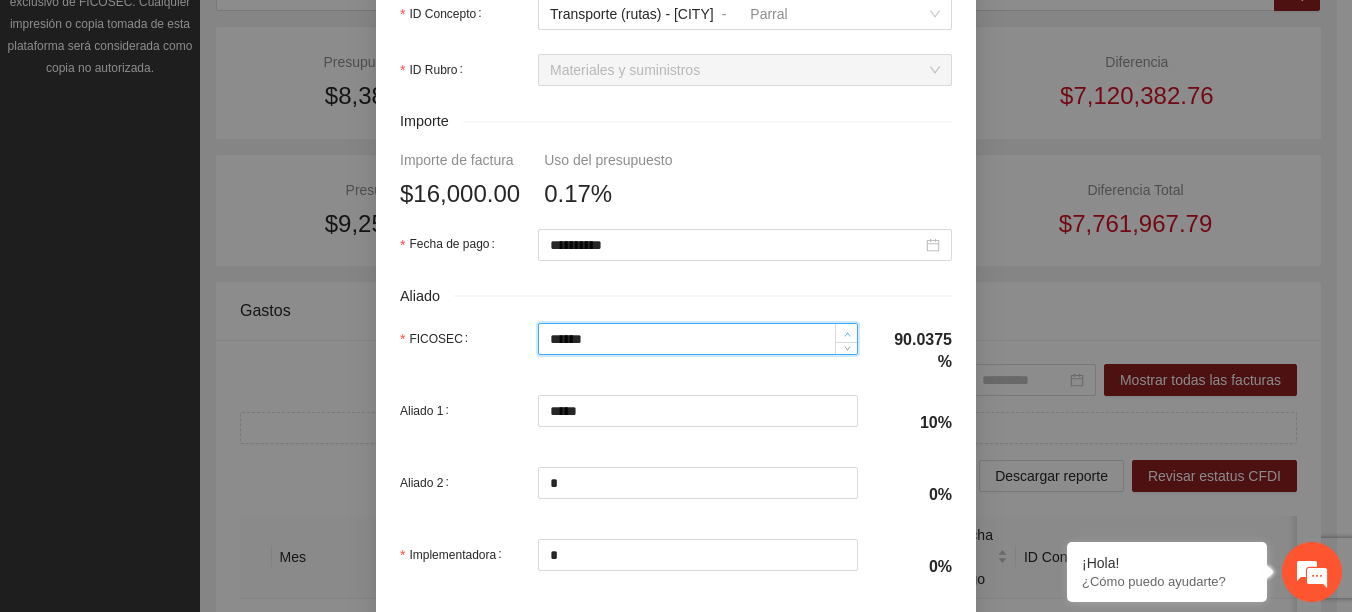 click 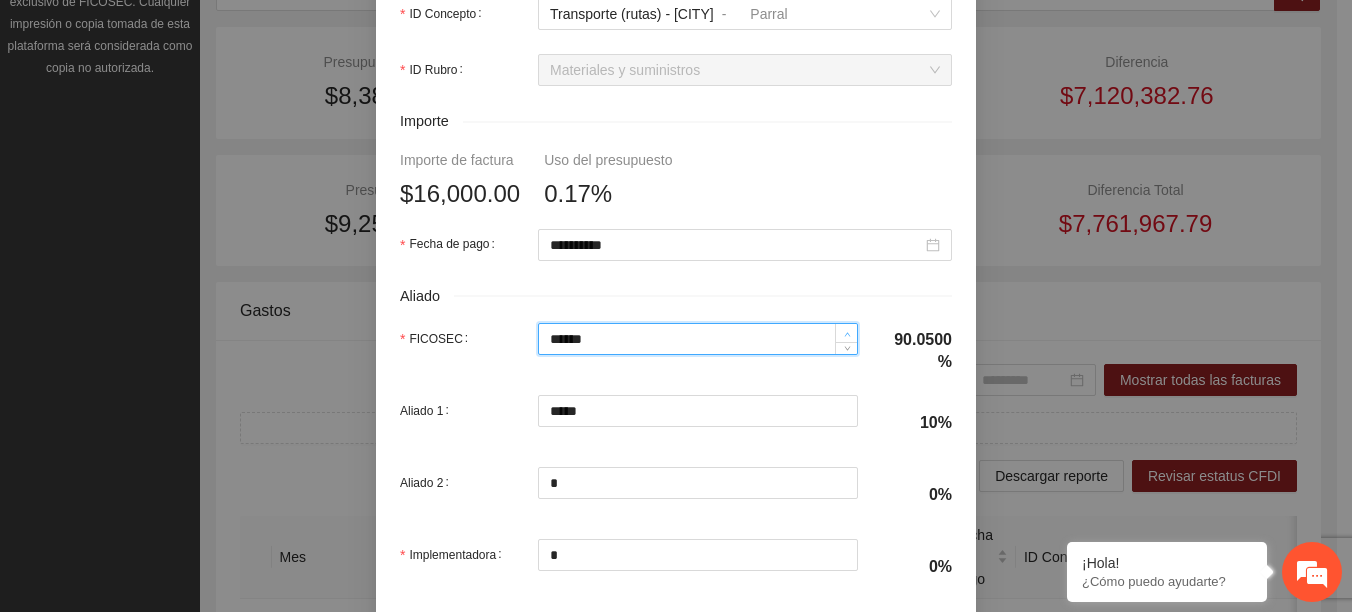 click 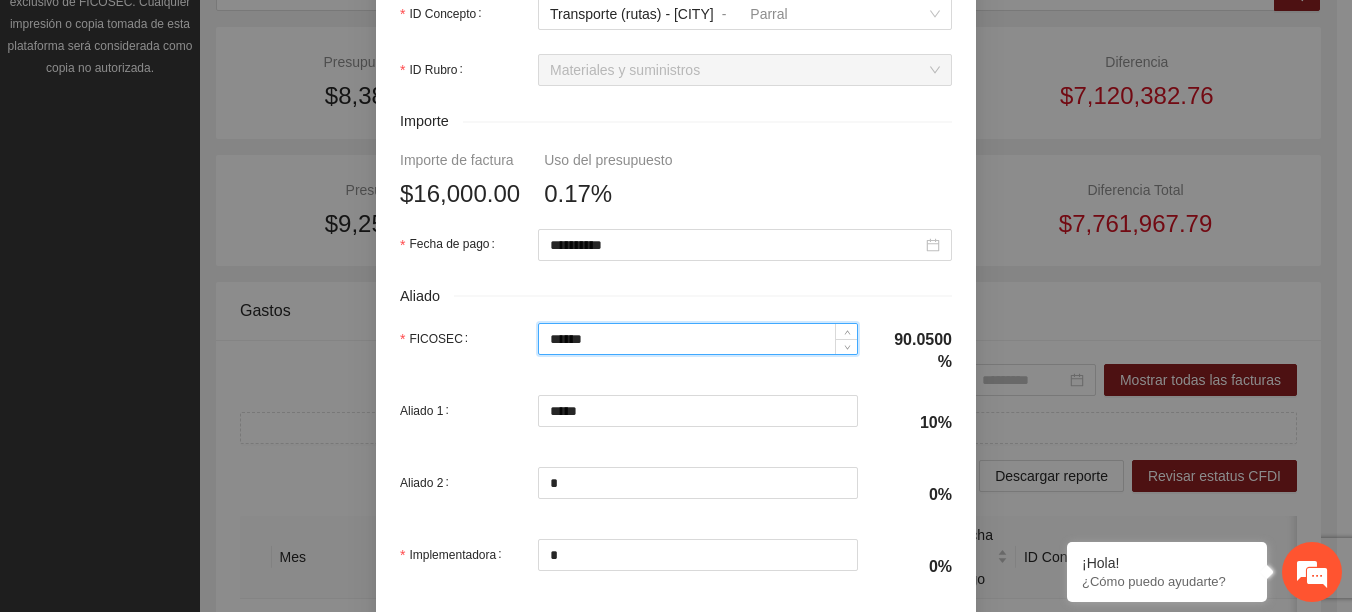 click on "******" at bounding box center (698, 339) 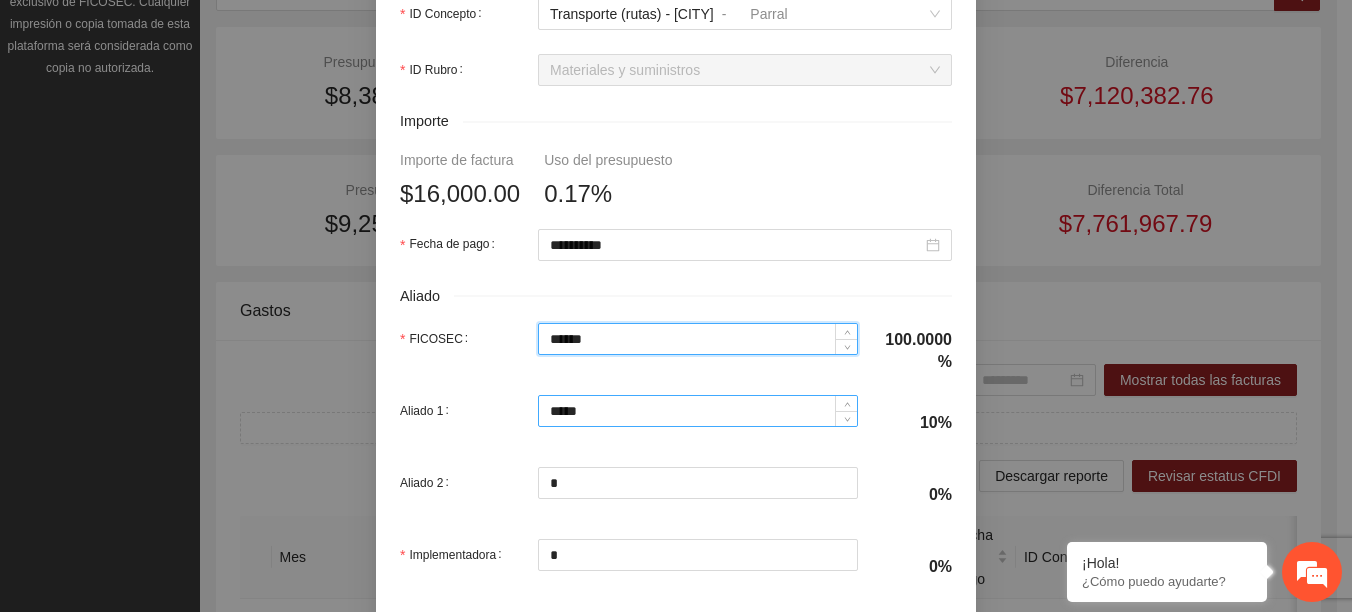 type on "******" 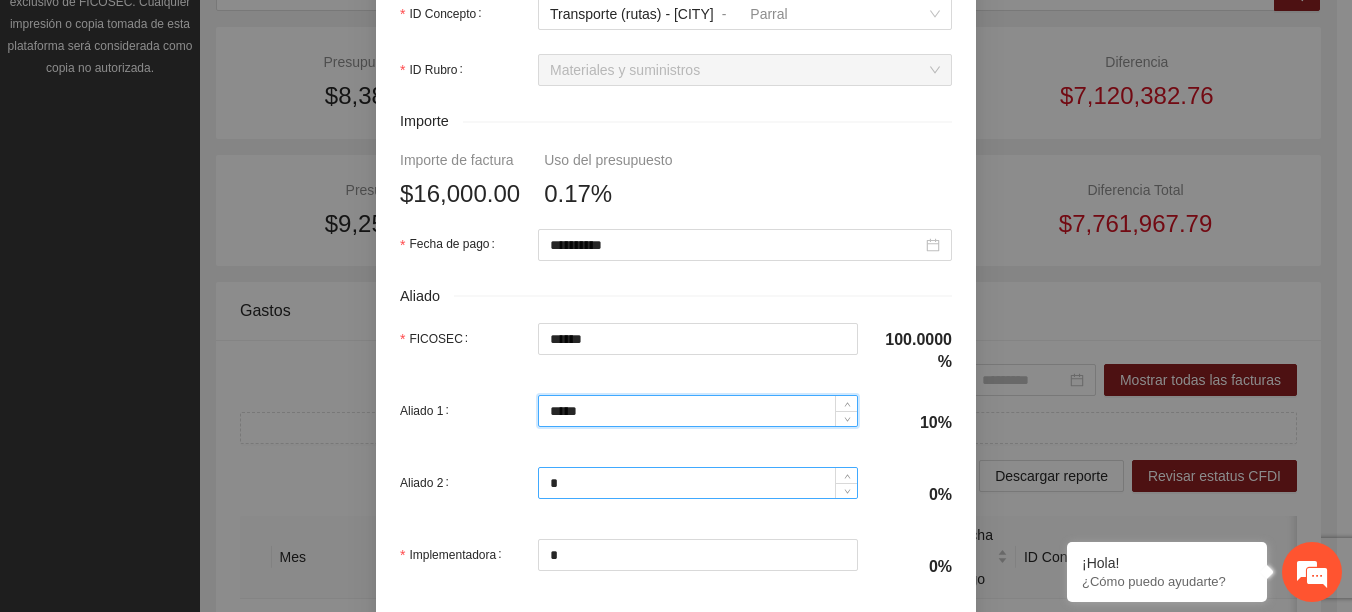 click on "*" at bounding box center [698, 483] 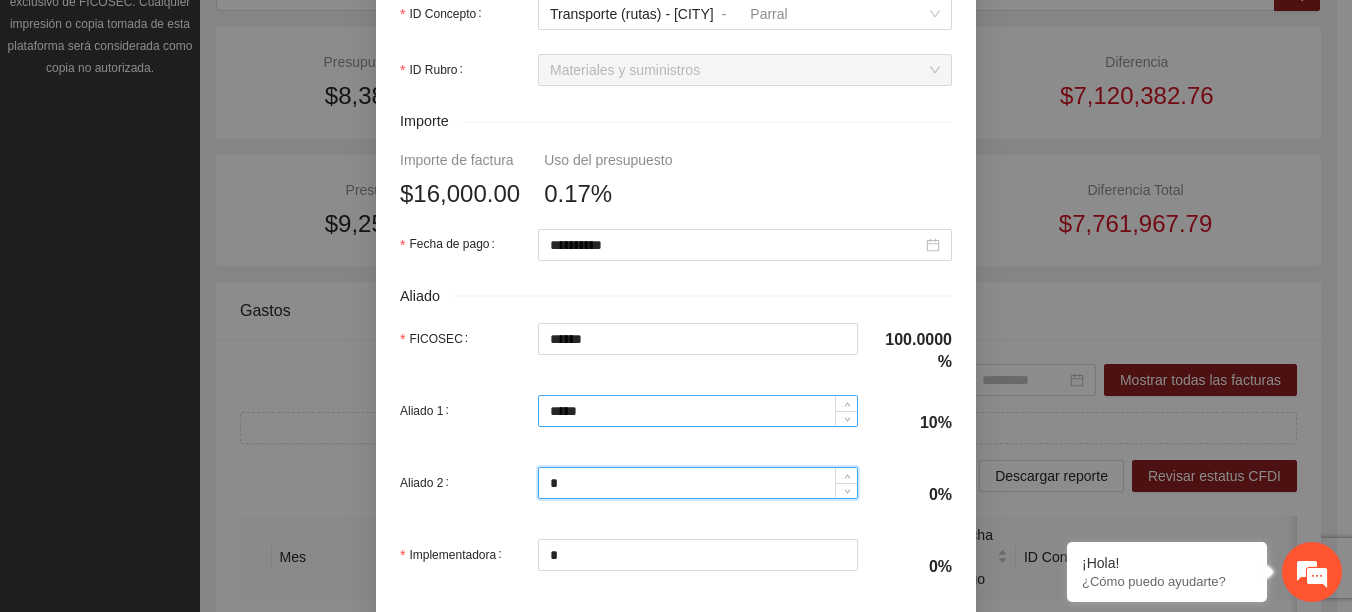 click on "*****" at bounding box center (698, 411) 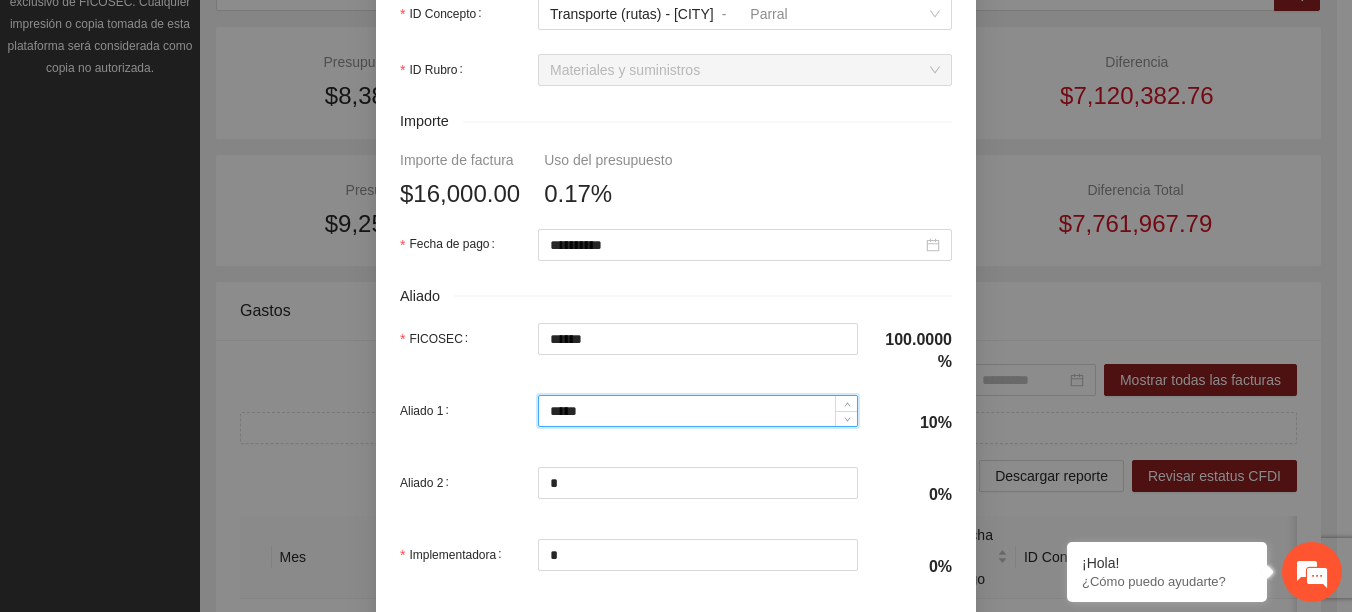 click on "*****" at bounding box center [698, 411] 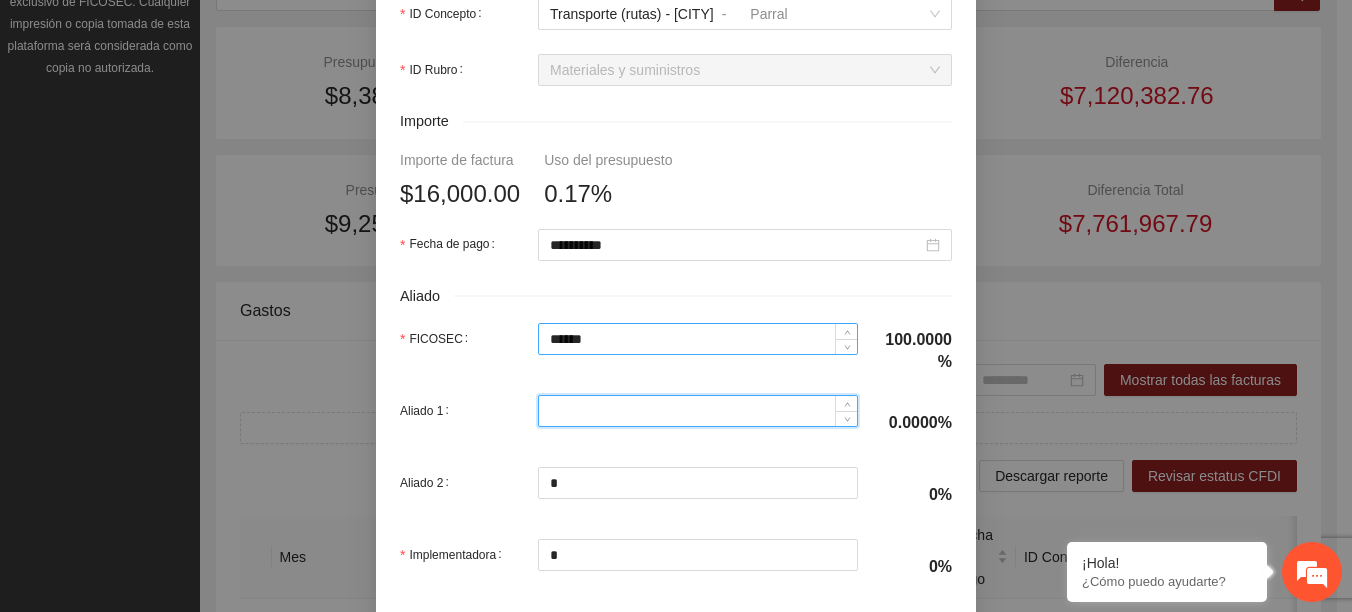 type 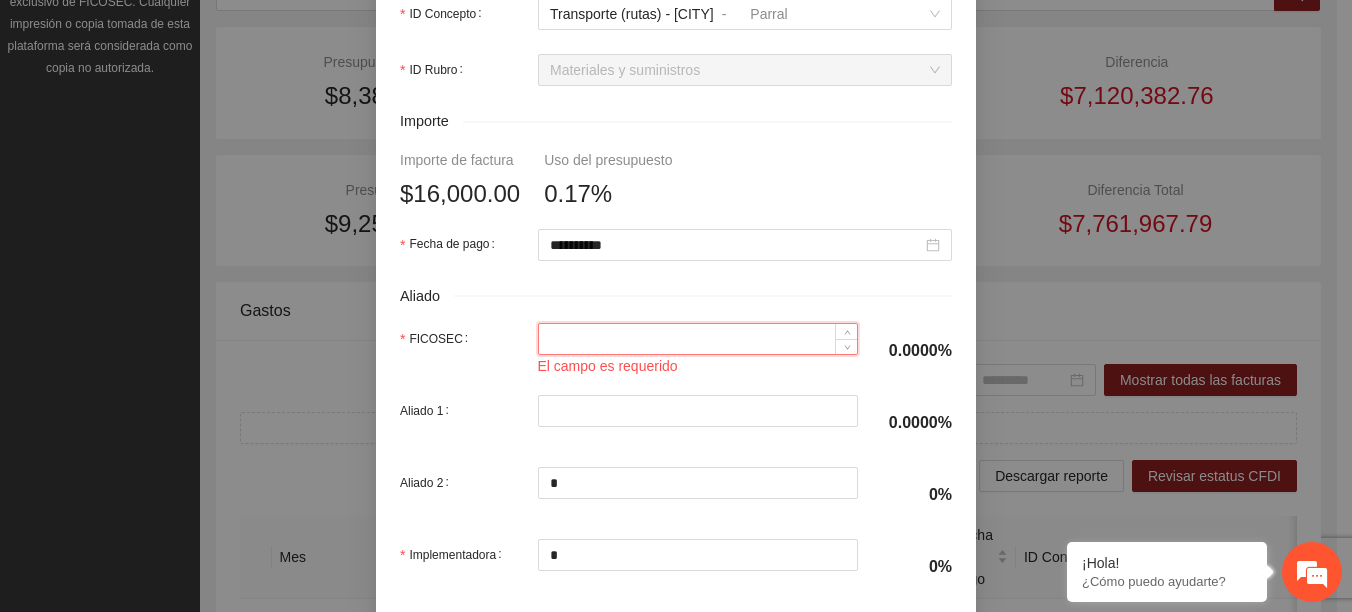 scroll, scrollTop: 794, scrollLeft: 0, axis: vertical 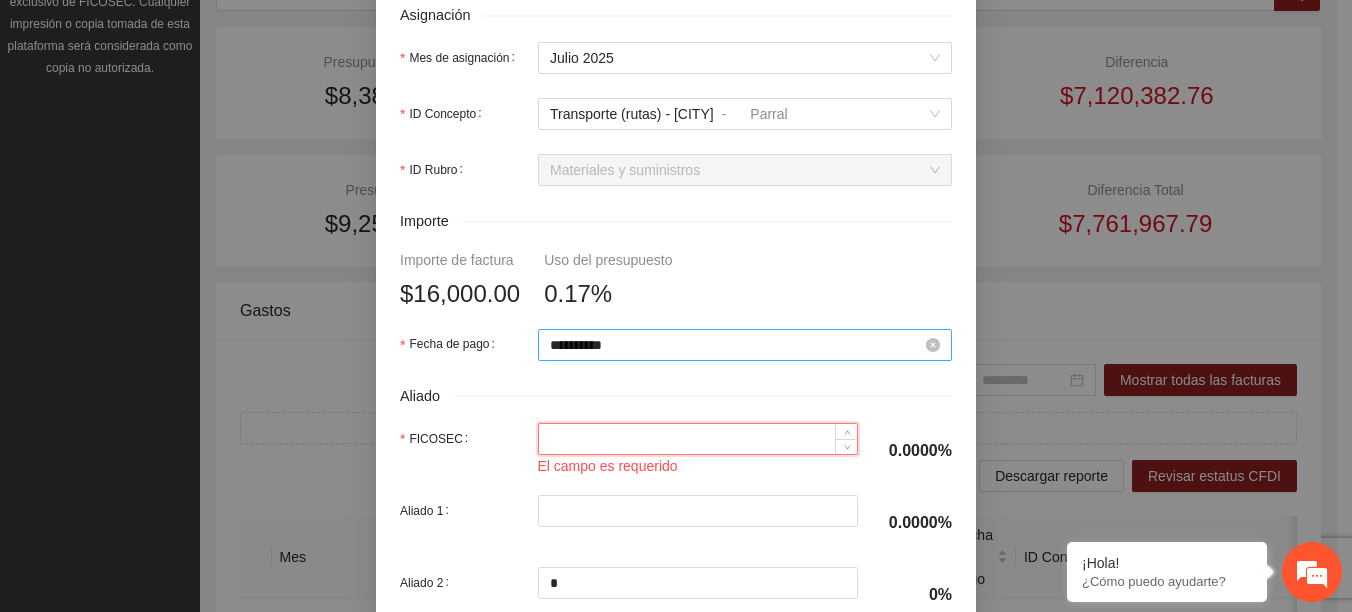 type 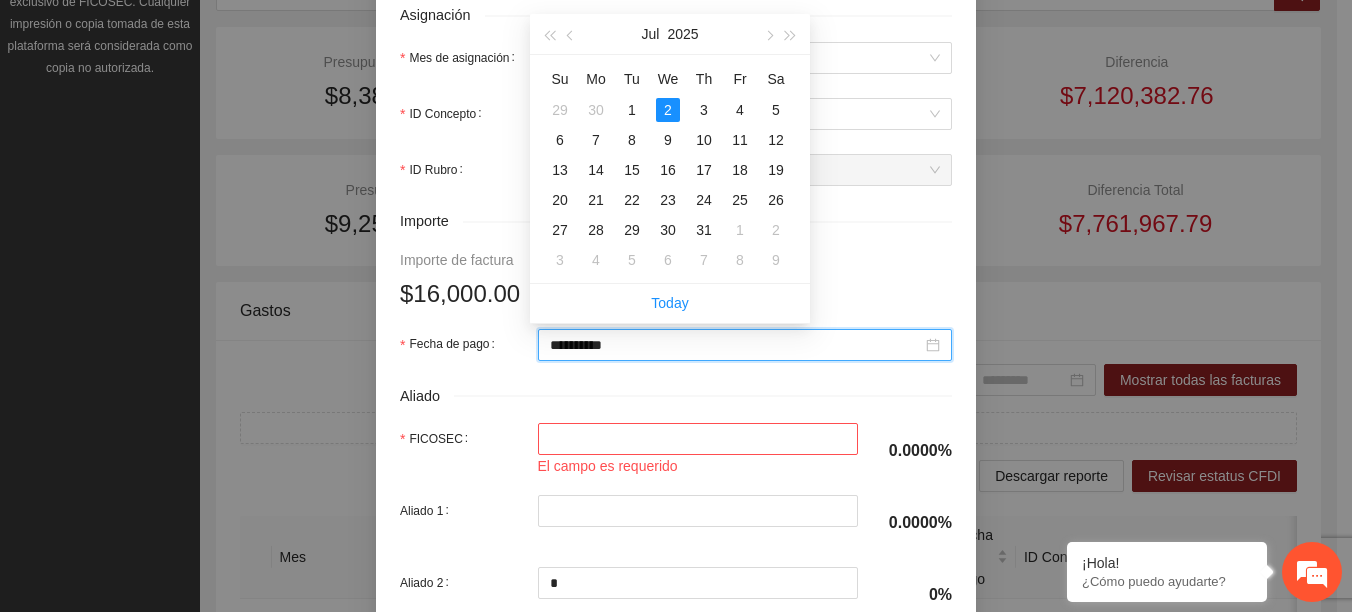 click on "Aliado" at bounding box center [676, 396] 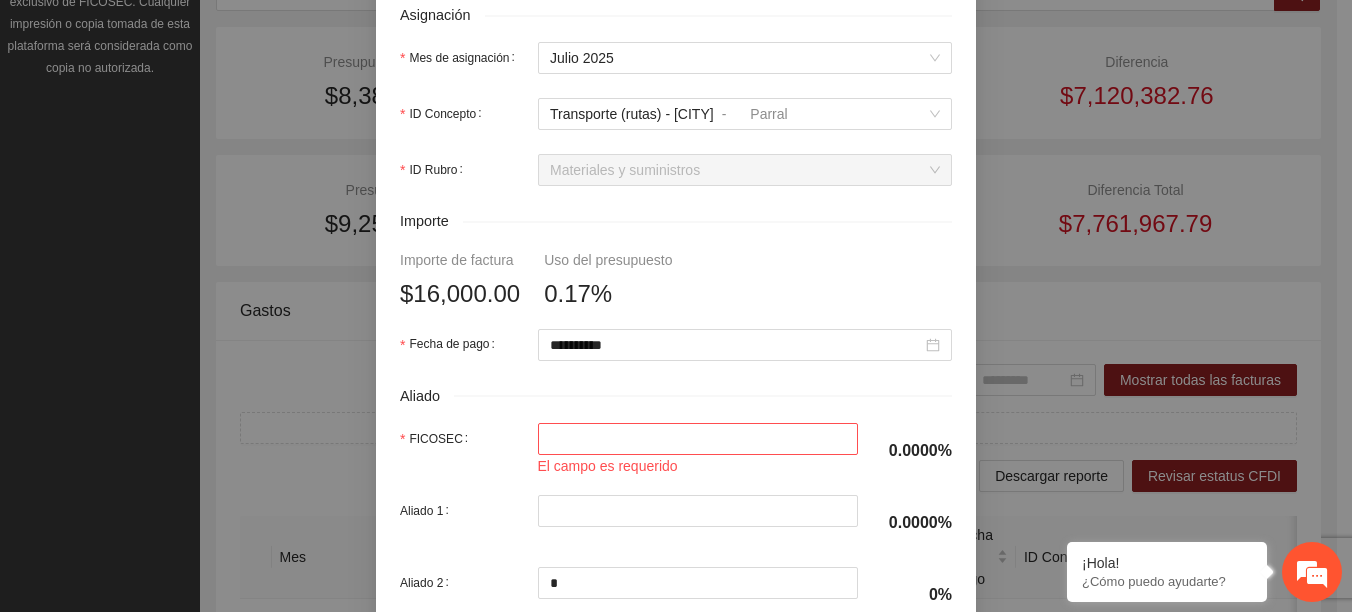 click on "Aliado" at bounding box center (676, 396) 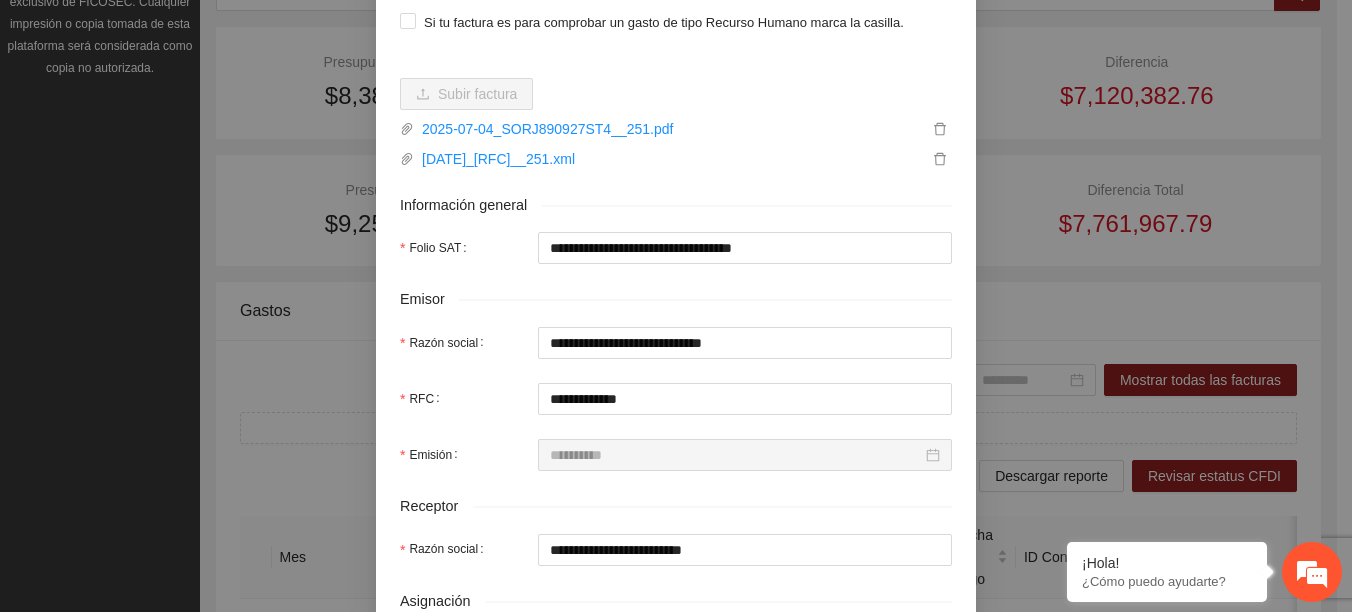 scroll, scrollTop: 194, scrollLeft: 0, axis: vertical 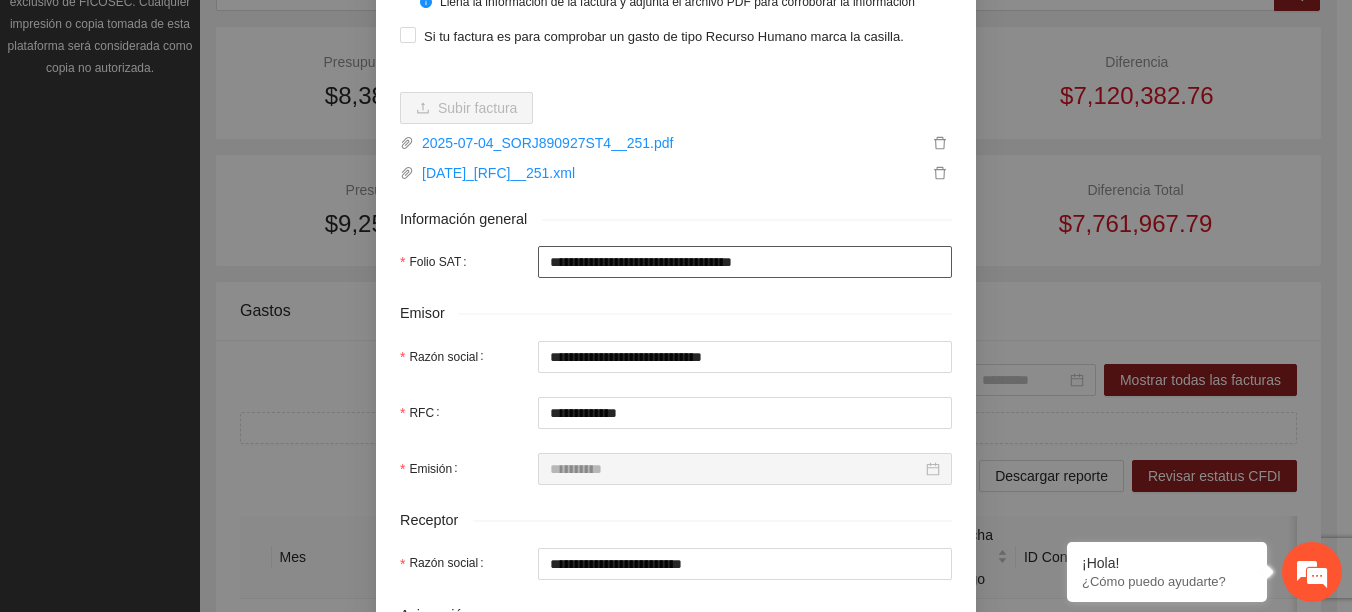 click on "**********" at bounding box center (745, 262) 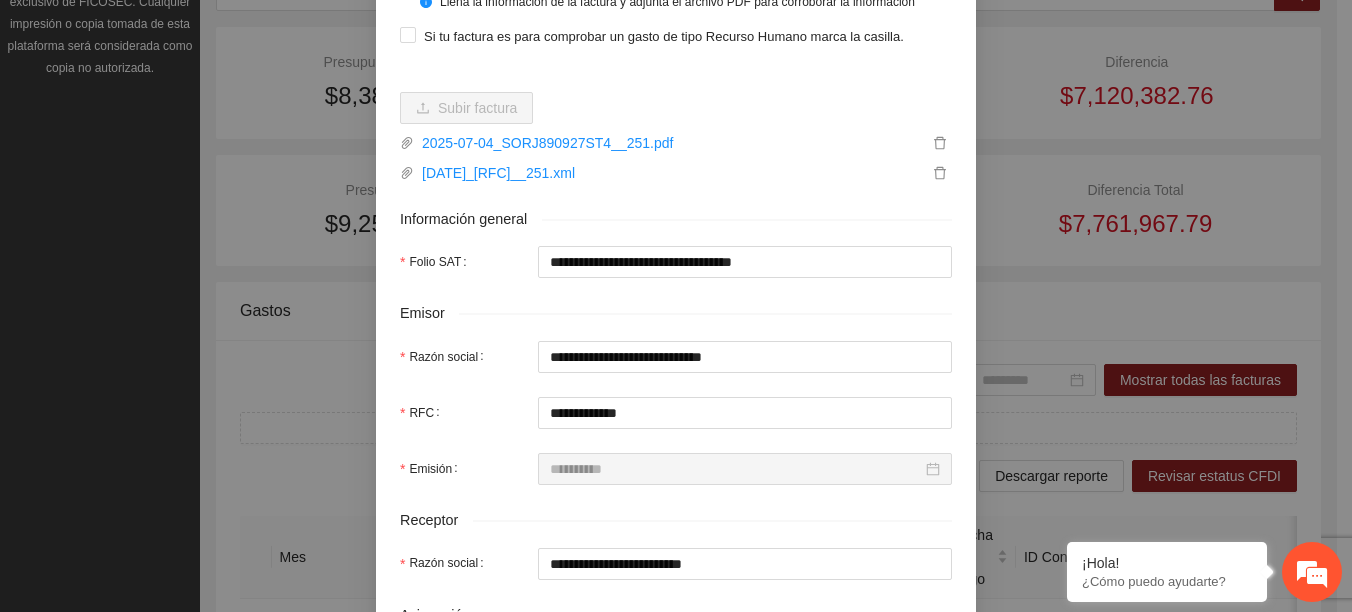 click on "**********" at bounding box center (676, 640) 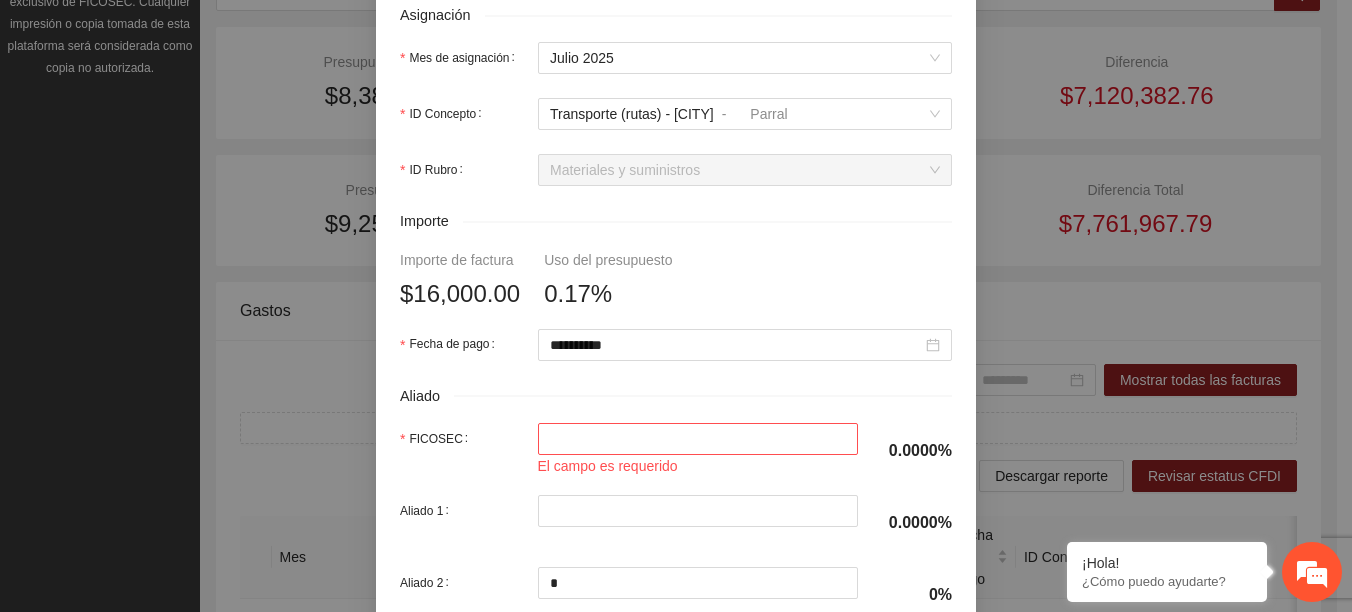 scroll, scrollTop: 994, scrollLeft: 0, axis: vertical 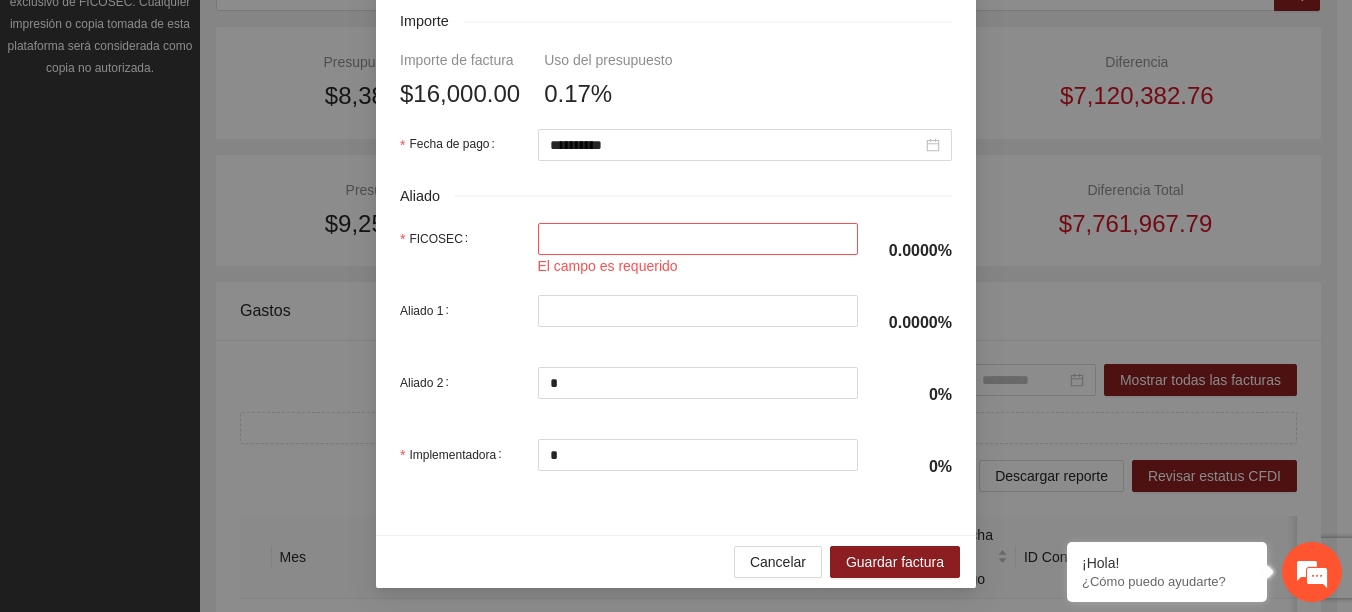 click on "**********" at bounding box center [676, -160] 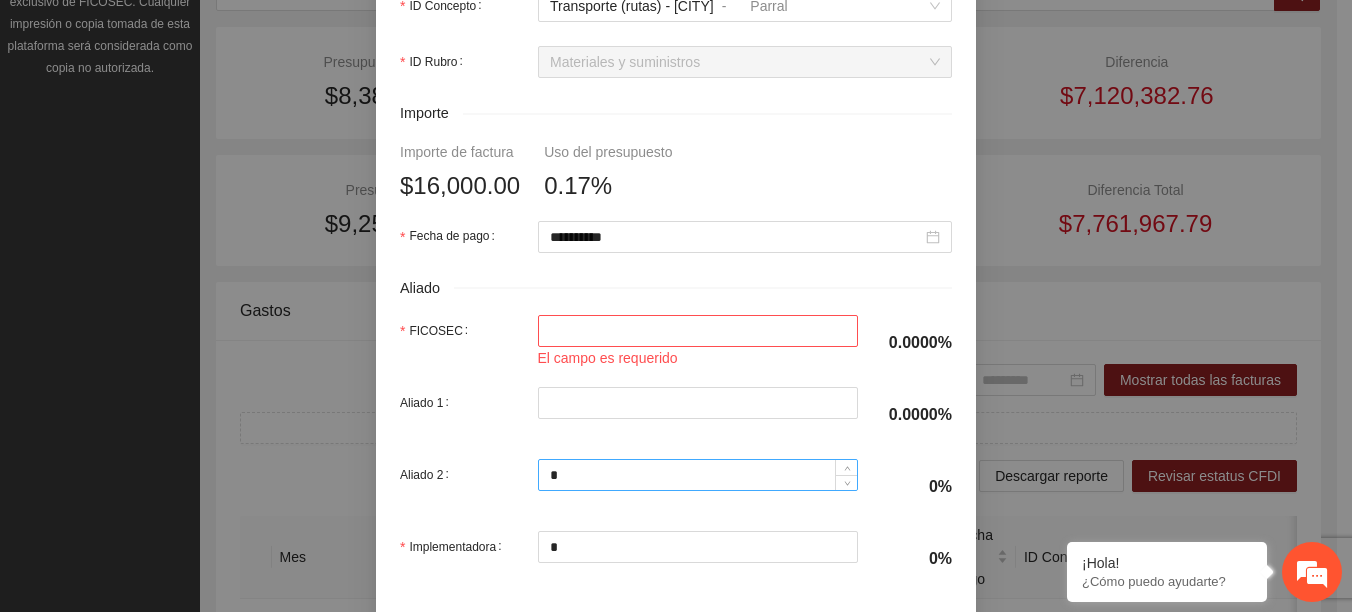 scroll, scrollTop: 794, scrollLeft: 0, axis: vertical 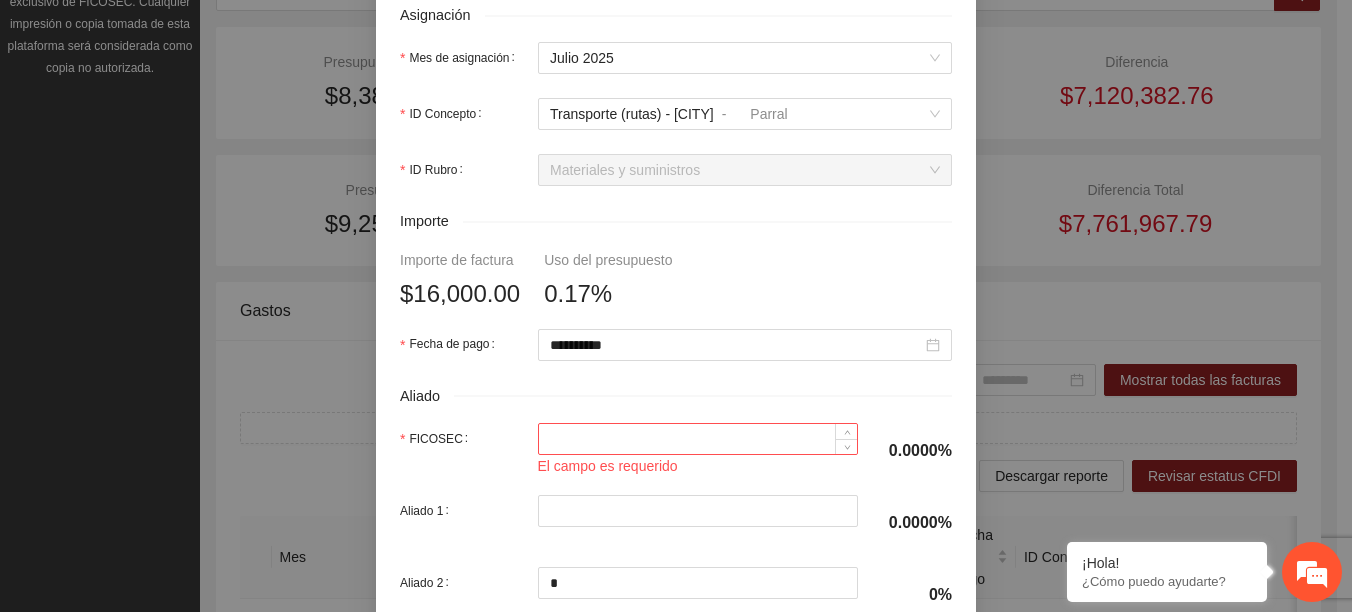 click on "FICOSEC" at bounding box center (698, 439) 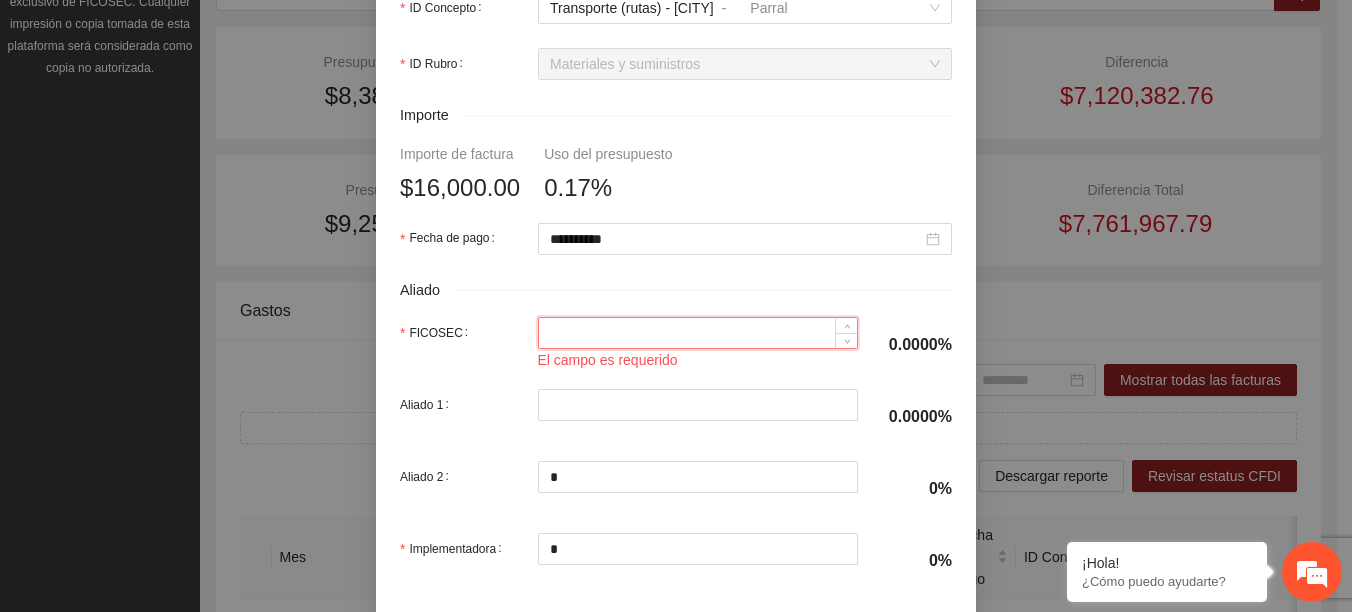 scroll, scrollTop: 994, scrollLeft: 0, axis: vertical 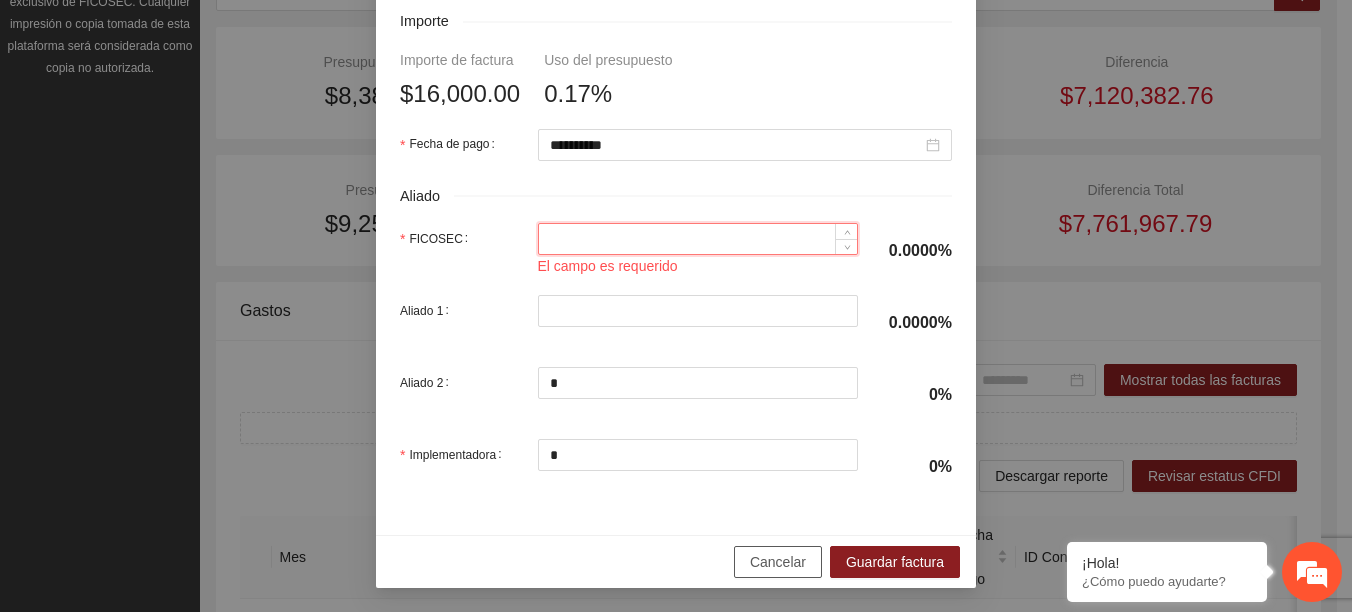 click on "Cancelar" at bounding box center [778, 562] 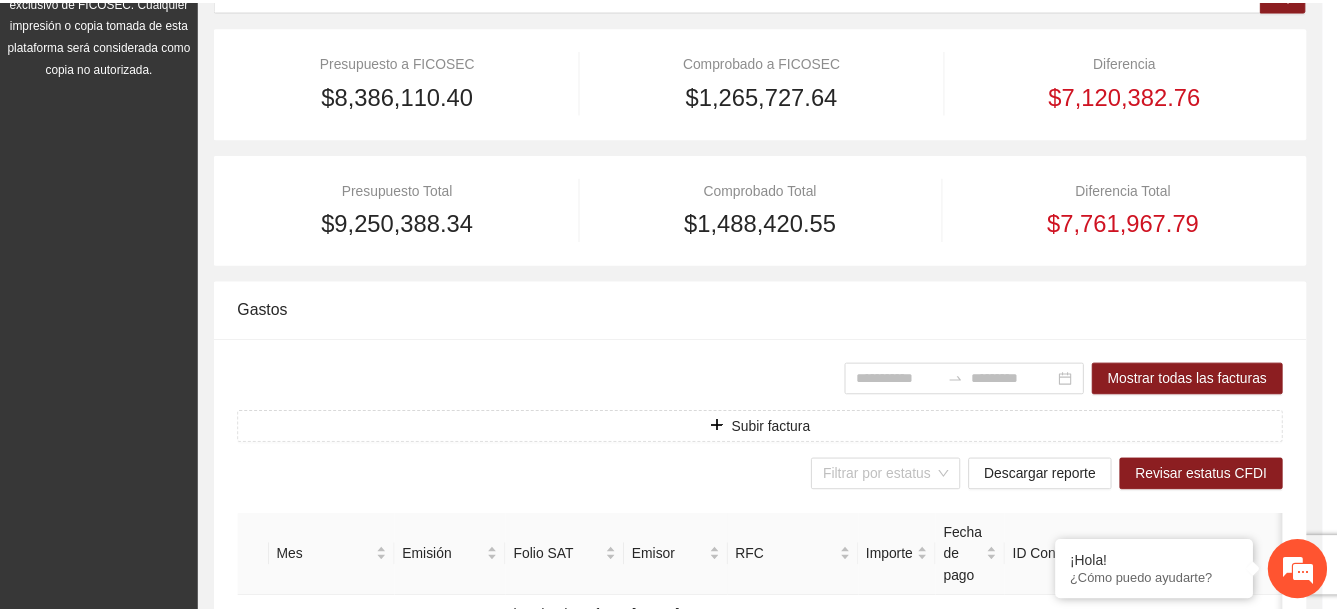 scroll, scrollTop: 834, scrollLeft: 0, axis: vertical 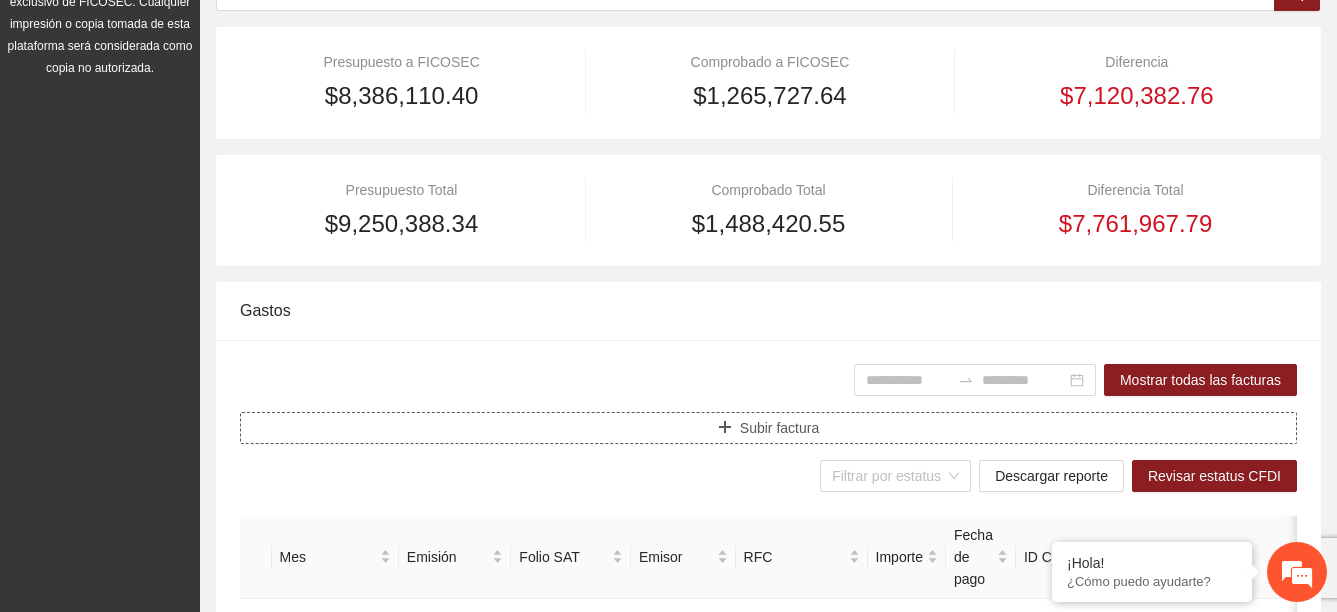 click on "Subir factura" at bounding box center (779, 428) 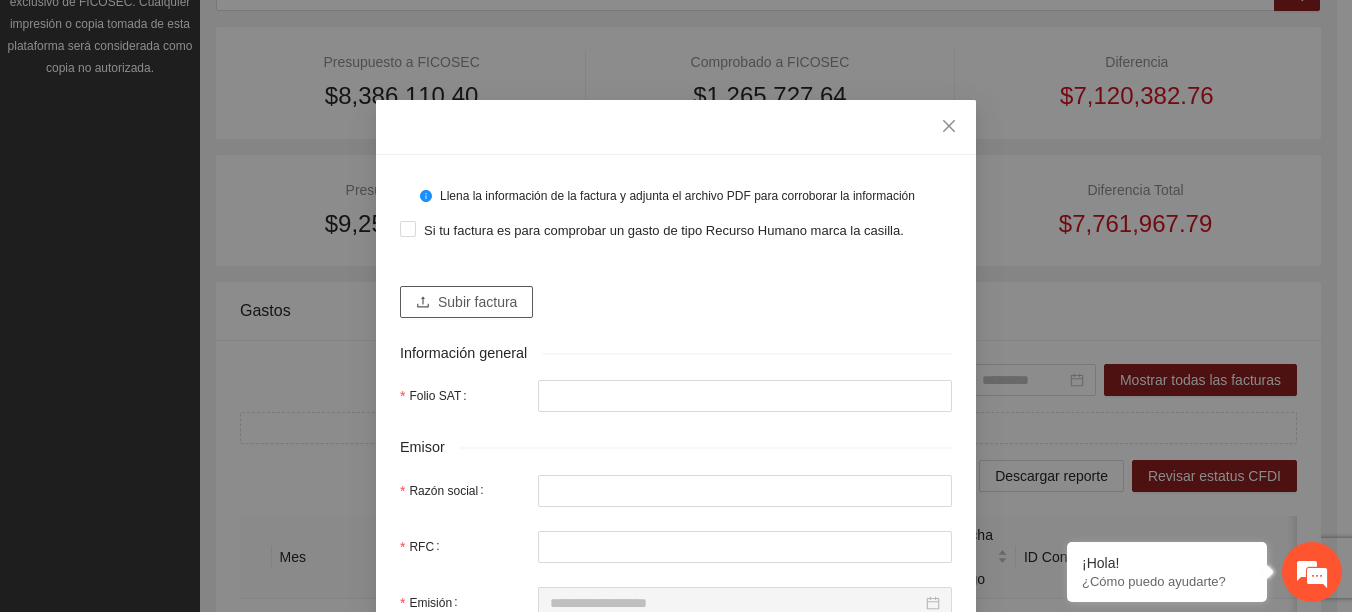 click on "Subir factura" at bounding box center [477, 302] 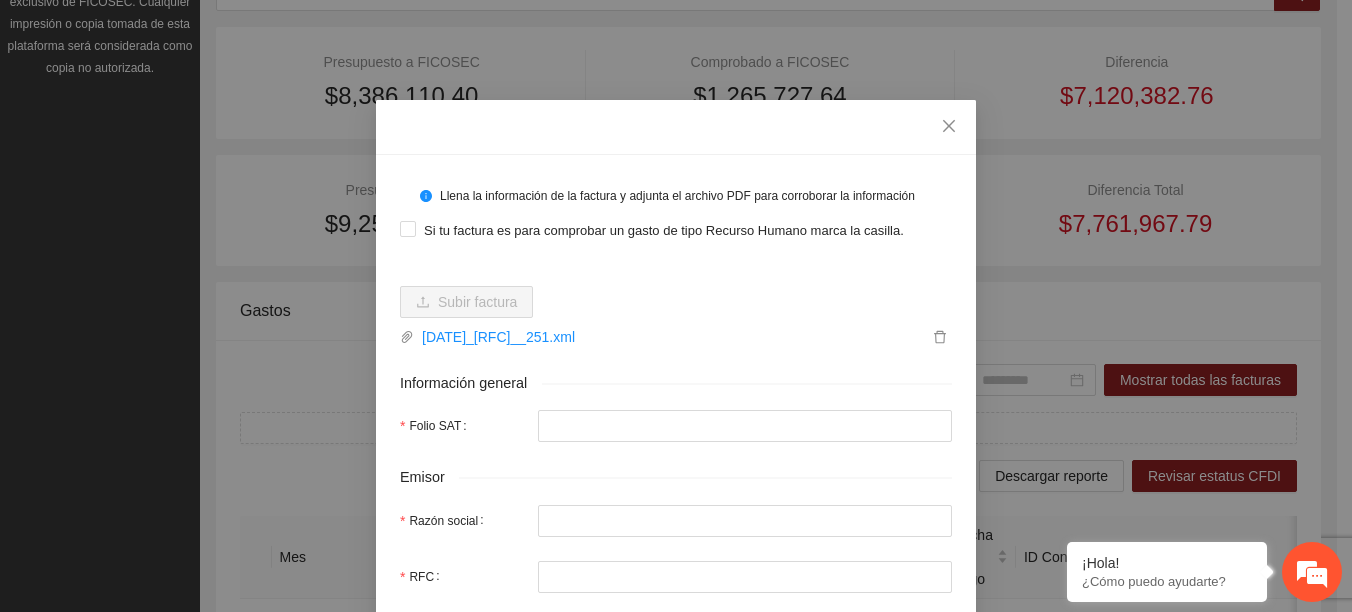 type on "**********" 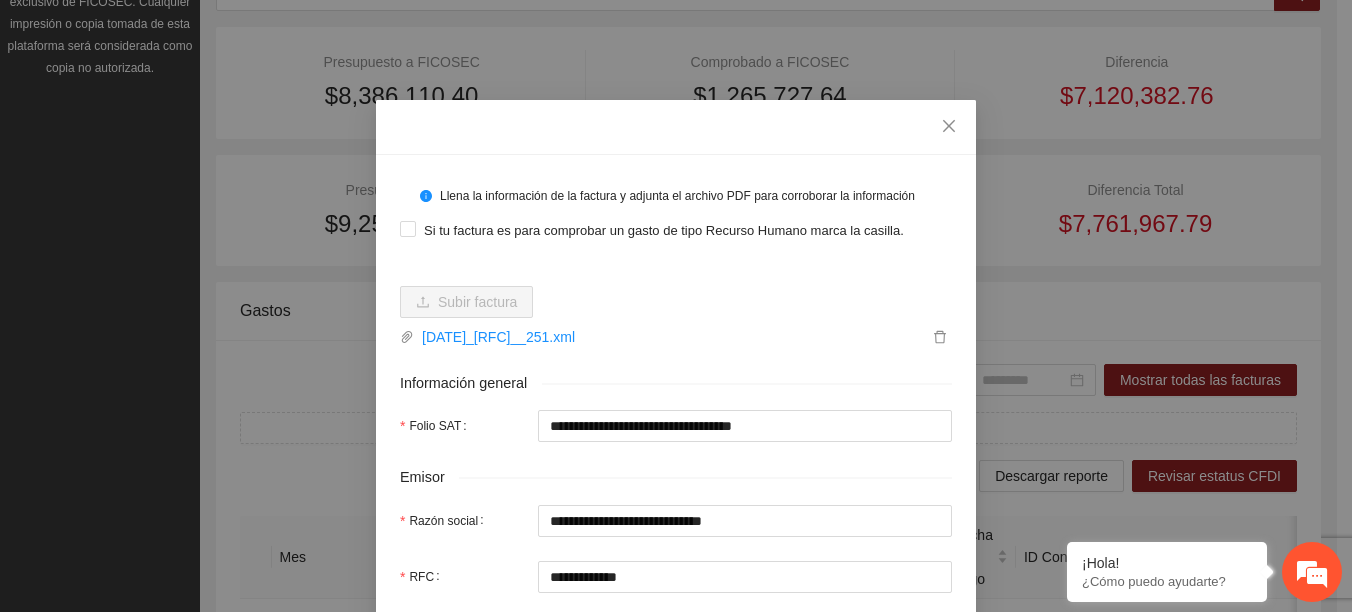 type on "**********" 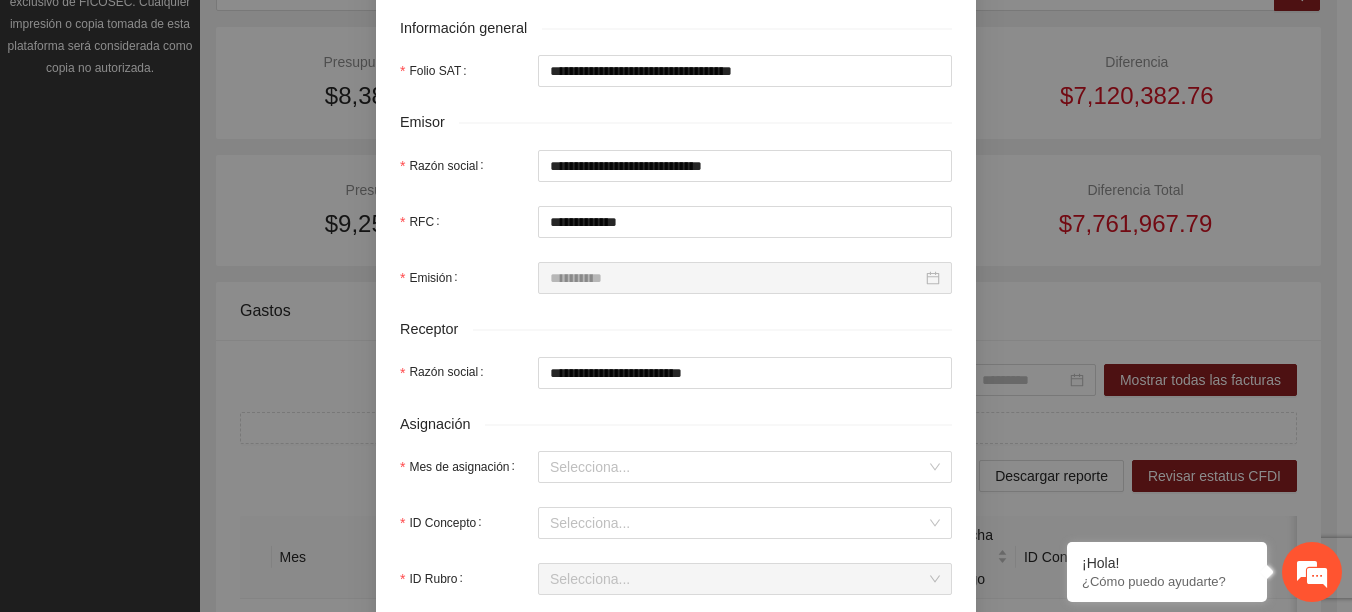 scroll, scrollTop: 500, scrollLeft: 0, axis: vertical 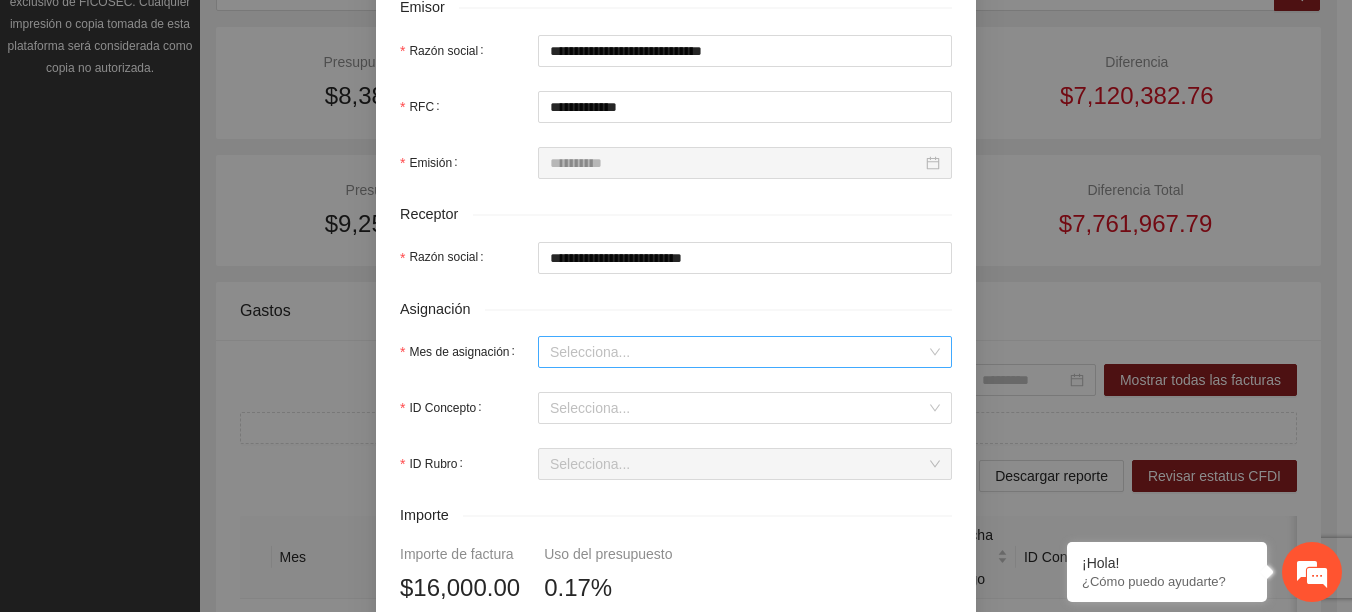 click on "Mes de asignación" at bounding box center [738, 352] 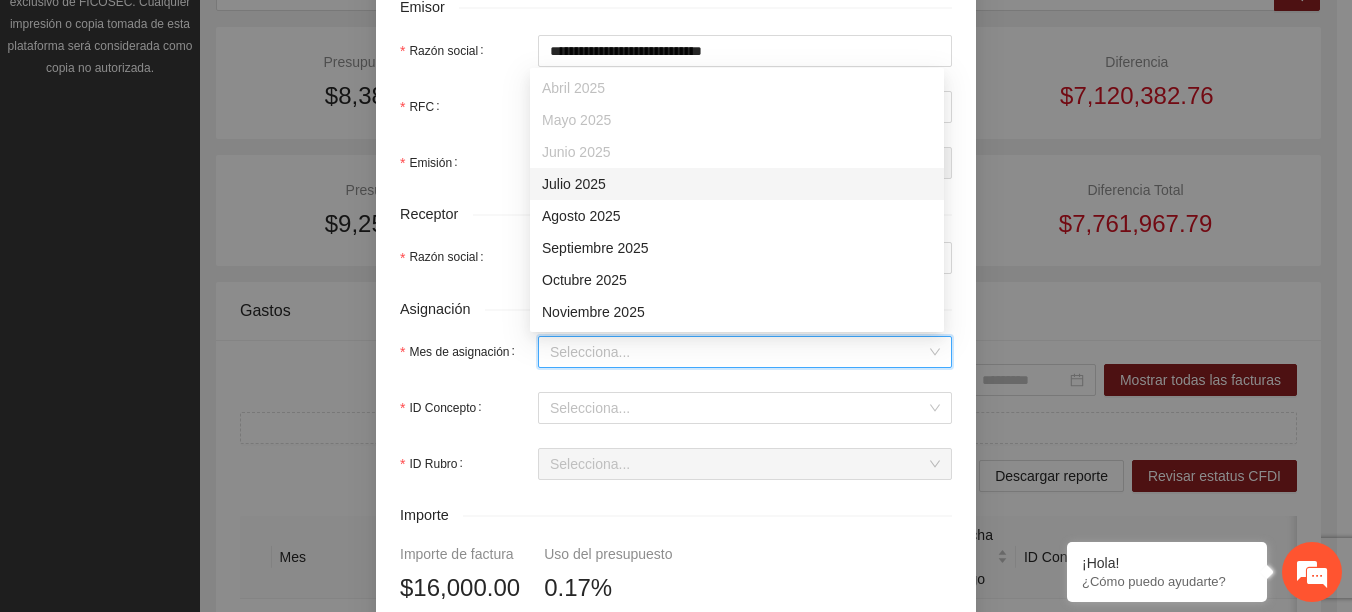 click on "Julio 2025" at bounding box center (737, 184) 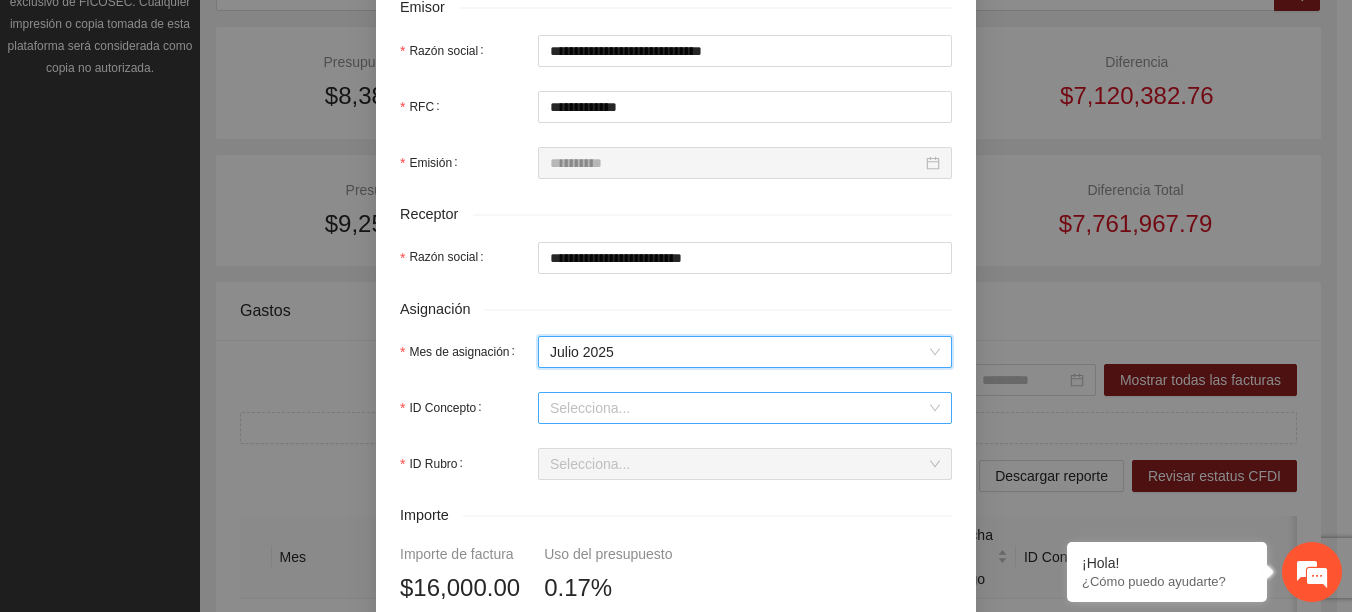 click on "ID Concepto" at bounding box center (738, 408) 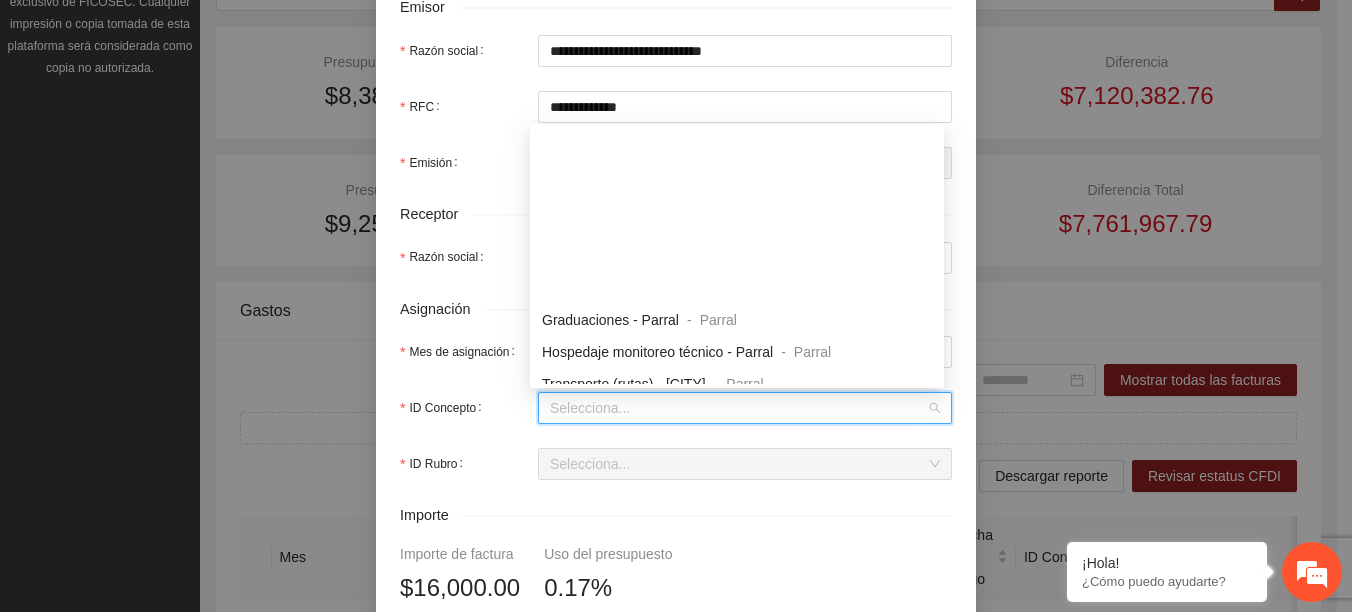 scroll, scrollTop: 1400, scrollLeft: 0, axis: vertical 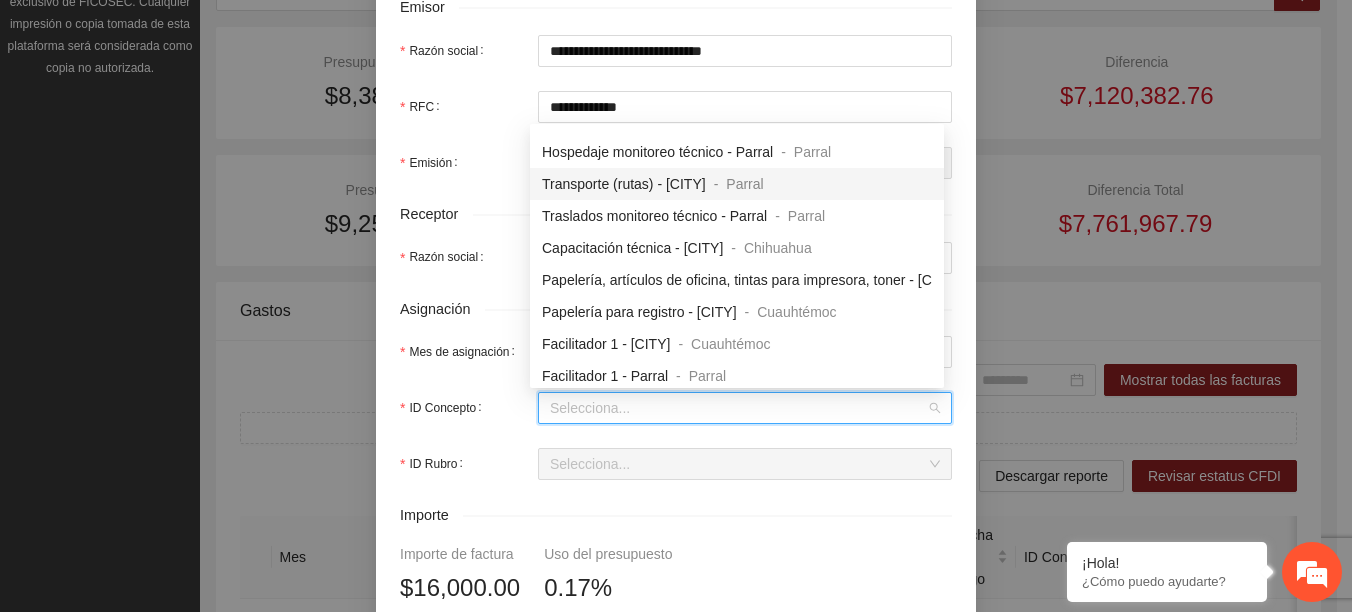 click on "Transporte (rutas) - [CITY]" at bounding box center (624, 184) 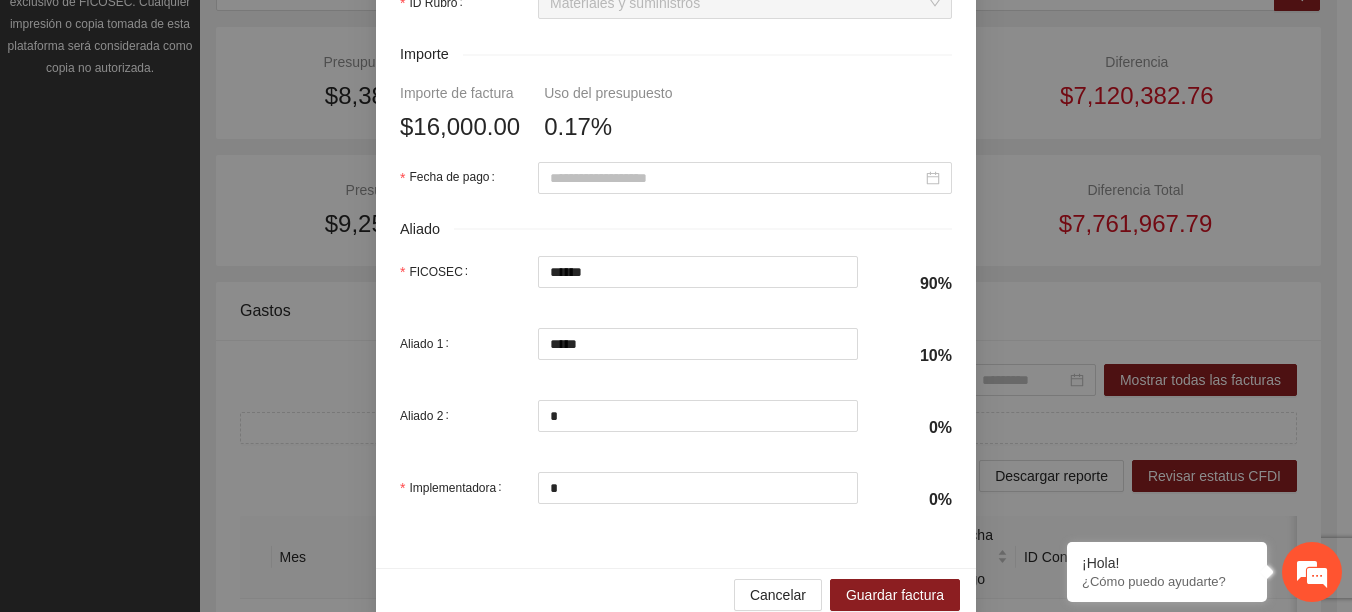 scroll, scrollTop: 994, scrollLeft: 0, axis: vertical 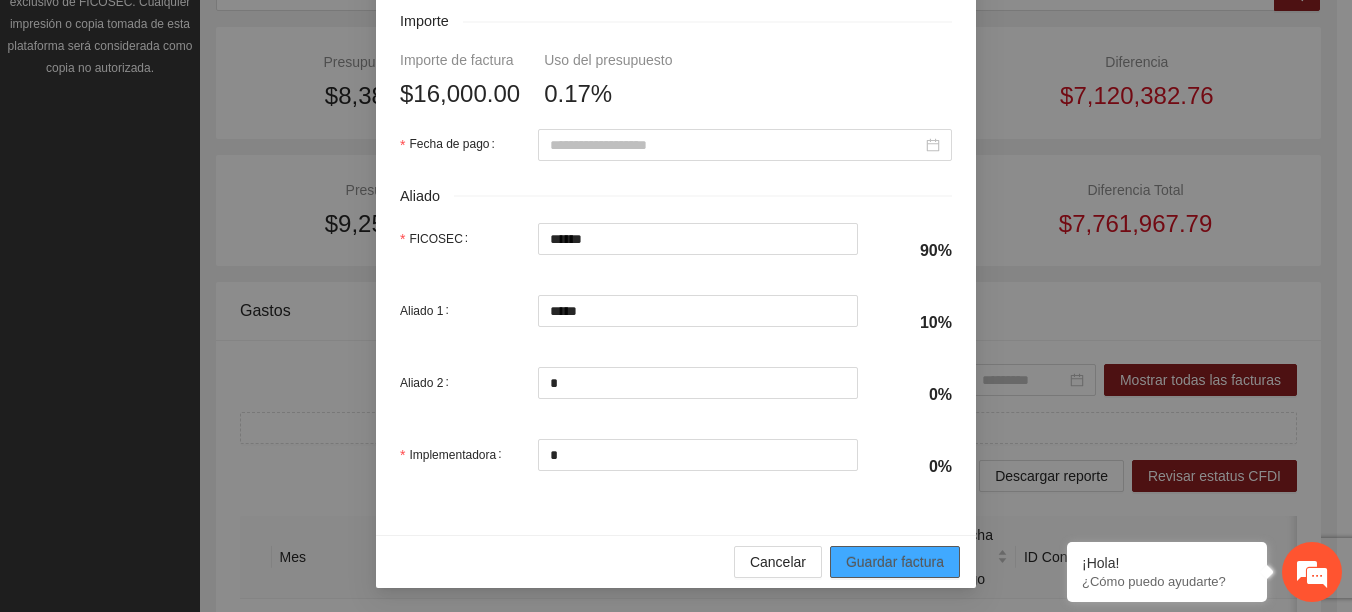 click on "Guardar factura" at bounding box center (895, 562) 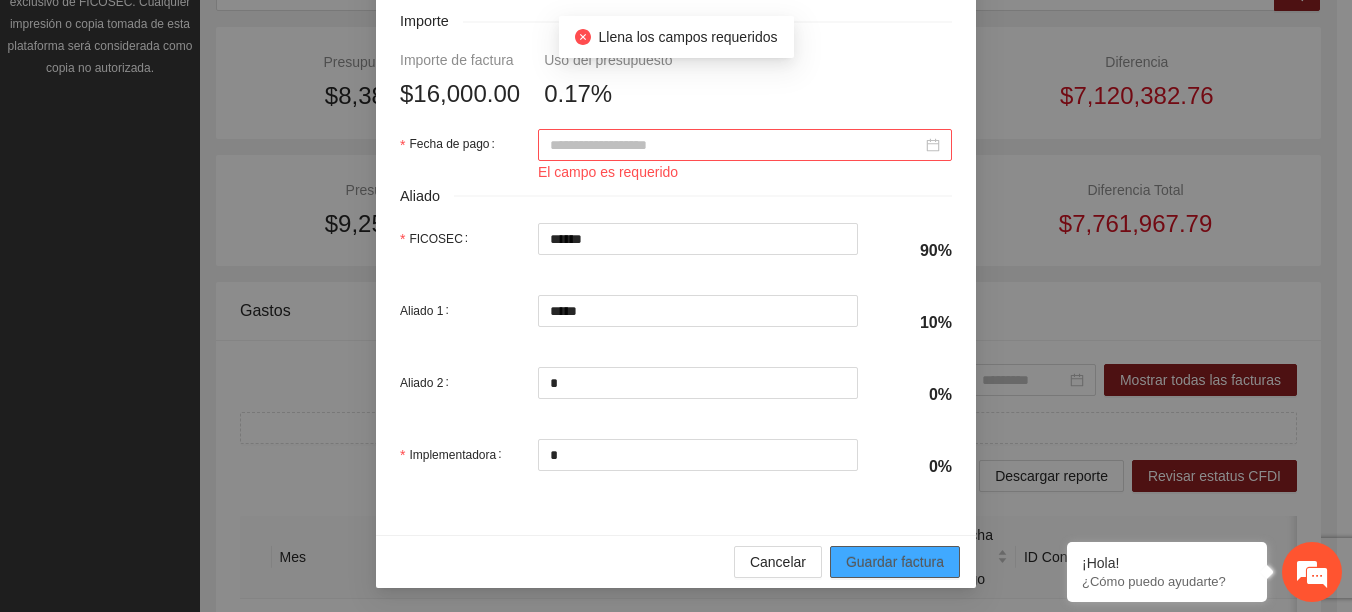 scroll, scrollTop: 894, scrollLeft: 0, axis: vertical 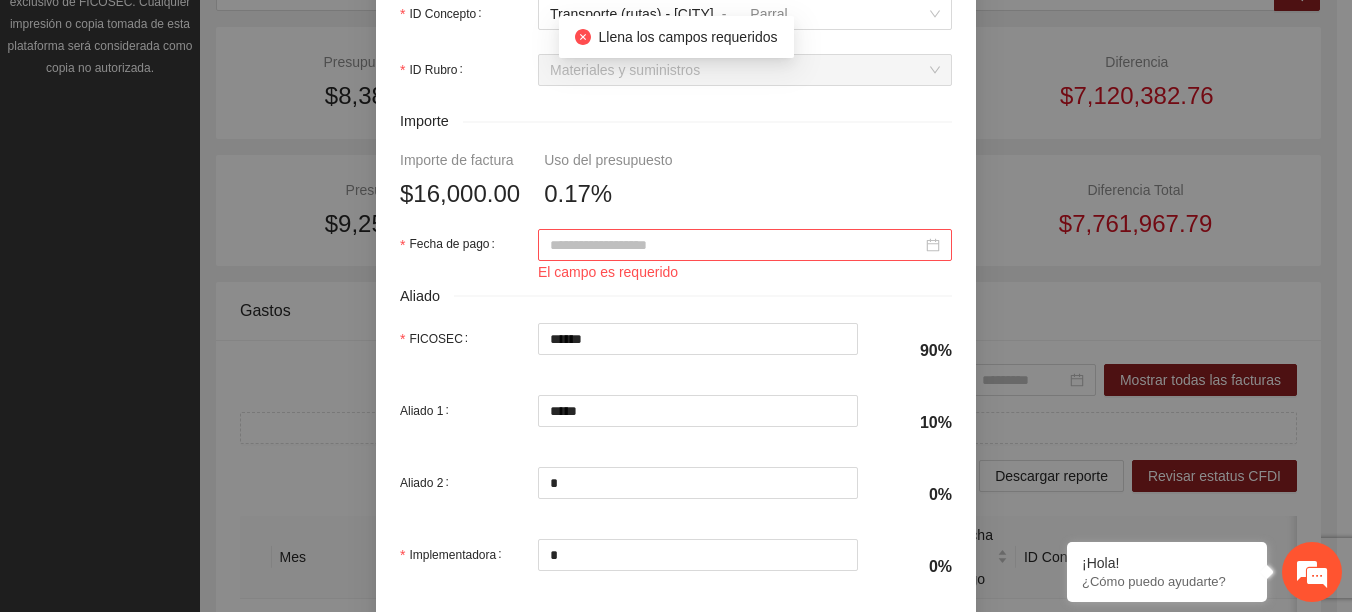 click on "Fecha de pago" at bounding box center [736, 245] 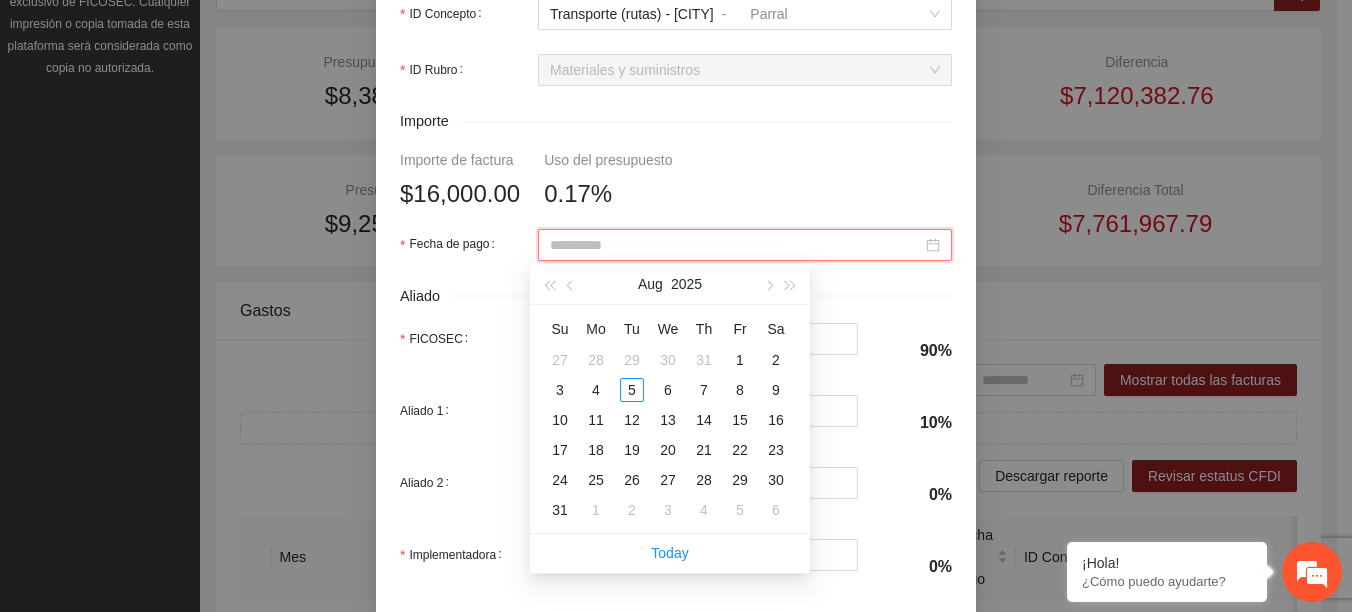 type on "**********" 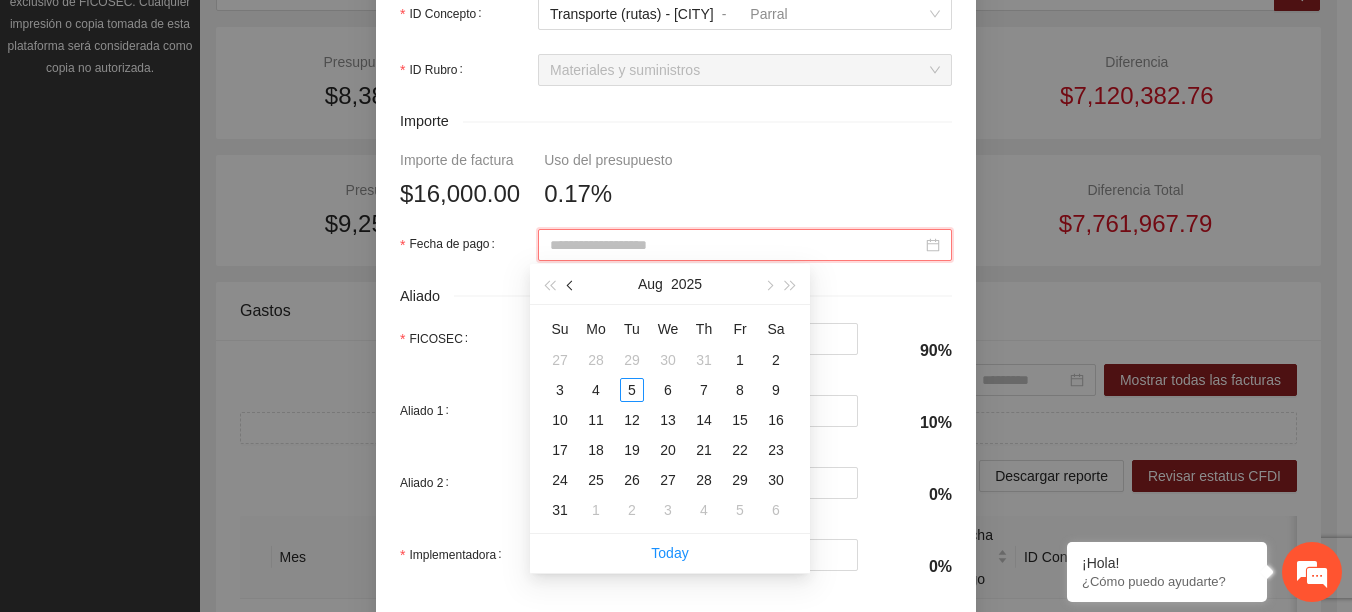 click at bounding box center [572, 286] 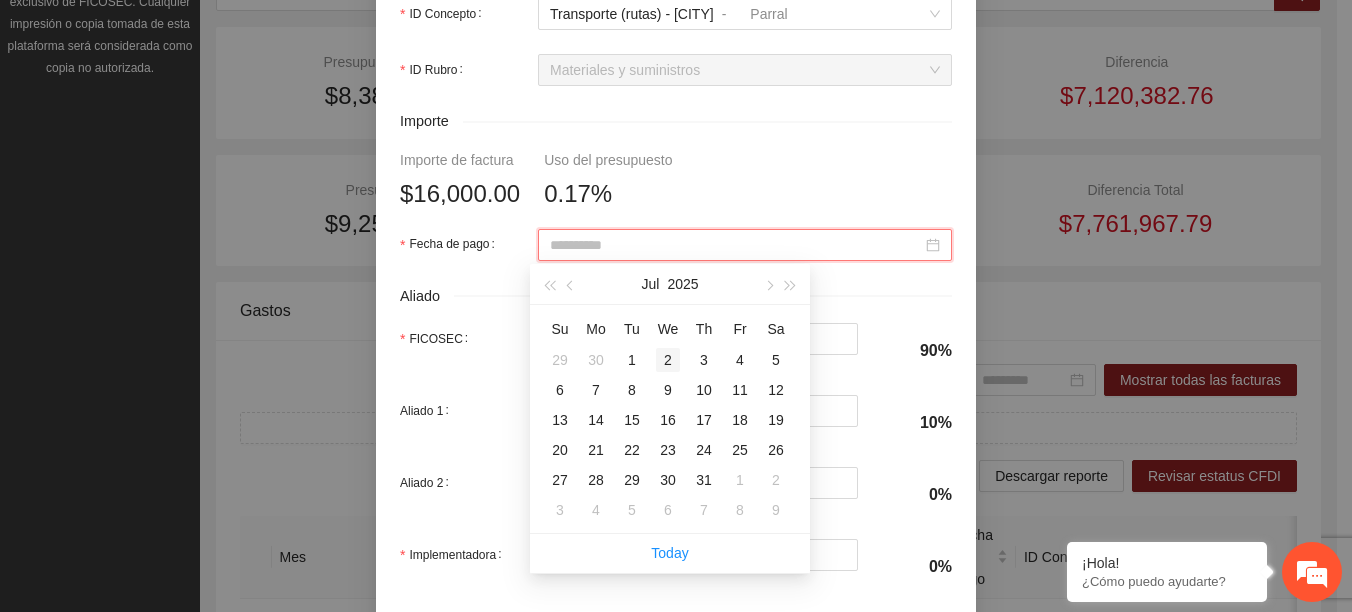 type on "**********" 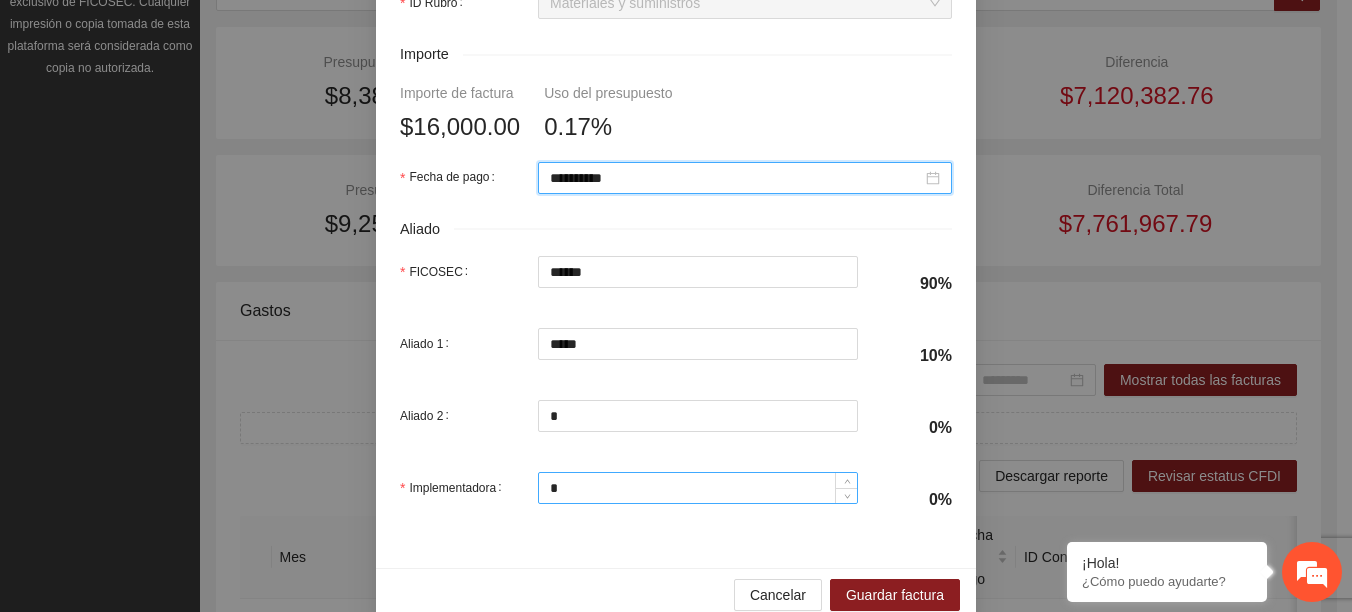 scroll, scrollTop: 994, scrollLeft: 0, axis: vertical 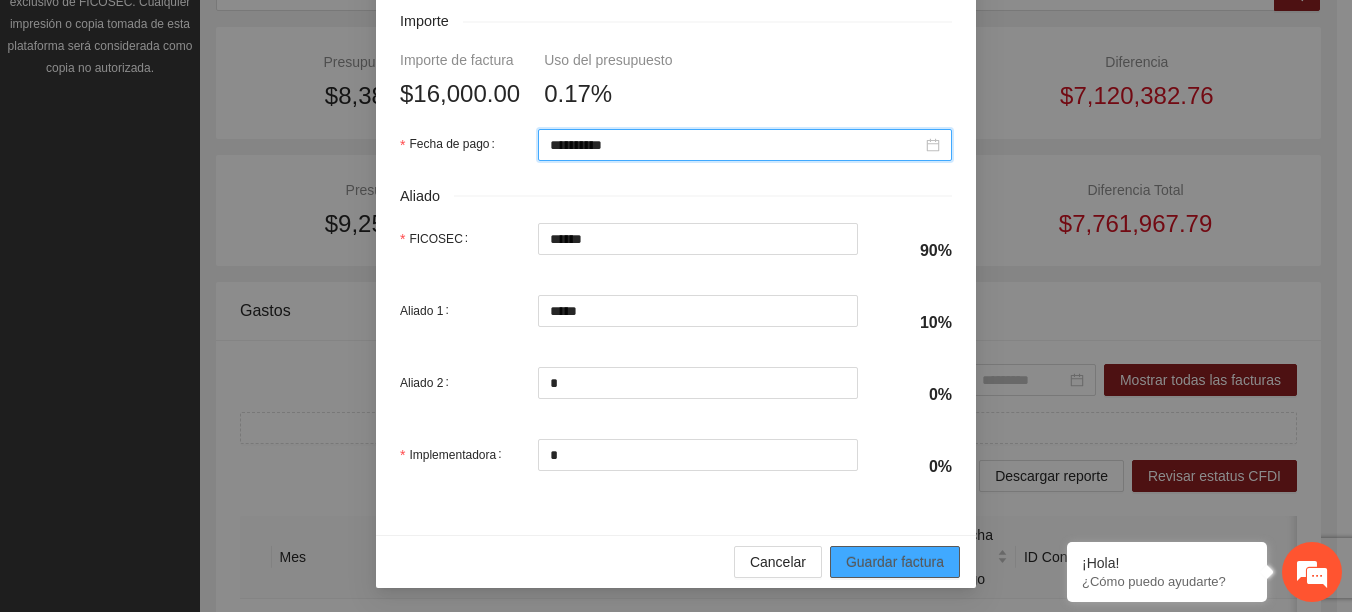 click on "Guardar factura" at bounding box center [895, 562] 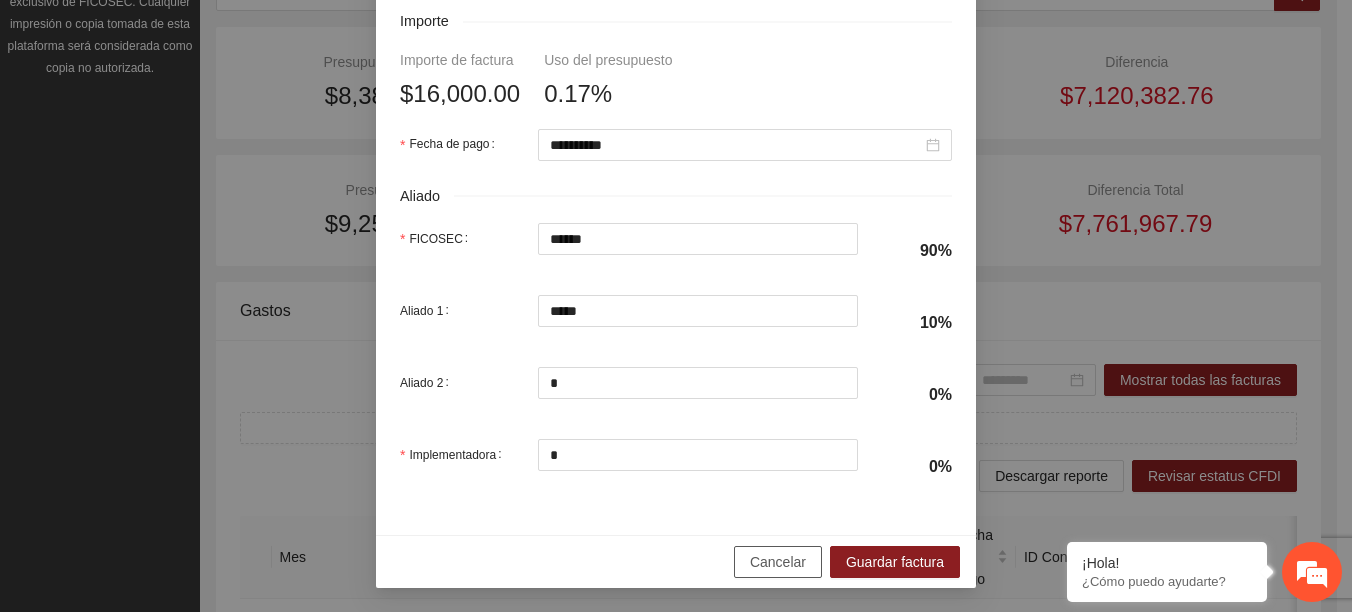 click on "Cancelar" at bounding box center (778, 562) 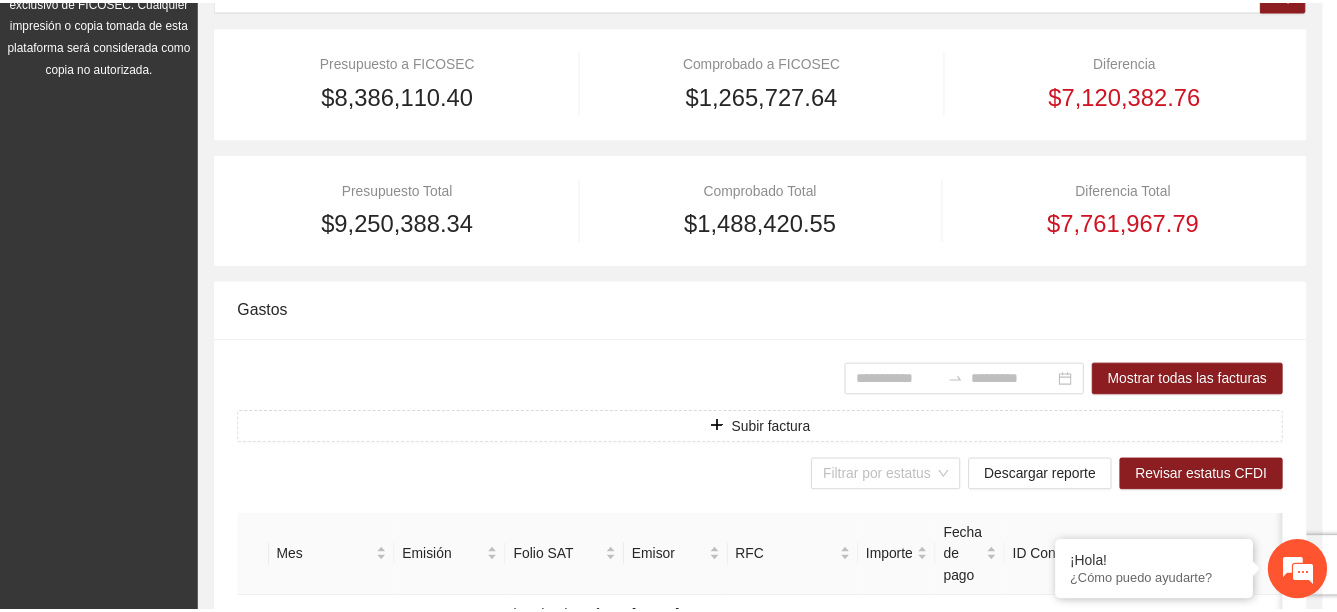 scroll, scrollTop: 834, scrollLeft: 0, axis: vertical 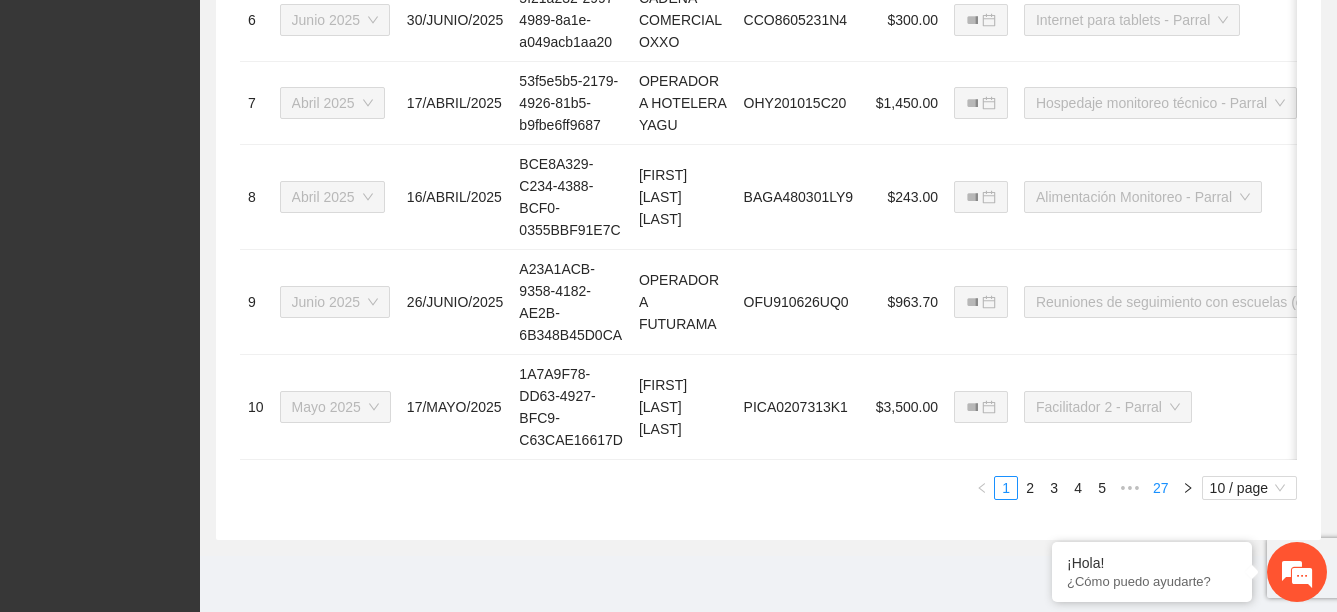click on "27" at bounding box center [1161, 488] 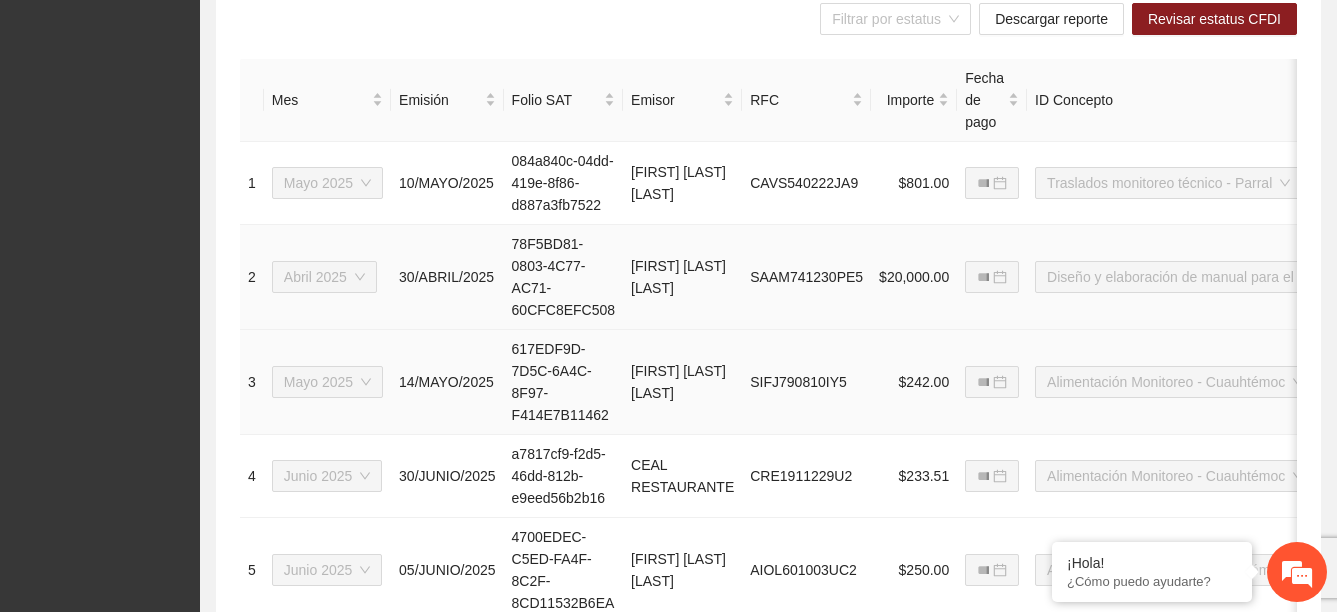 scroll, scrollTop: 957, scrollLeft: 0, axis: vertical 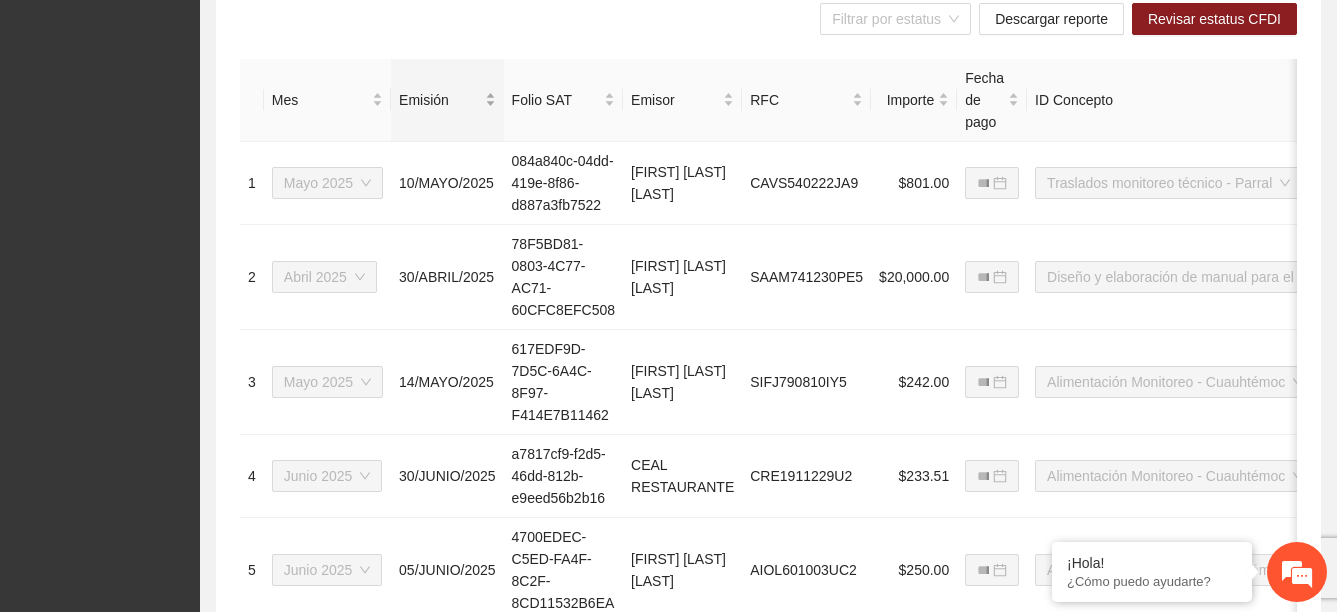 click on "Emisión" at bounding box center [440, 100] 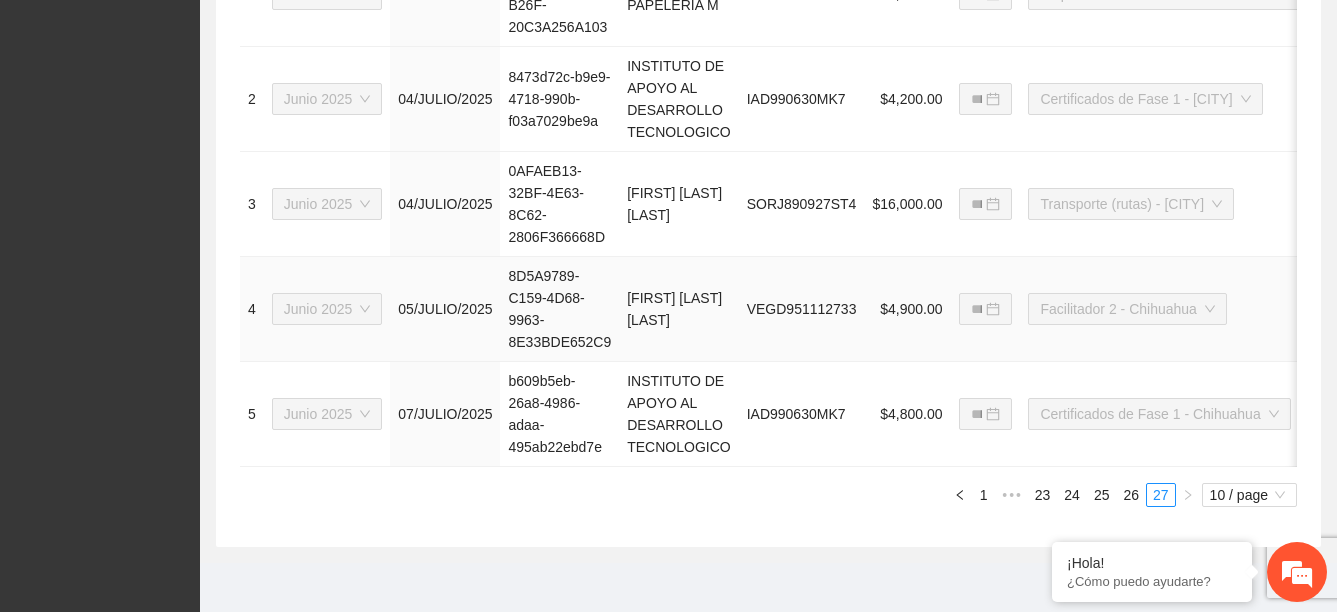 scroll, scrollTop: 979, scrollLeft: 0, axis: vertical 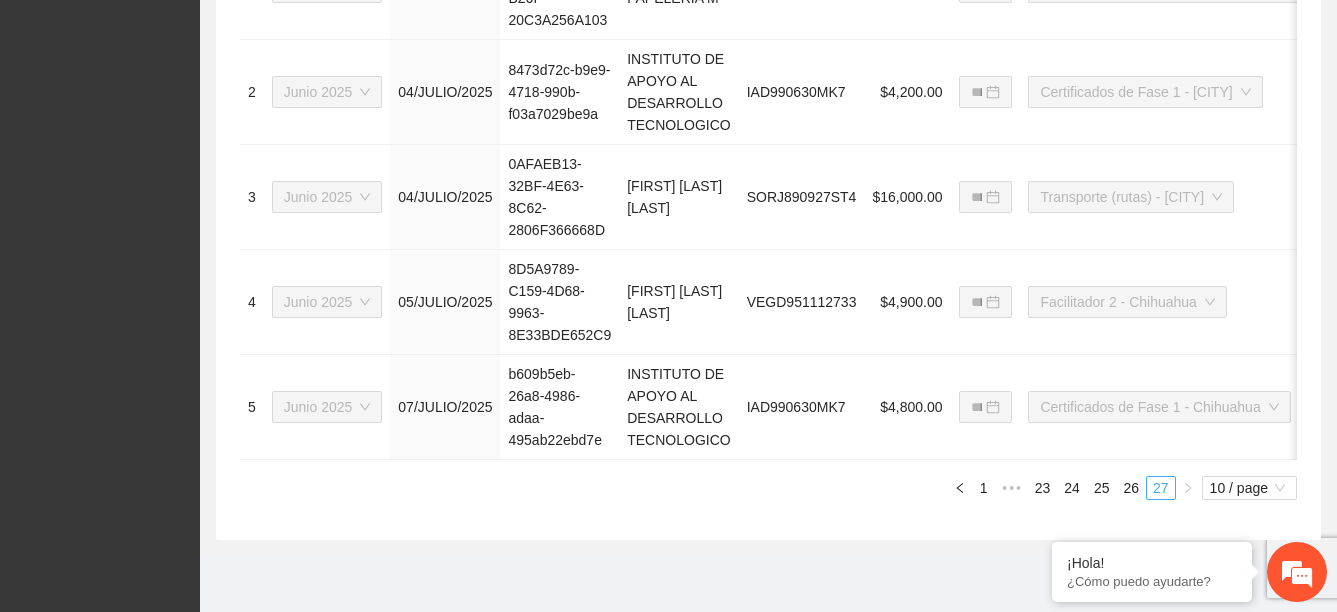 click on "27" at bounding box center [1161, 488] 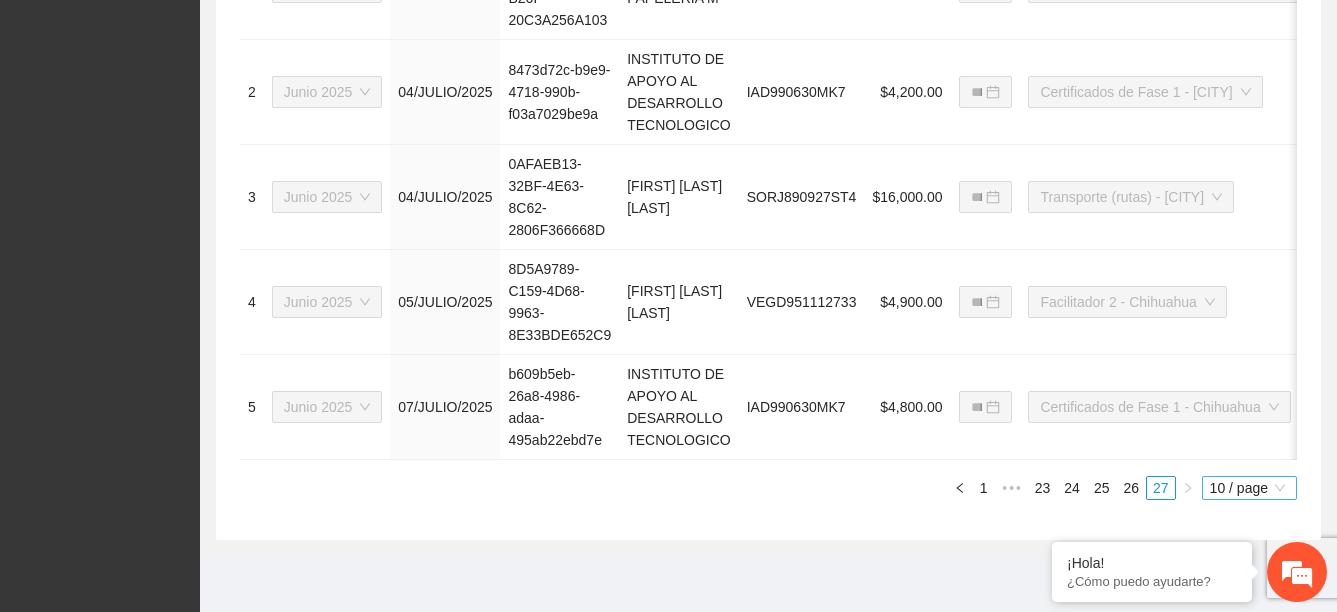 click on "10 / page" at bounding box center (1249, 488) 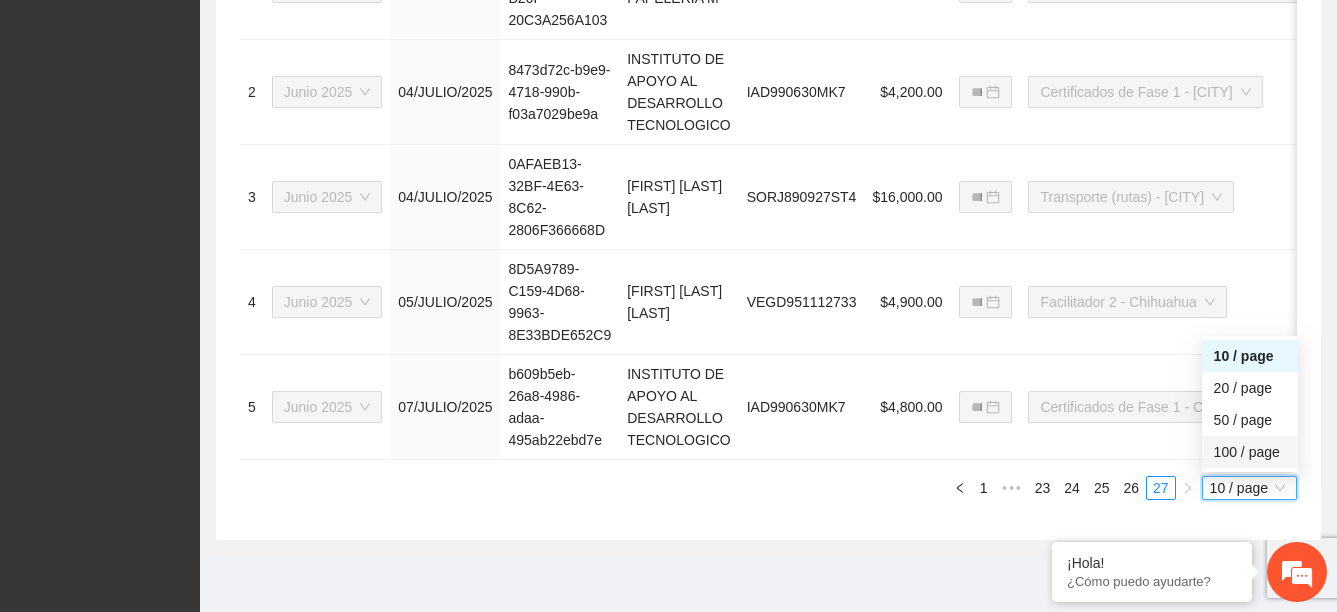 click on "10 / page" at bounding box center (1249, 488) 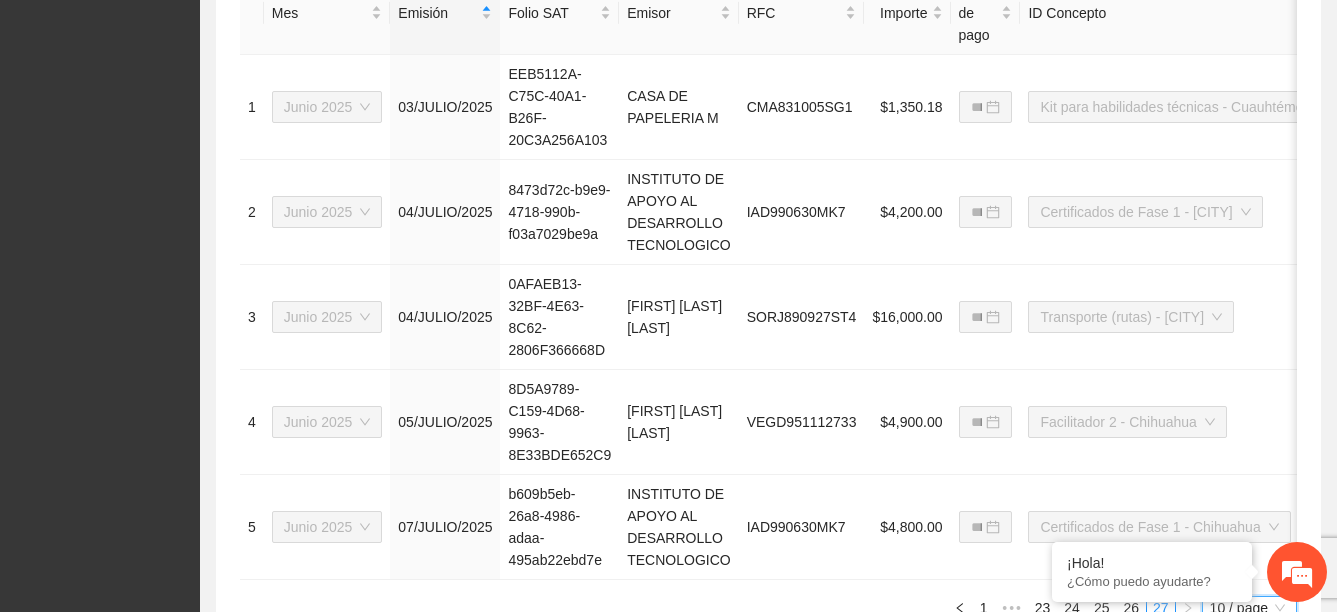 scroll, scrollTop: 861, scrollLeft: 0, axis: vertical 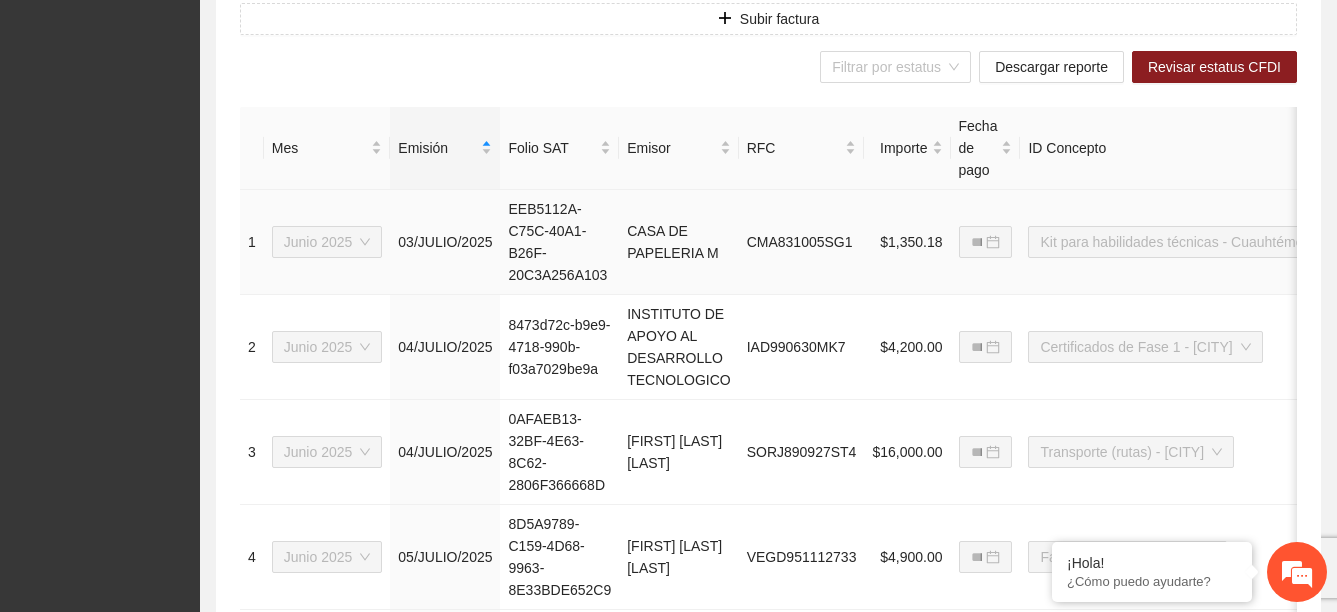 drag, startPoint x: 1296, startPoint y: 147, endPoint x: 1291, endPoint y: 257, distance: 110.11358 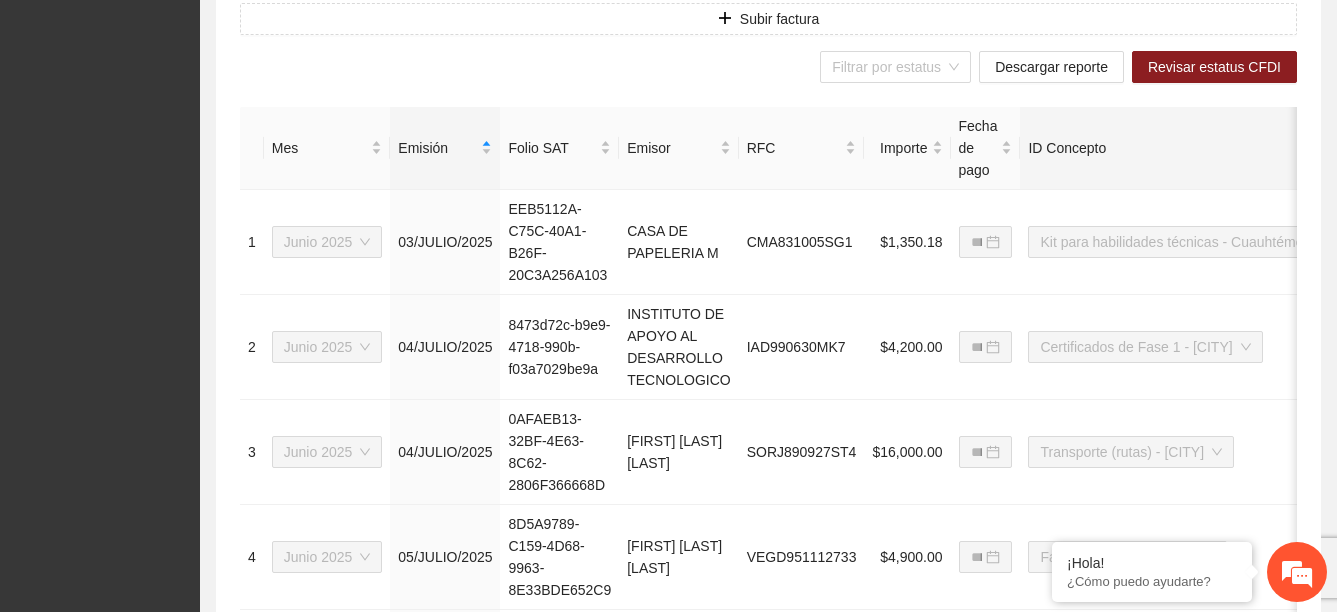 click on "ID Concepto" at bounding box center [1184, 148] 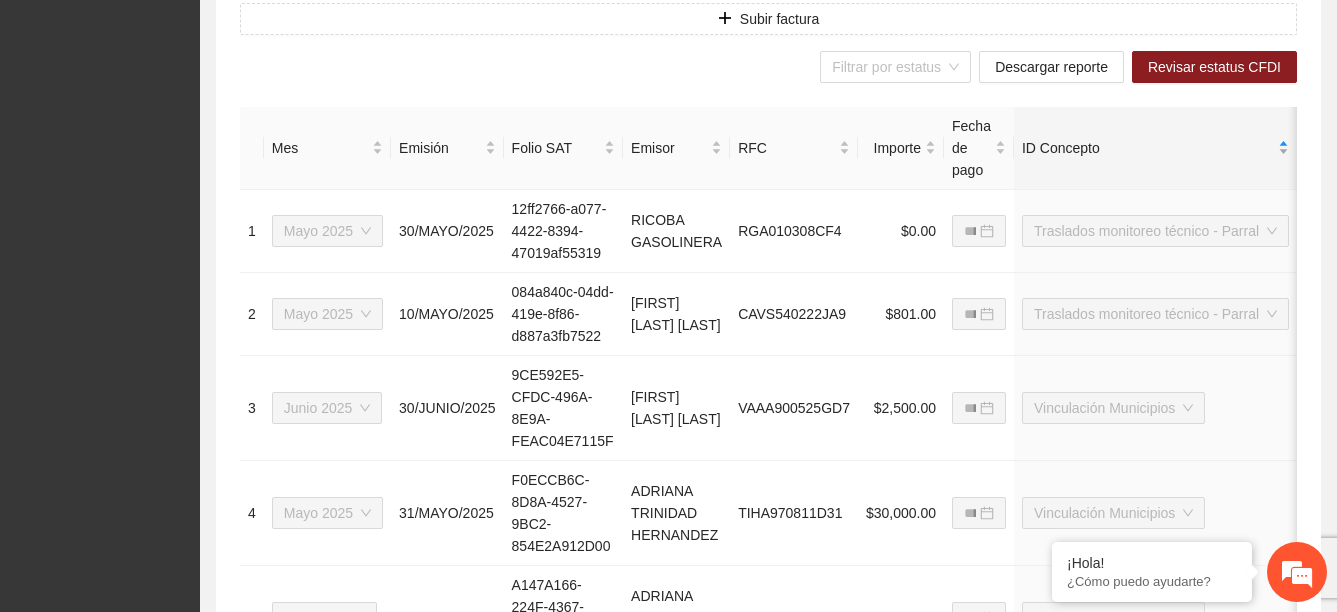 click on "ID Concepto" at bounding box center [1155, 148] 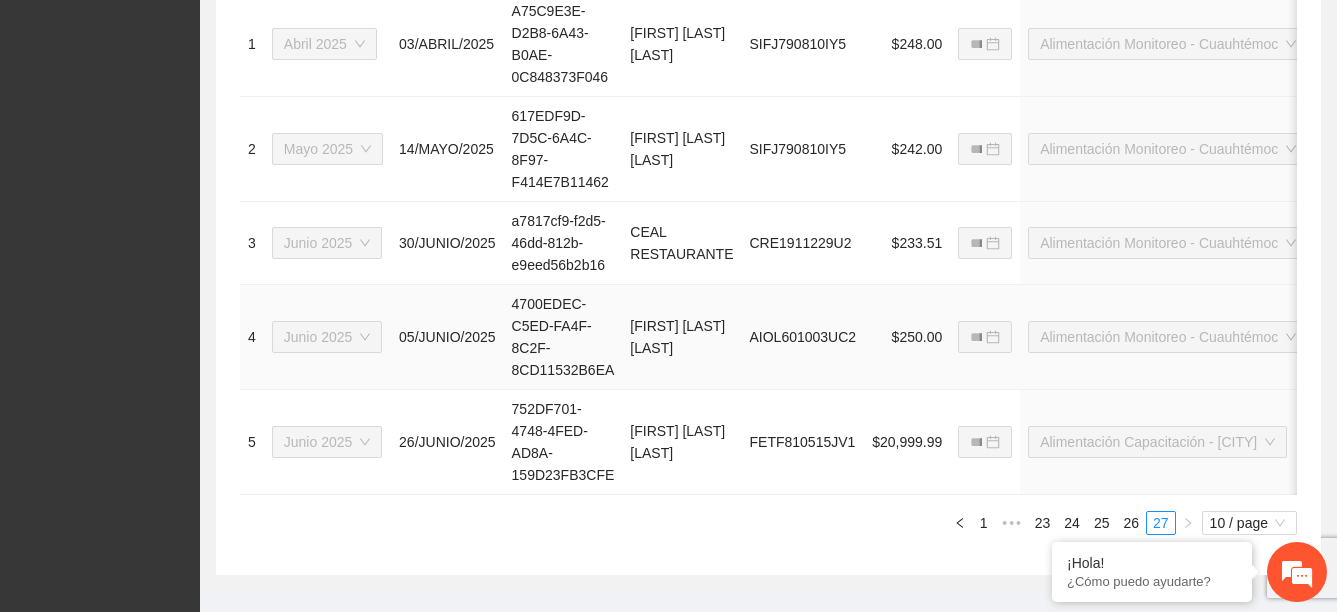 scroll, scrollTop: 909, scrollLeft: 0, axis: vertical 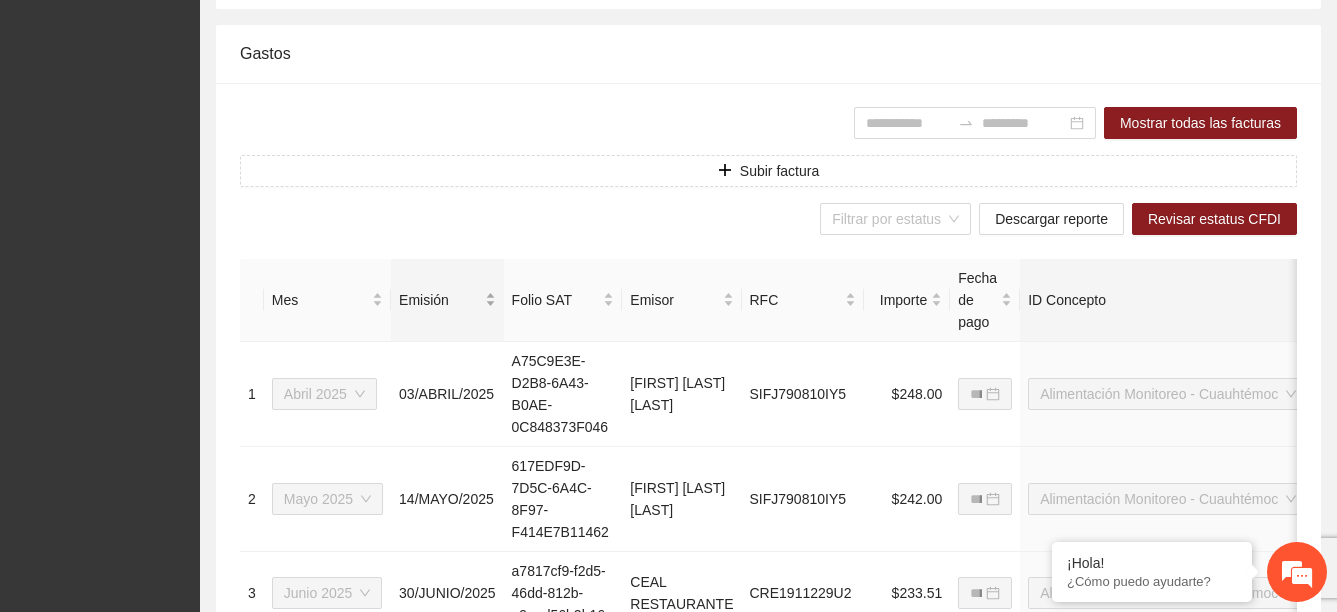 click on "Emisión" at bounding box center (447, 300) 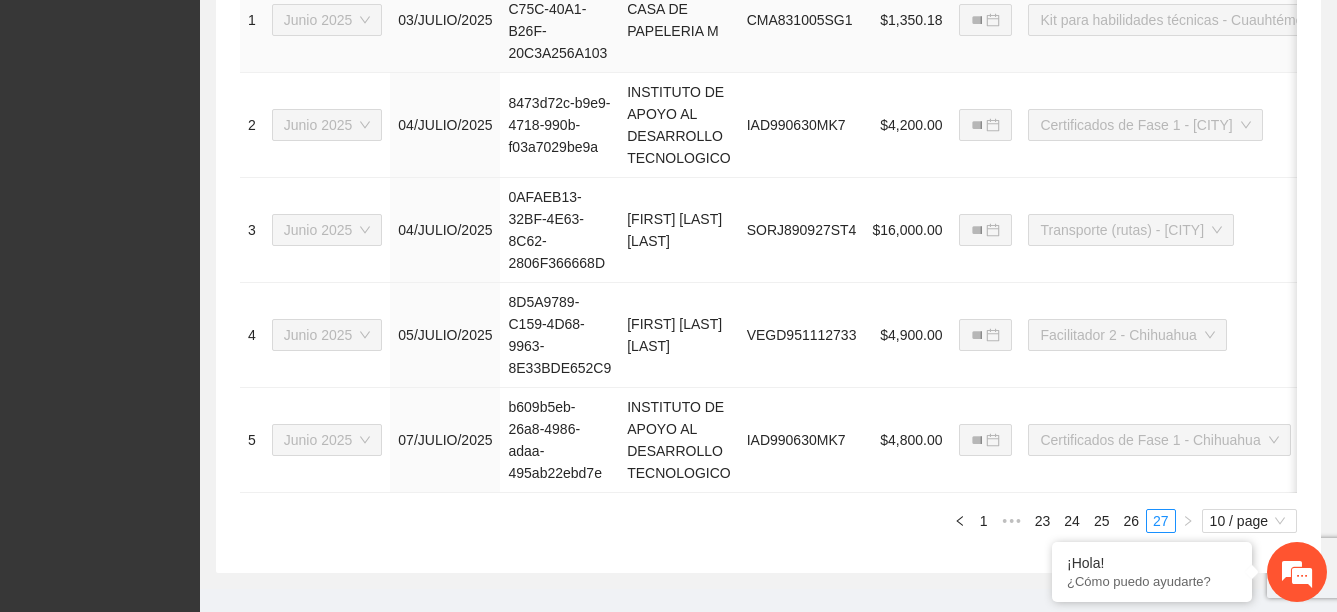 scroll, scrollTop: 979, scrollLeft: 0, axis: vertical 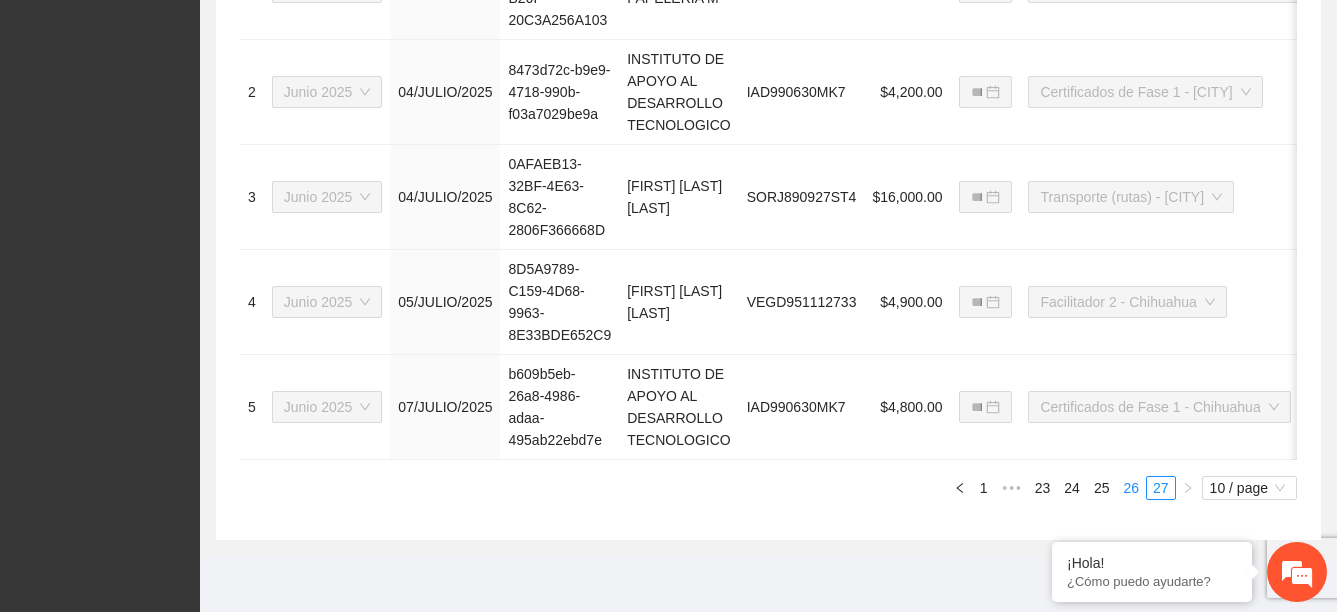 click on "26" at bounding box center [1131, 488] 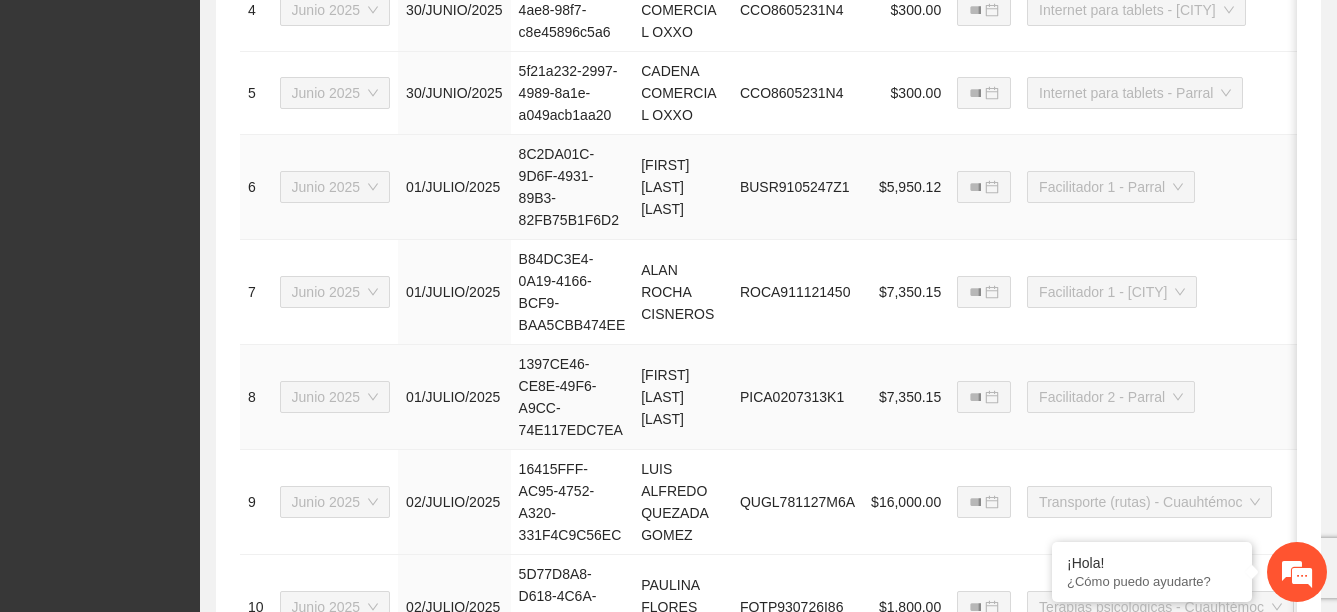 scroll, scrollTop: 1479, scrollLeft: 0, axis: vertical 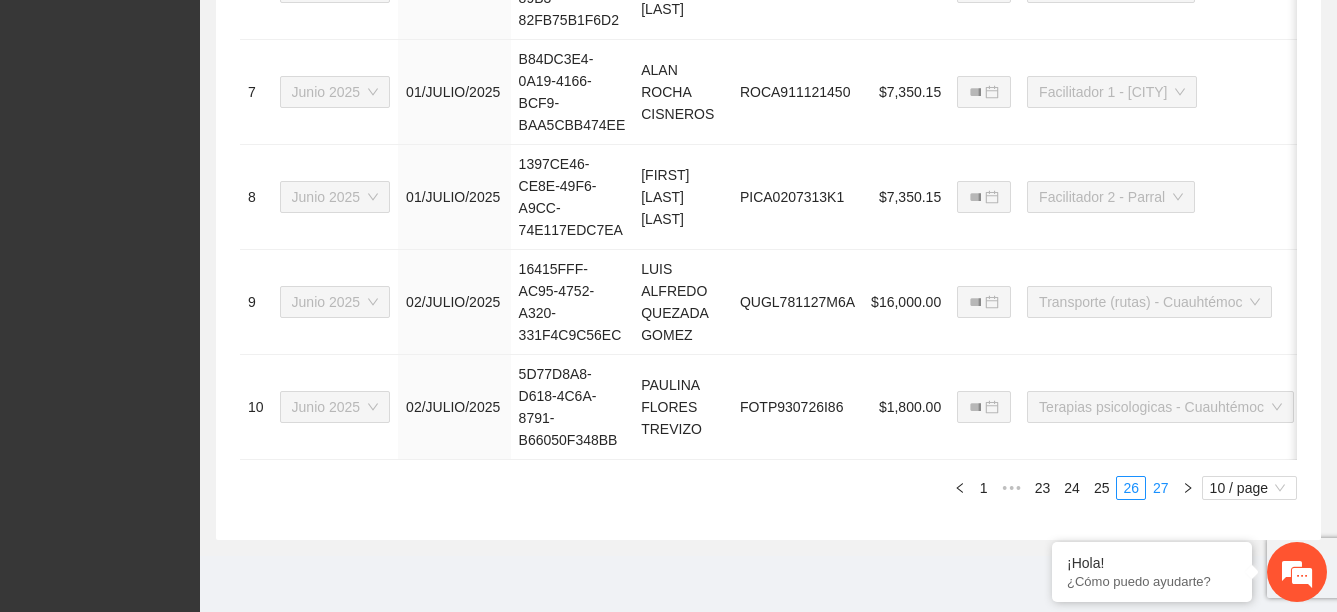 click on "27" at bounding box center [1161, 488] 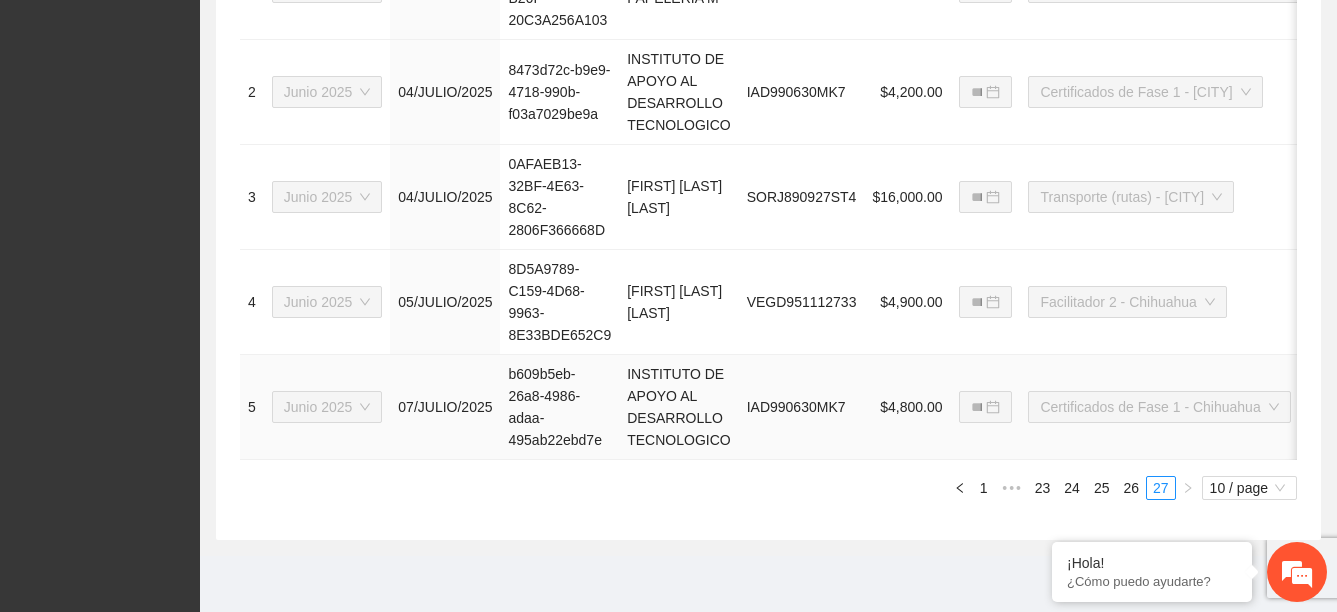 scroll, scrollTop: 779, scrollLeft: 0, axis: vertical 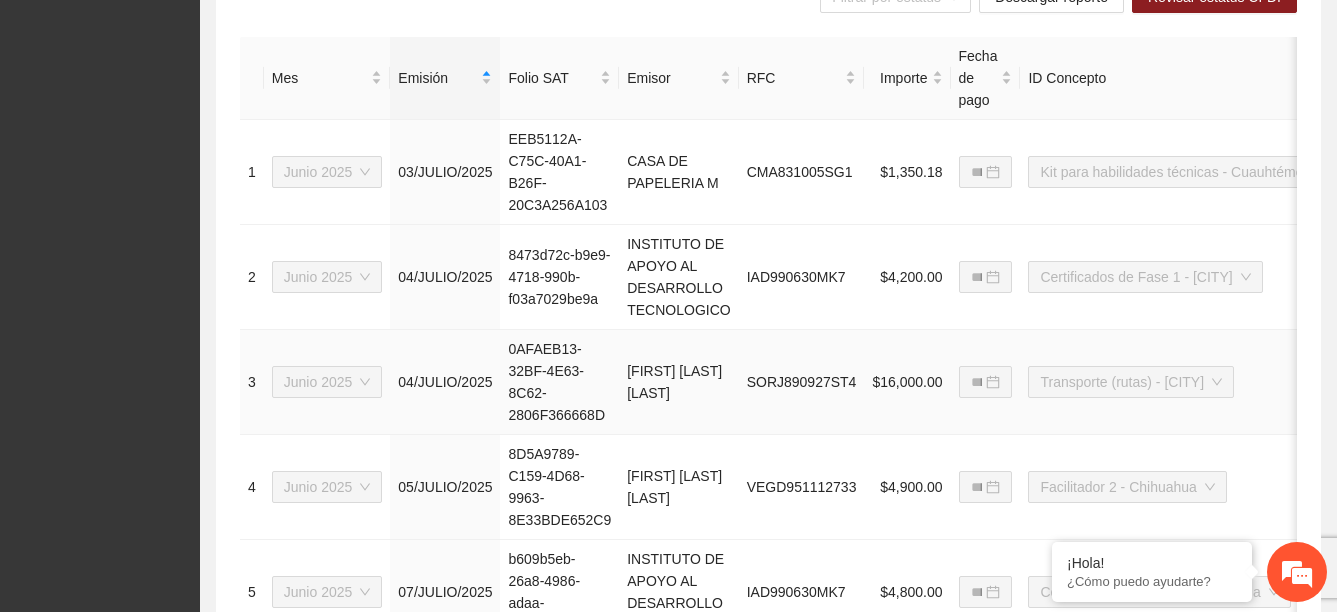 click on "04/JULIO/2025" at bounding box center [445, 382] 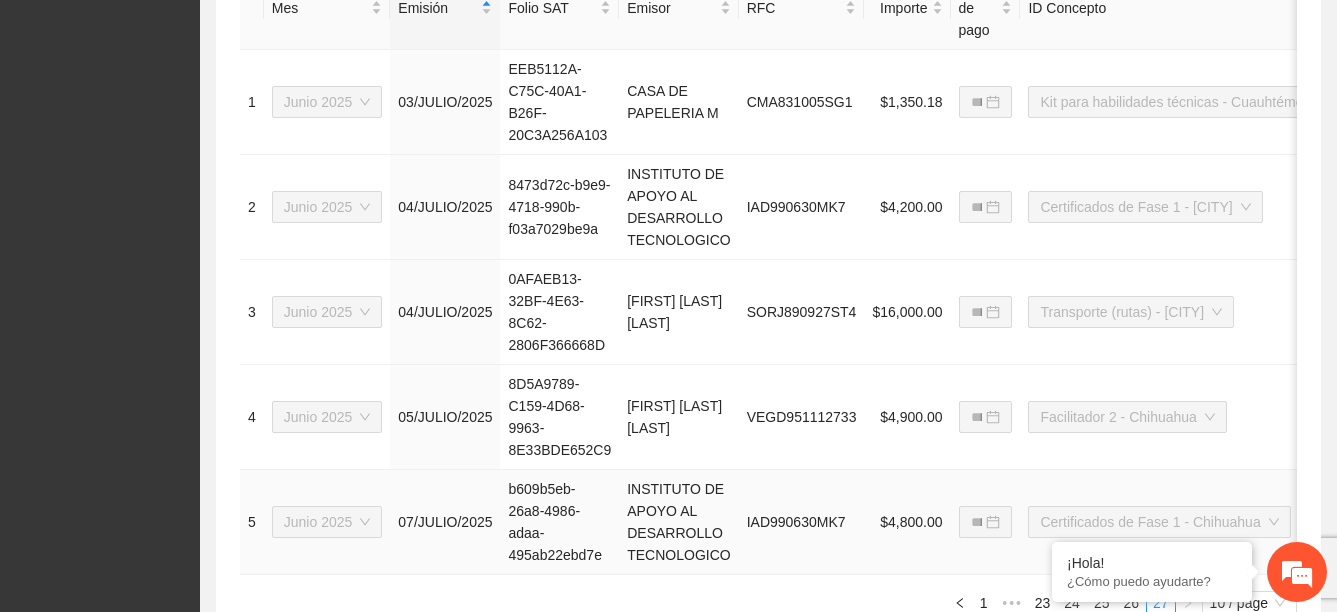 scroll, scrollTop: 879, scrollLeft: 0, axis: vertical 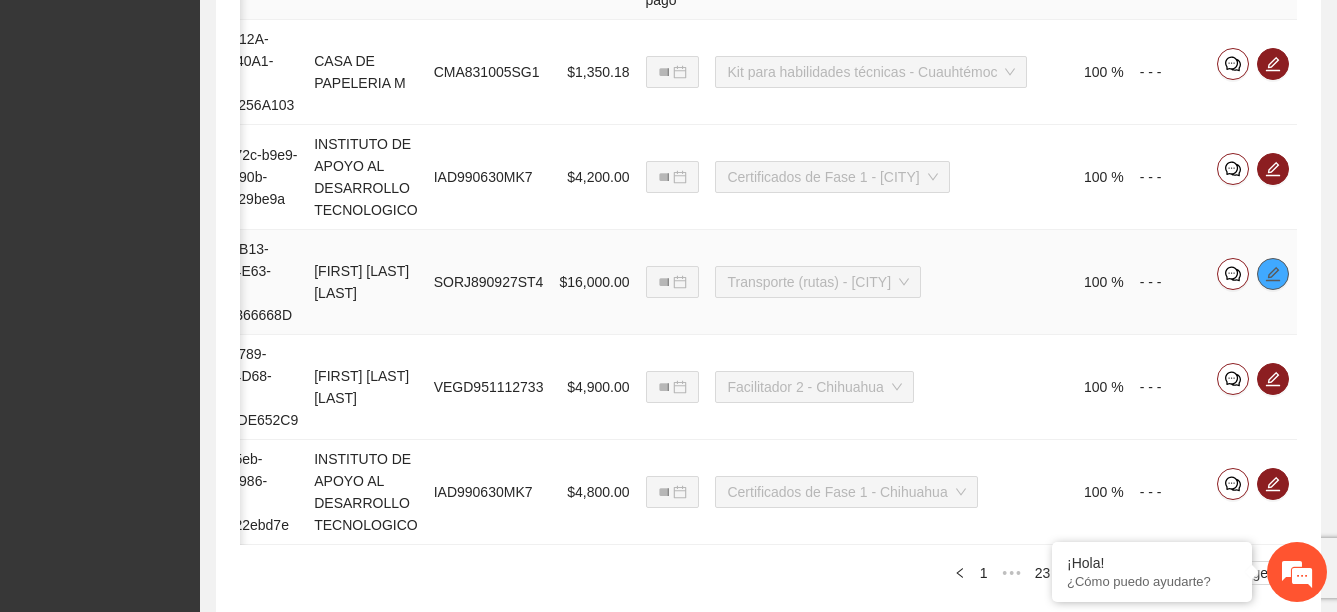 click 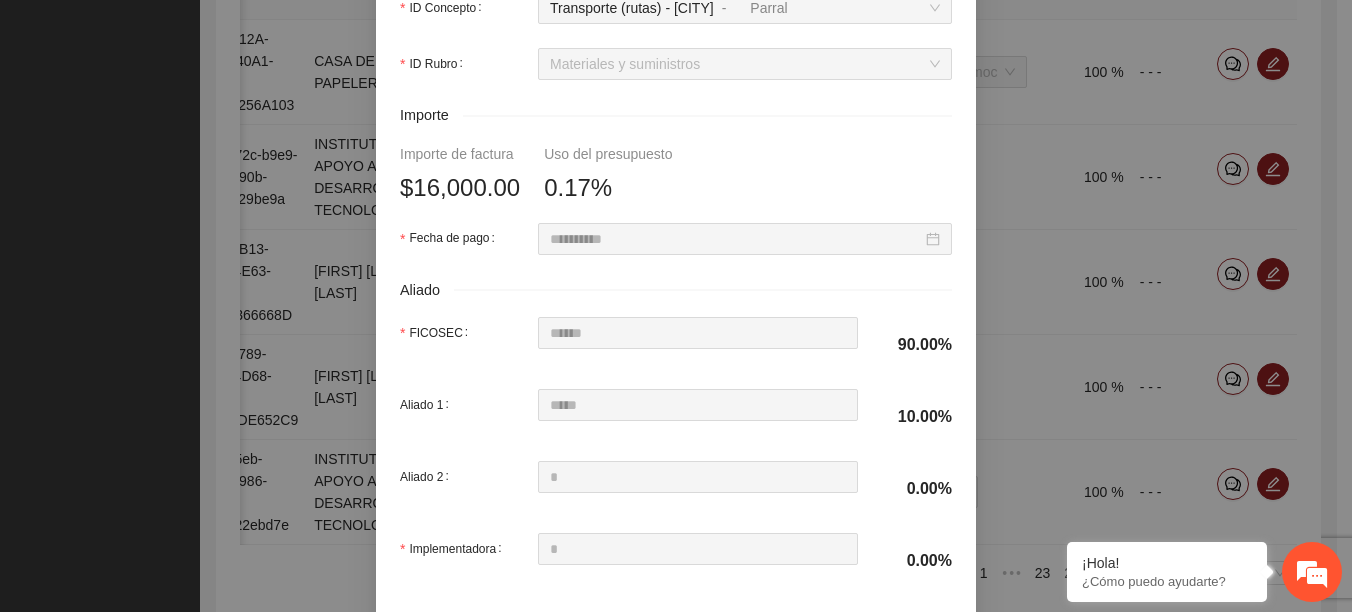 scroll, scrollTop: 994, scrollLeft: 0, axis: vertical 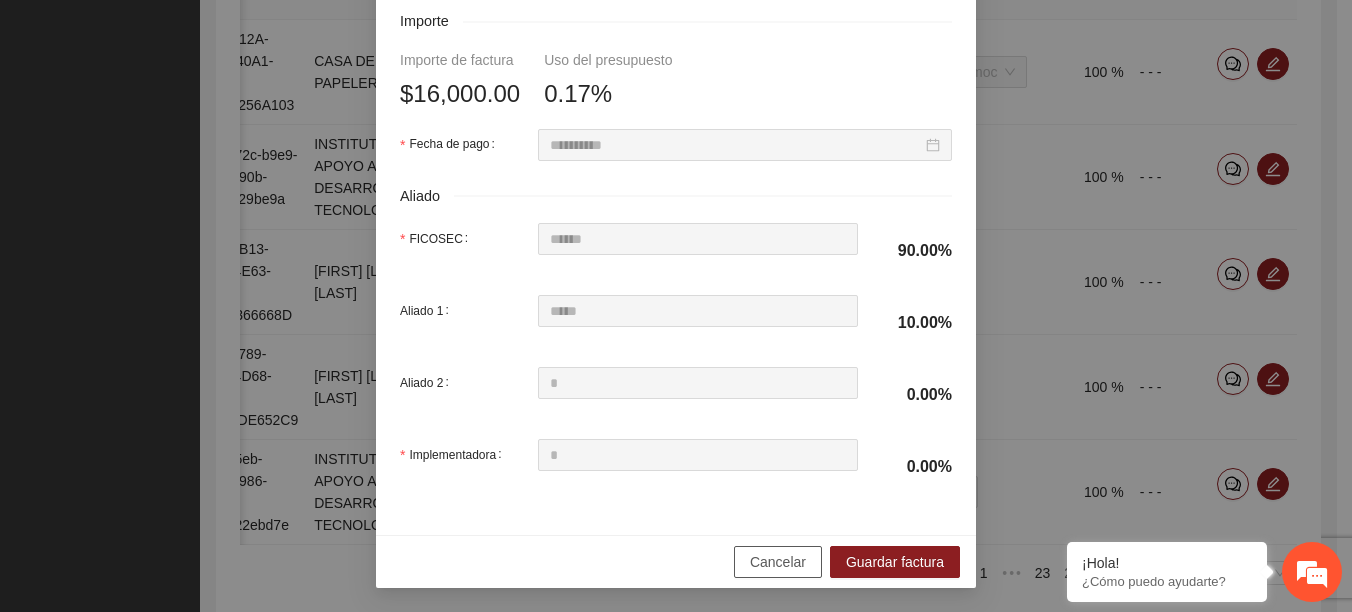 click on "Cancelar" at bounding box center (778, 562) 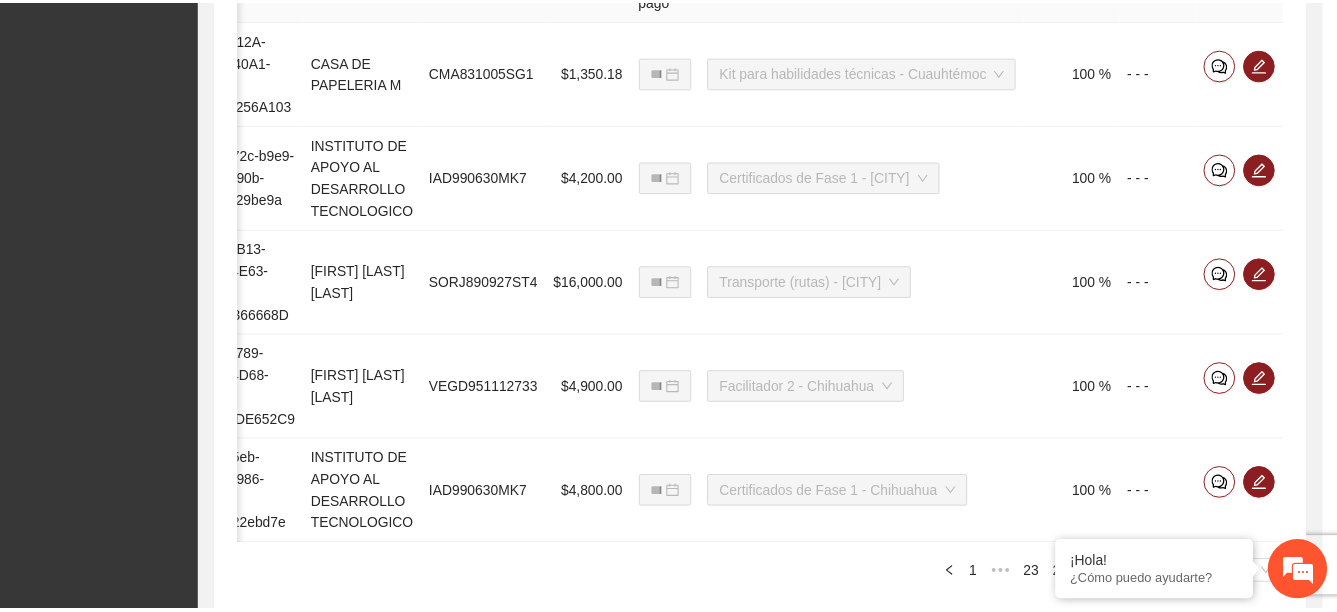scroll, scrollTop: 894, scrollLeft: 0, axis: vertical 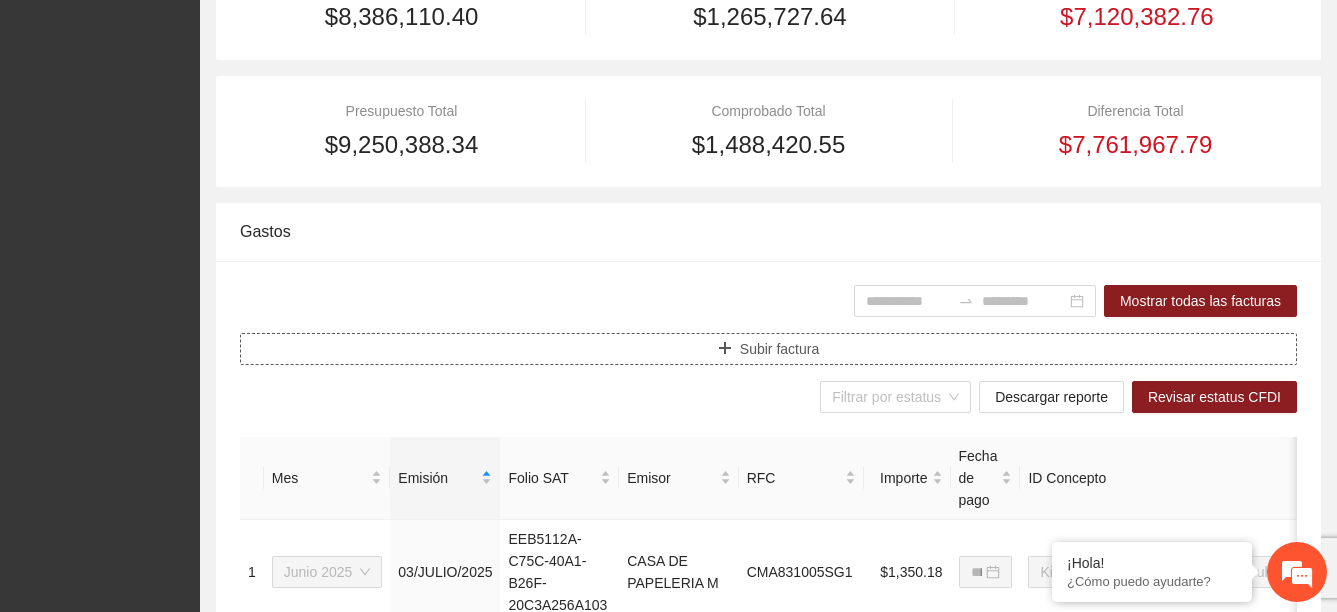 click on "Subir factura" at bounding box center [779, 349] 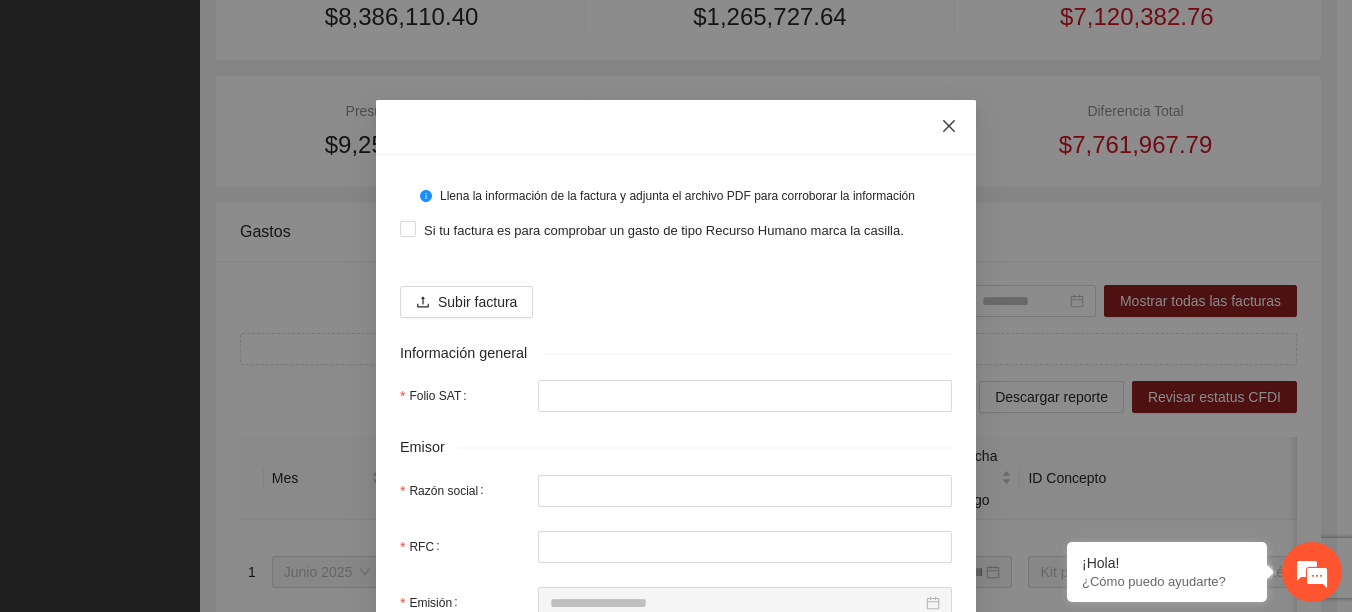 click at bounding box center (949, 127) 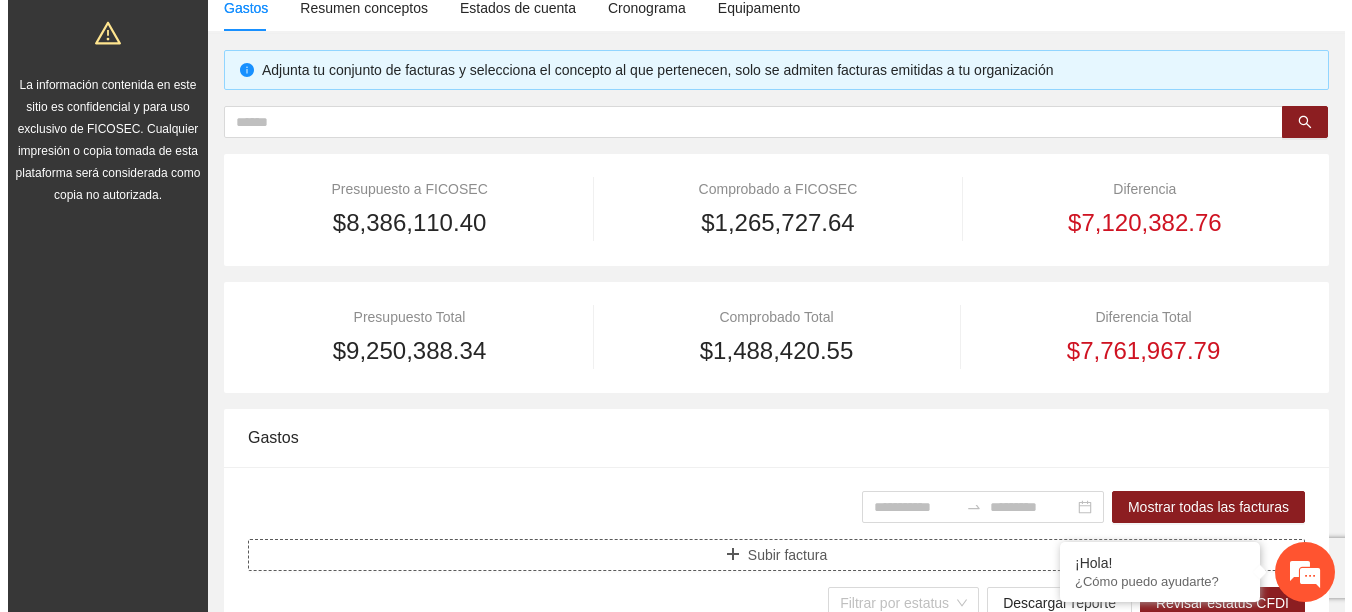 scroll, scrollTop: 279, scrollLeft: 0, axis: vertical 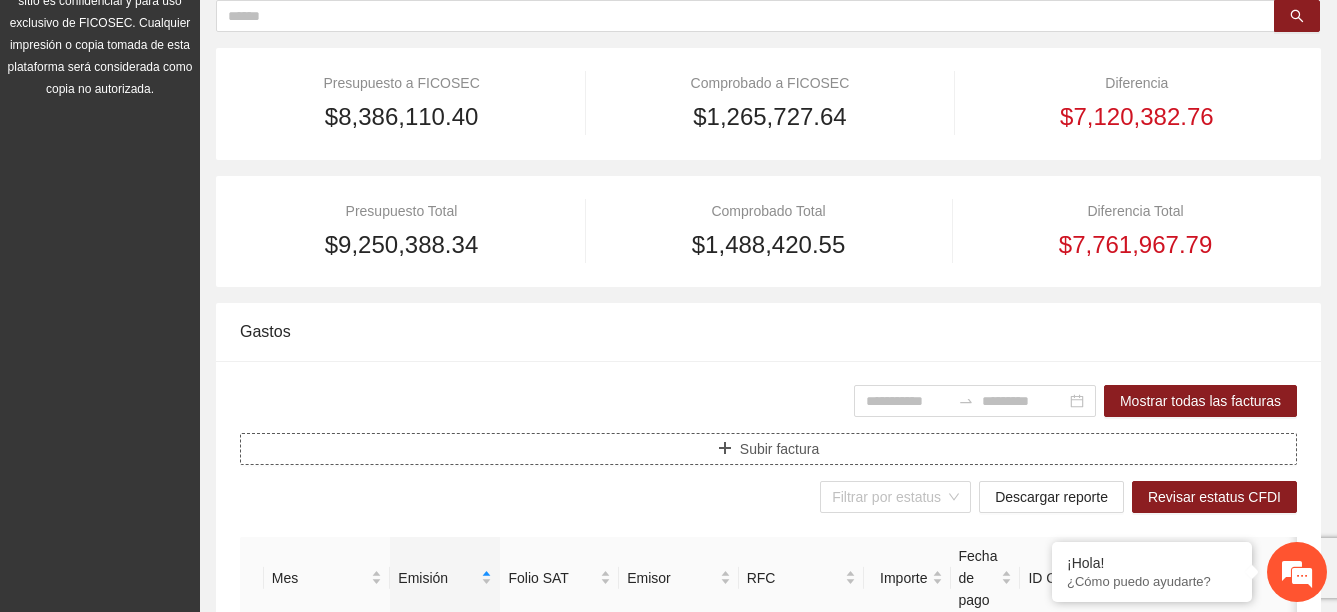 click on "Subir factura" at bounding box center [768, 449] 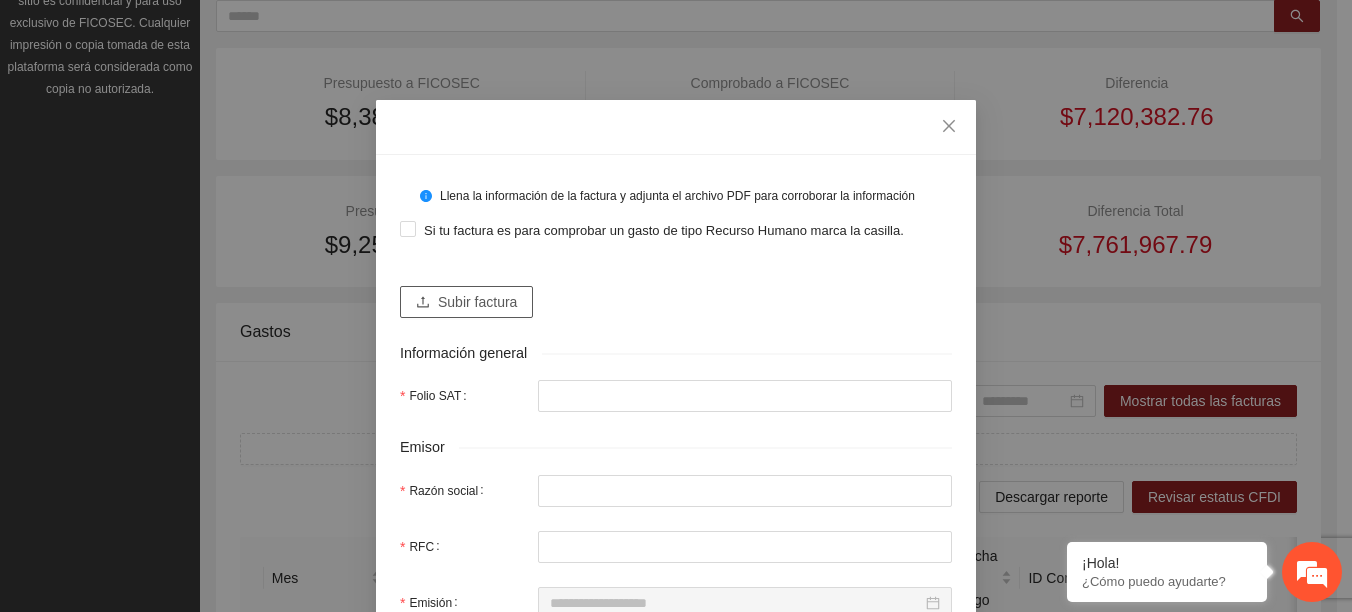 click on "Subir factura" at bounding box center [477, 302] 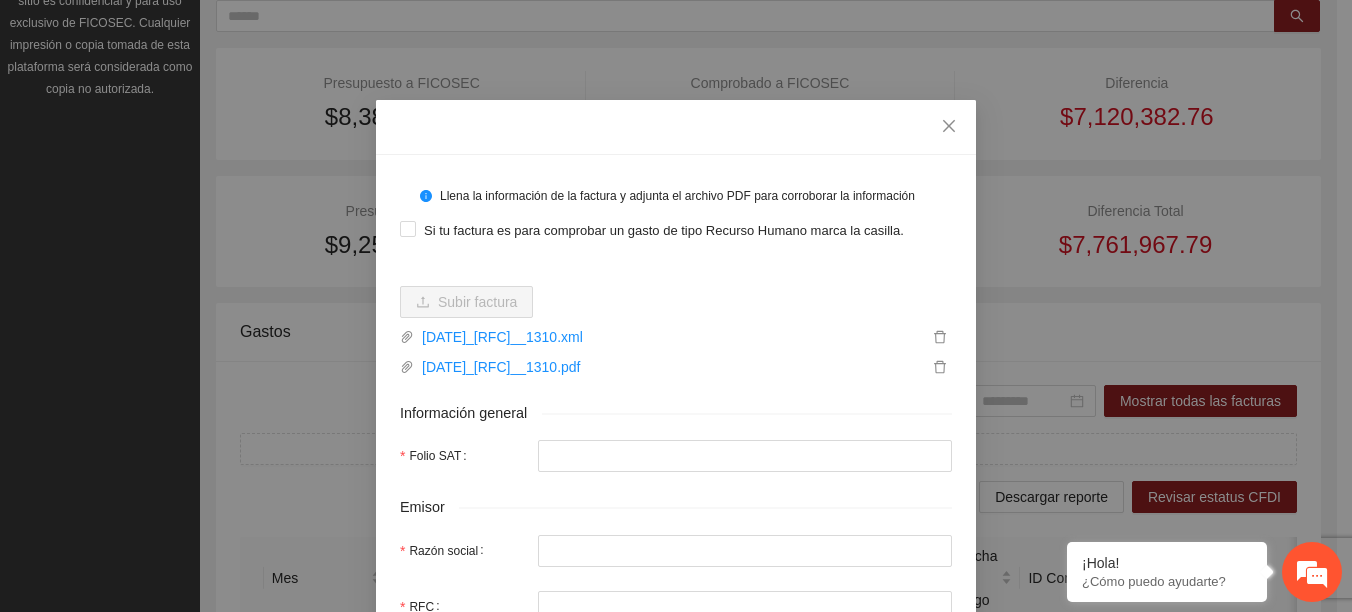 type on "**********" 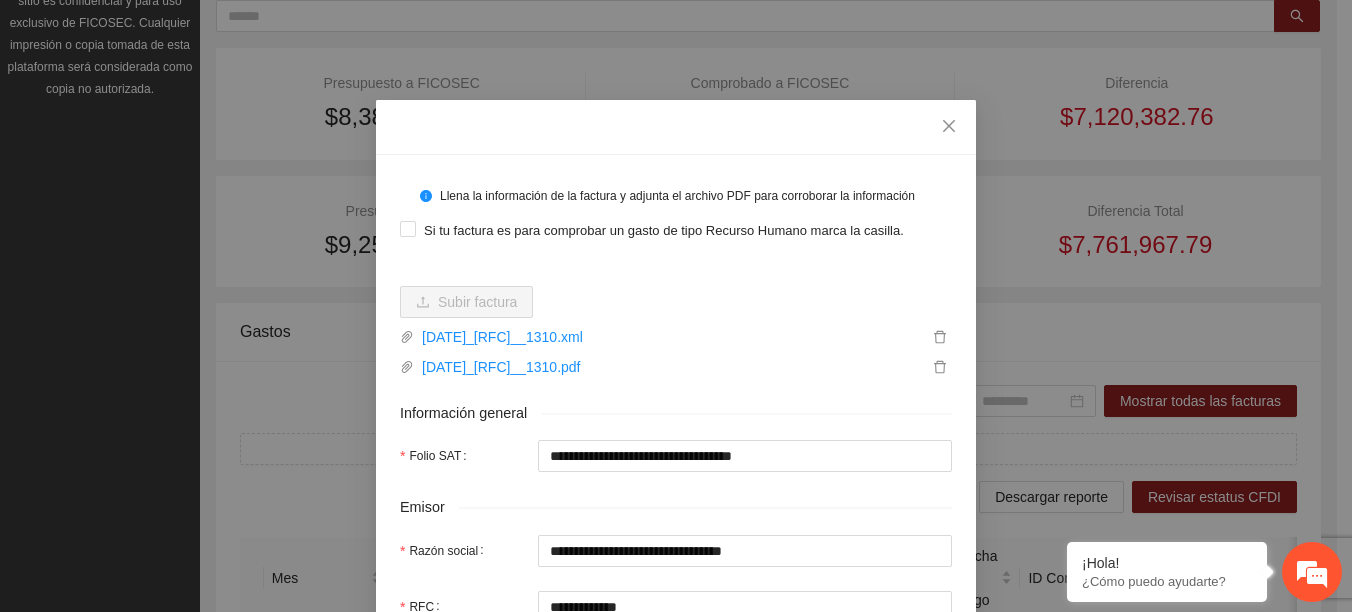 type on "**********" 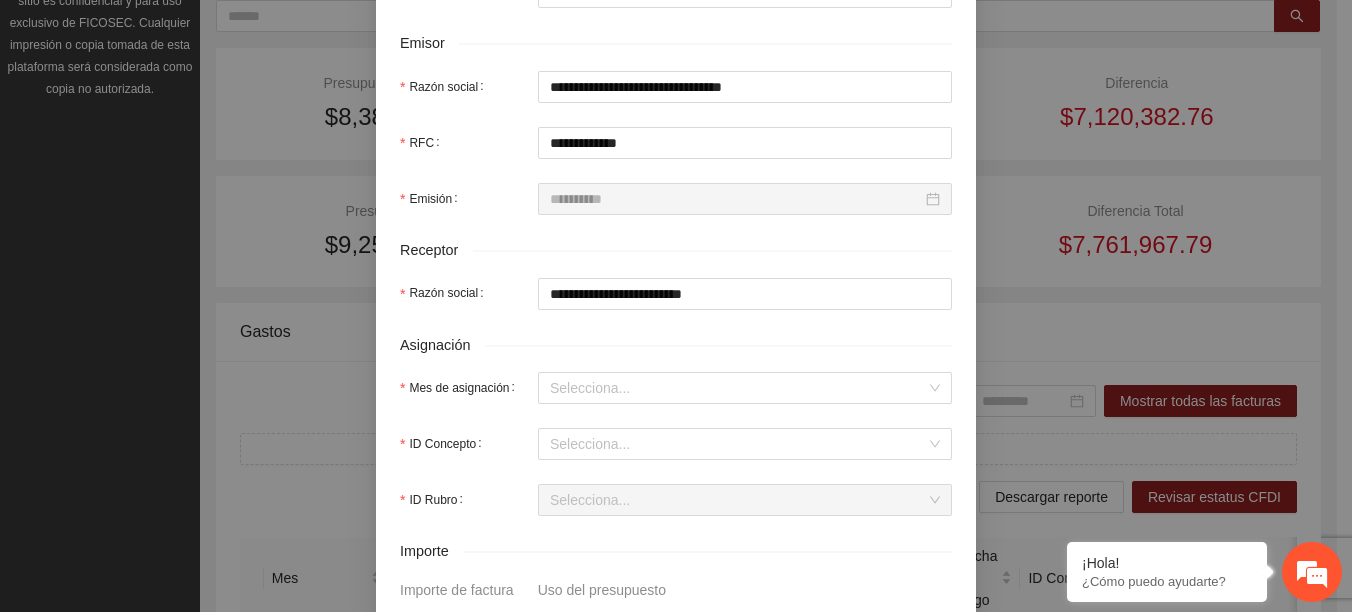 scroll, scrollTop: 500, scrollLeft: 0, axis: vertical 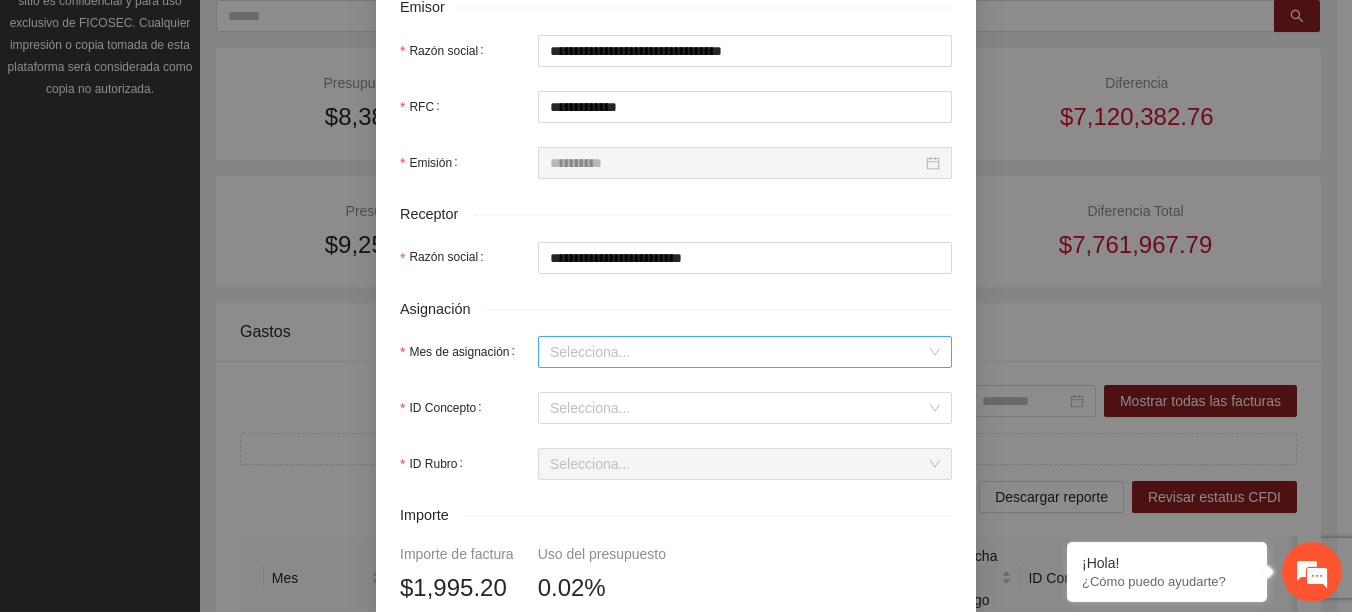 click on "Mes de asignación" at bounding box center (738, 352) 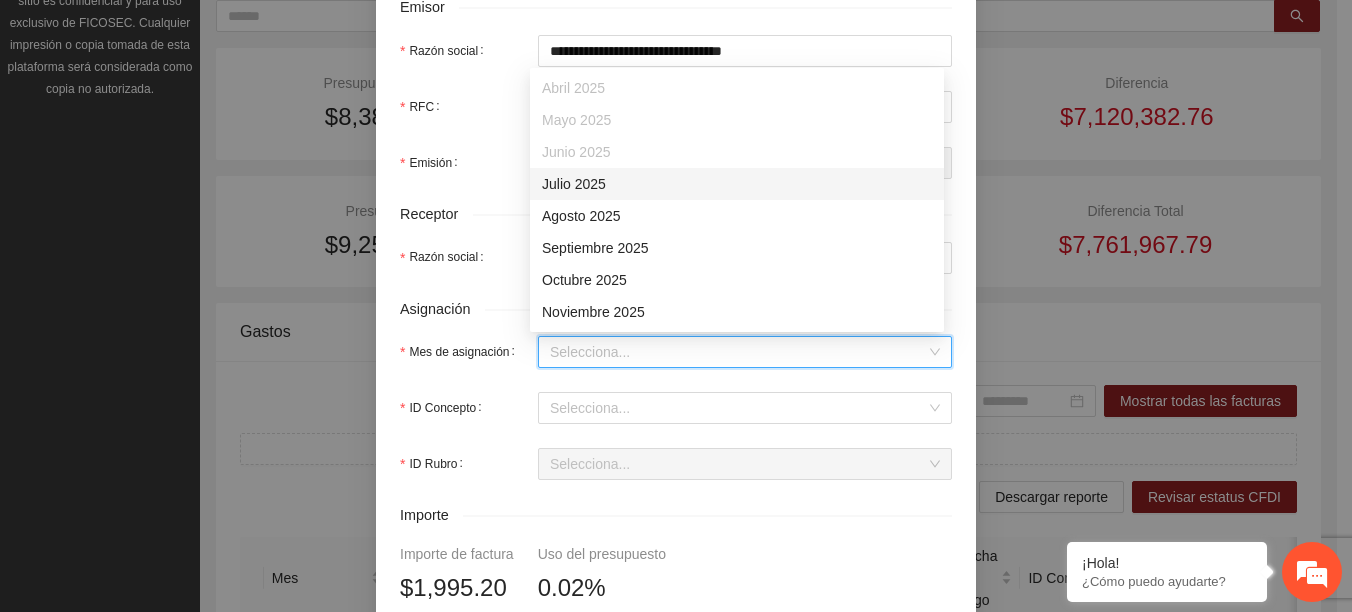 click on "Julio 2025" at bounding box center (737, 184) 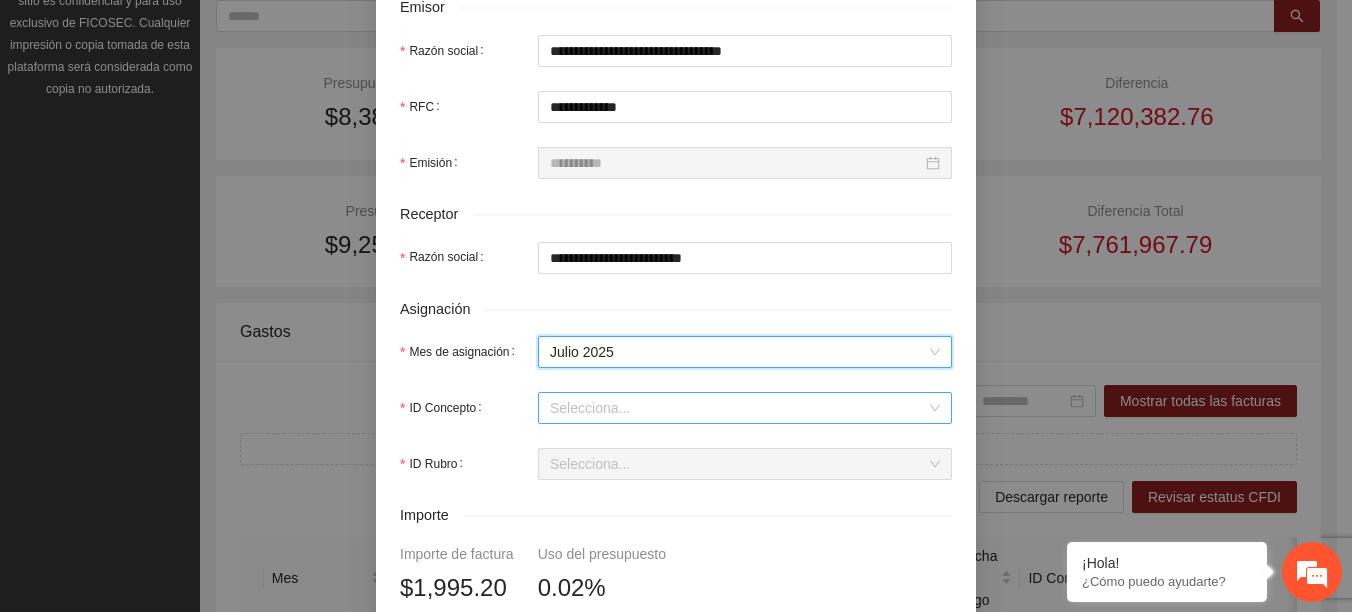 click on "ID Concepto" at bounding box center (738, 408) 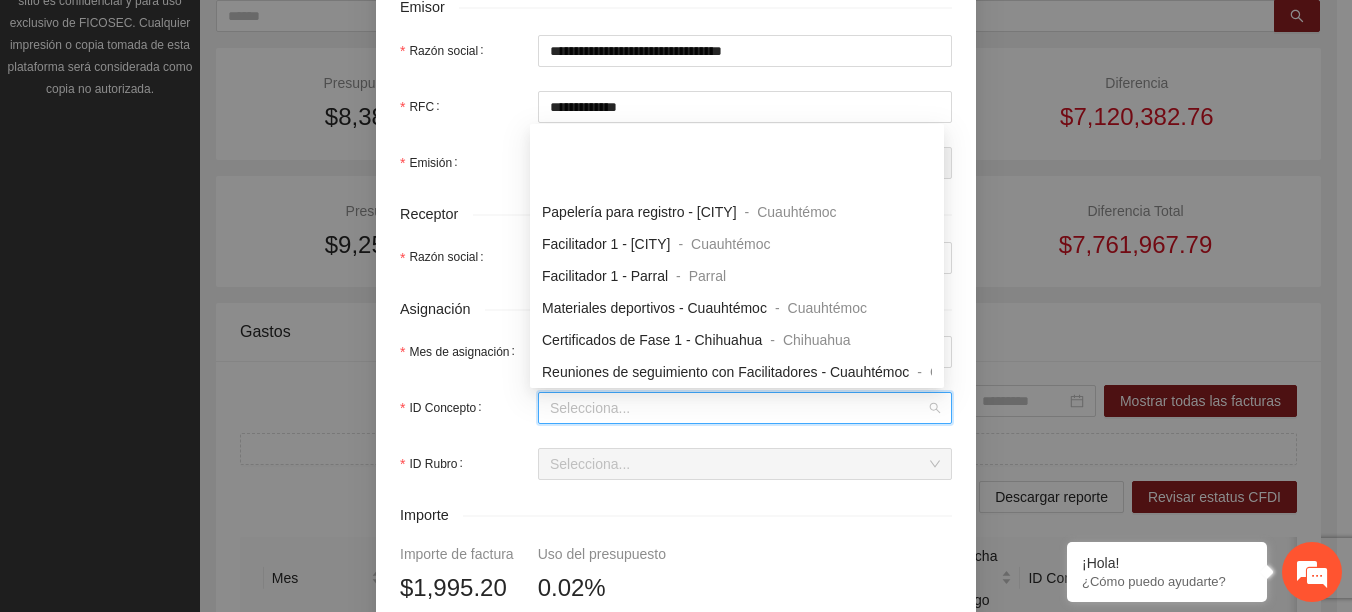 scroll, scrollTop: 1800, scrollLeft: 0, axis: vertical 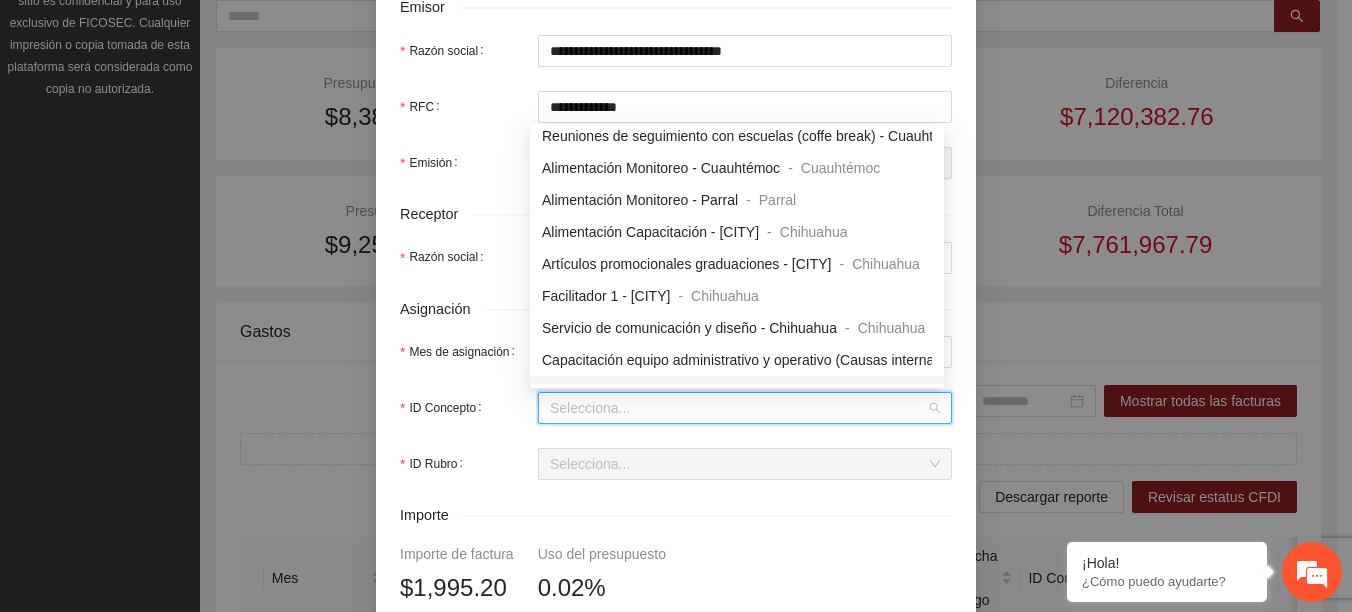 click on "ID Concepto" at bounding box center (738, 408) 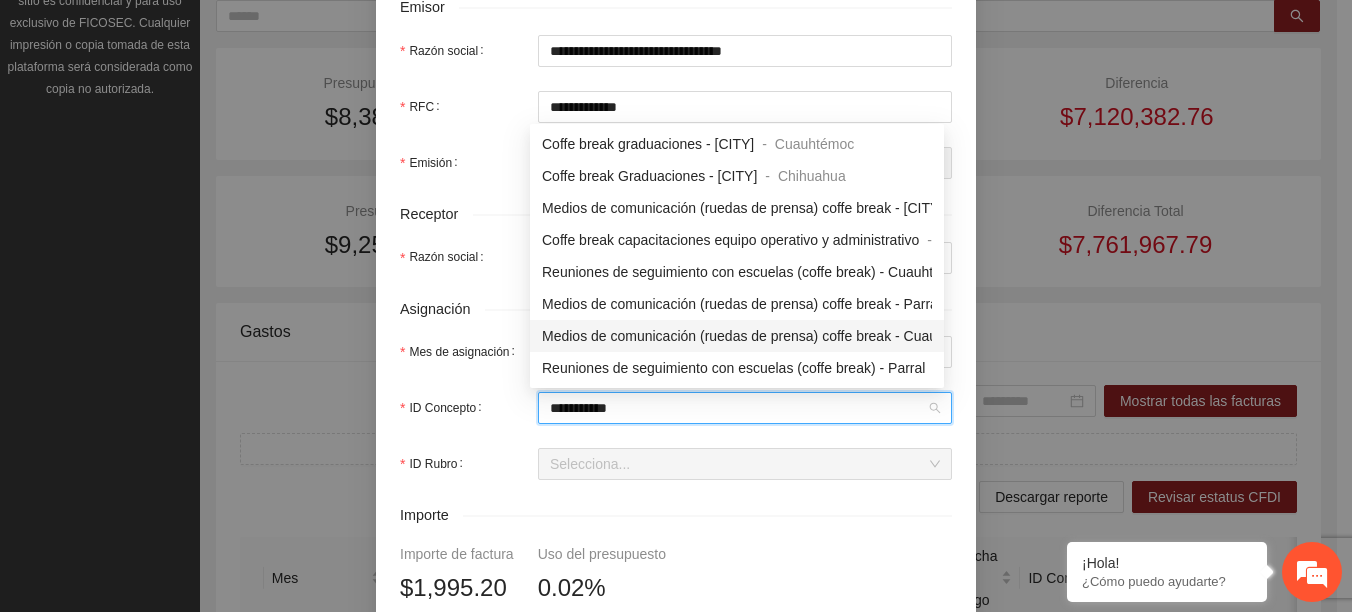 scroll, scrollTop: 0, scrollLeft: 0, axis: both 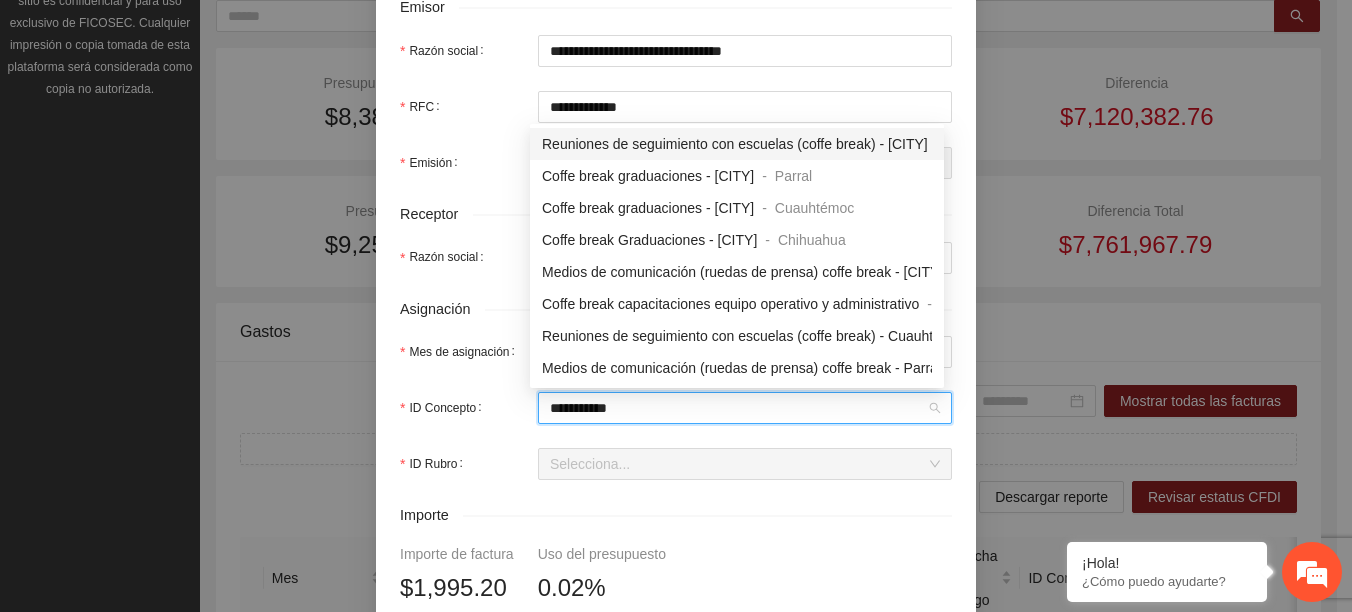 type on "**********" 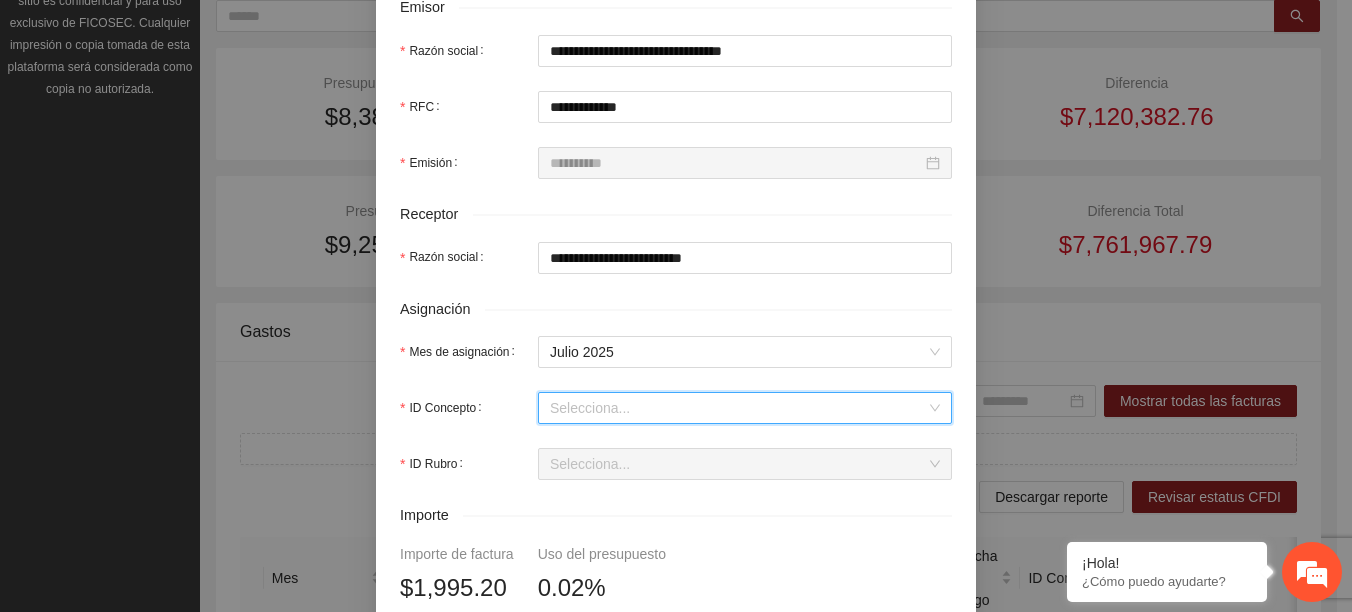 click on "ID Concepto" at bounding box center (738, 408) 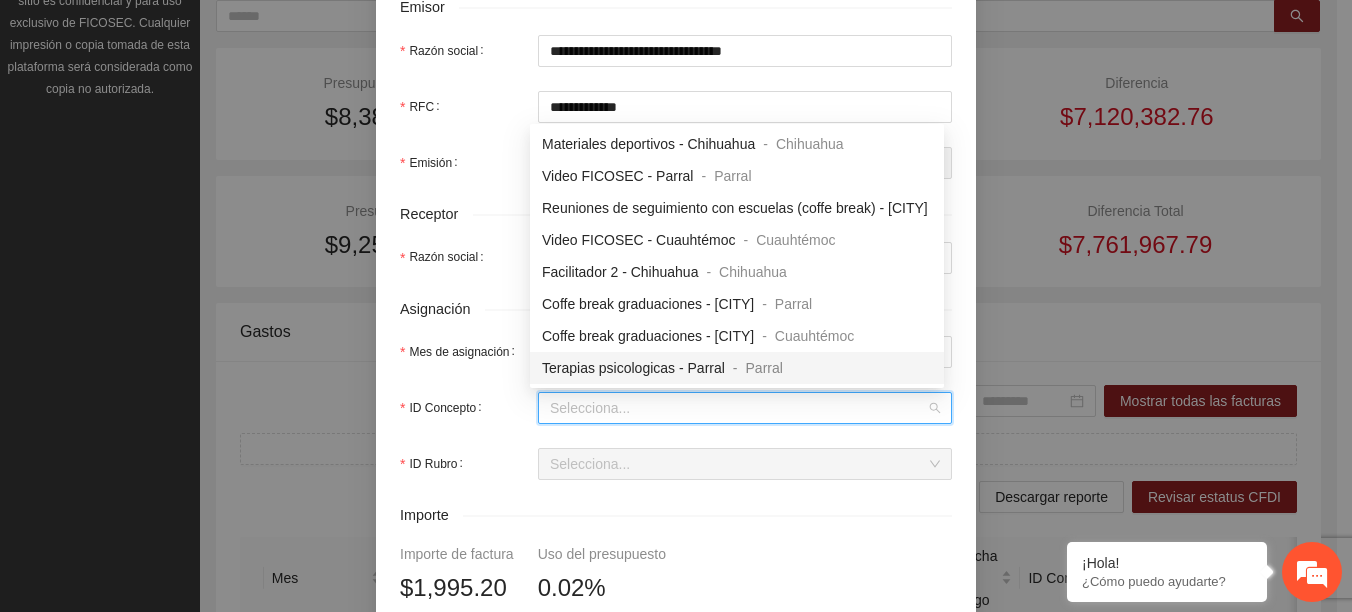 click on "ID Concepto" at bounding box center (738, 408) 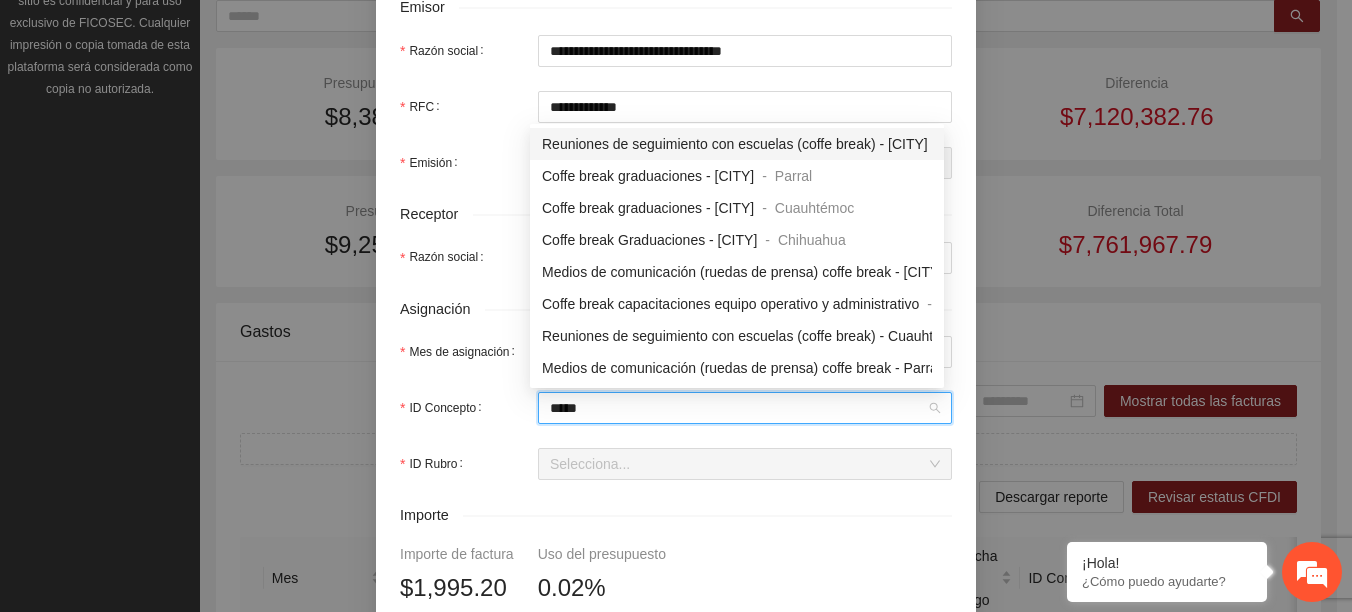 type on "*****" 